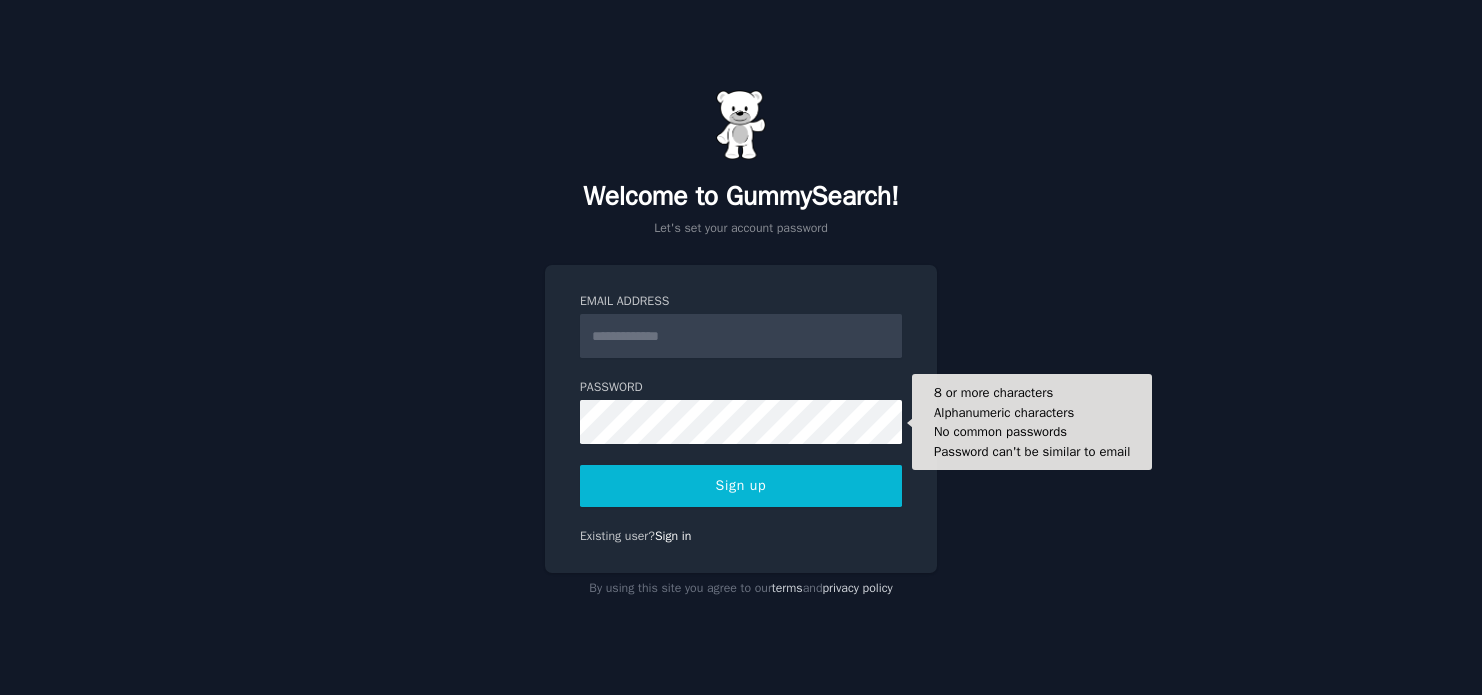 scroll, scrollTop: 0, scrollLeft: 0, axis: both 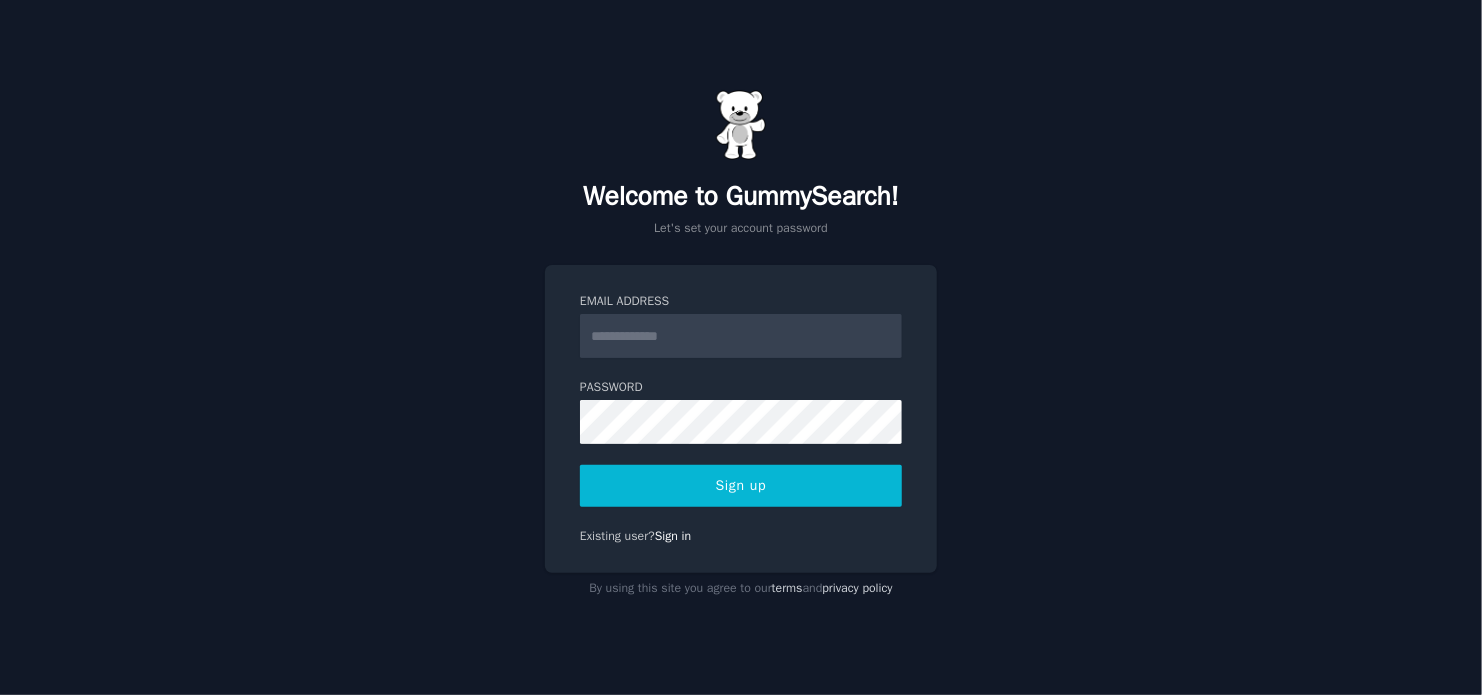 click on "Email Address" at bounding box center (741, 336) 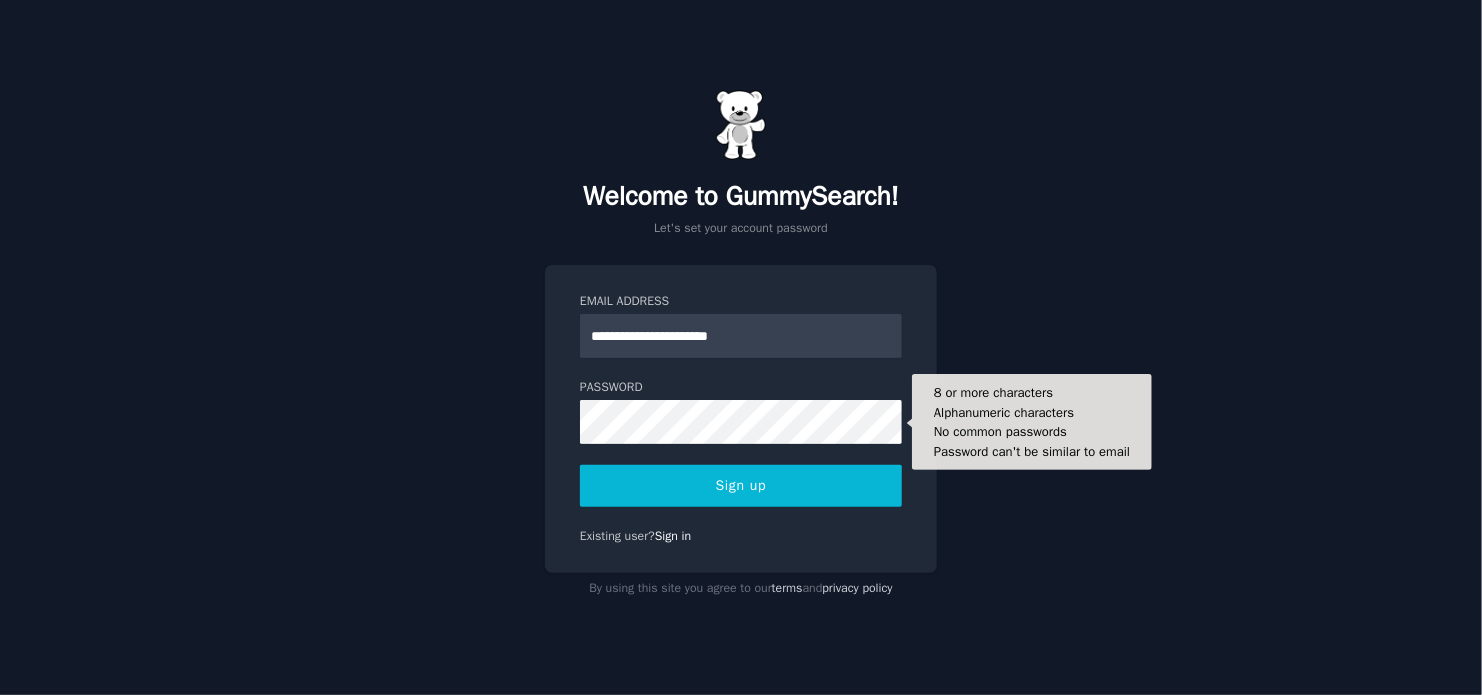 type on "**********" 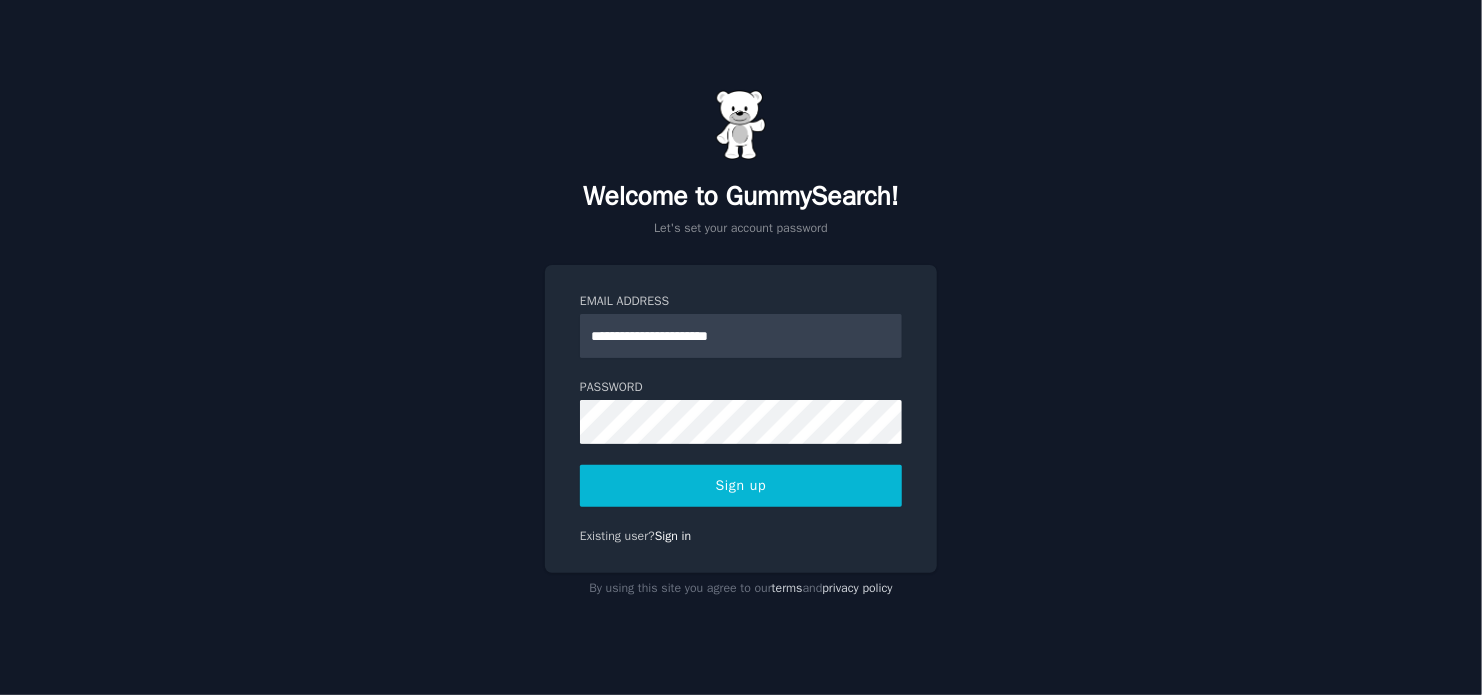 click on "Sign up" at bounding box center [741, 486] 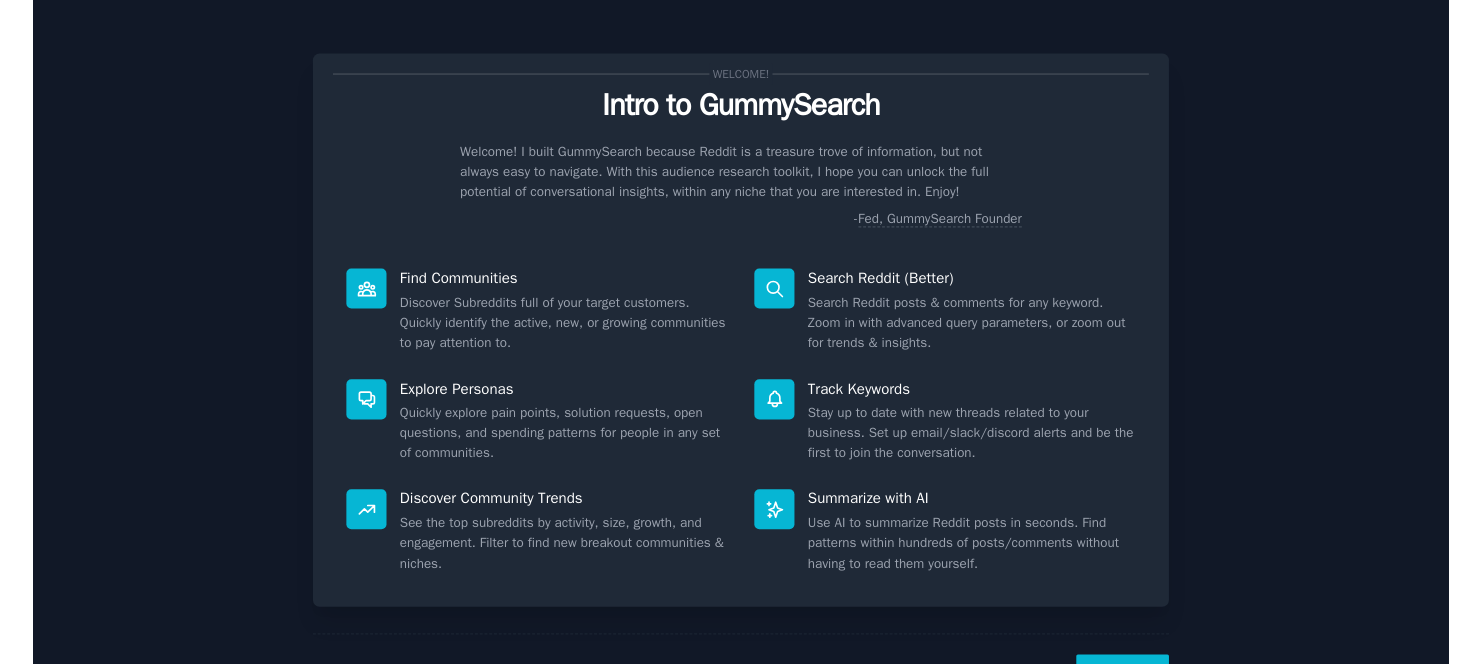 scroll, scrollTop: 0, scrollLeft: 0, axis: both 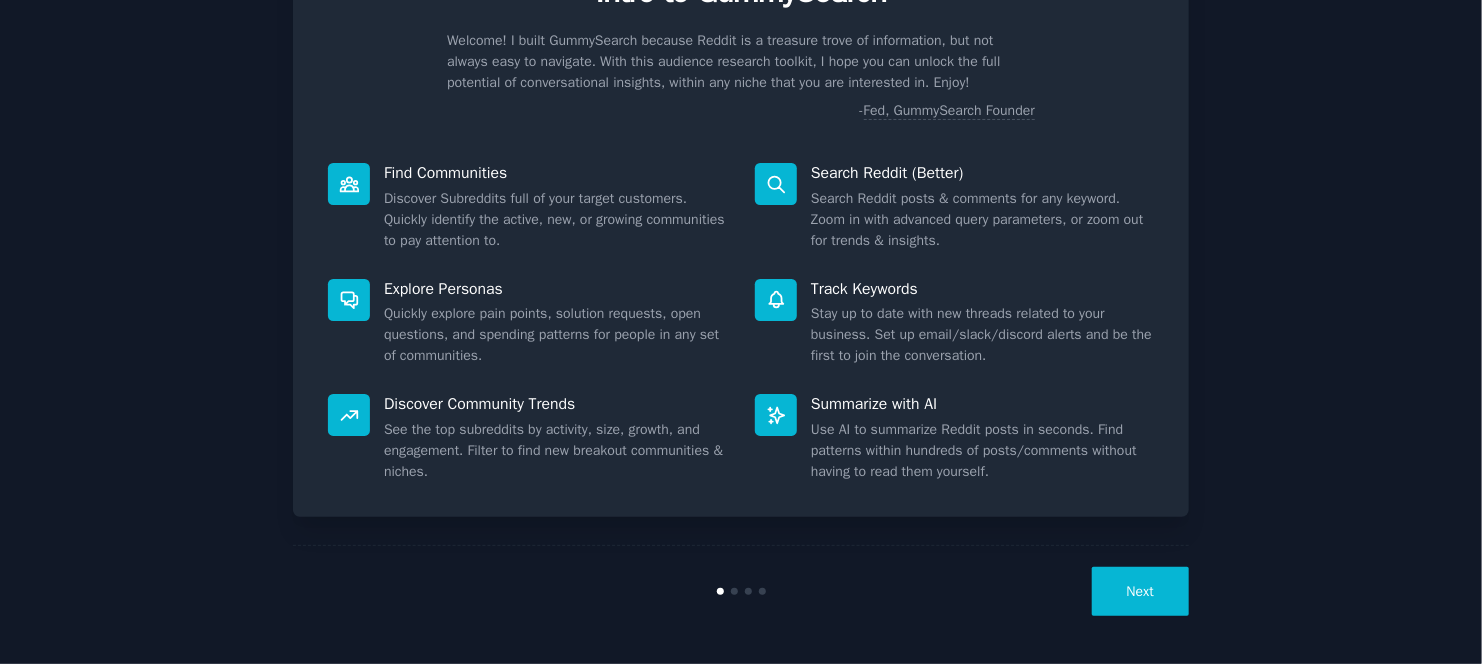 click on "Next" at bounding box center [1140, 591] 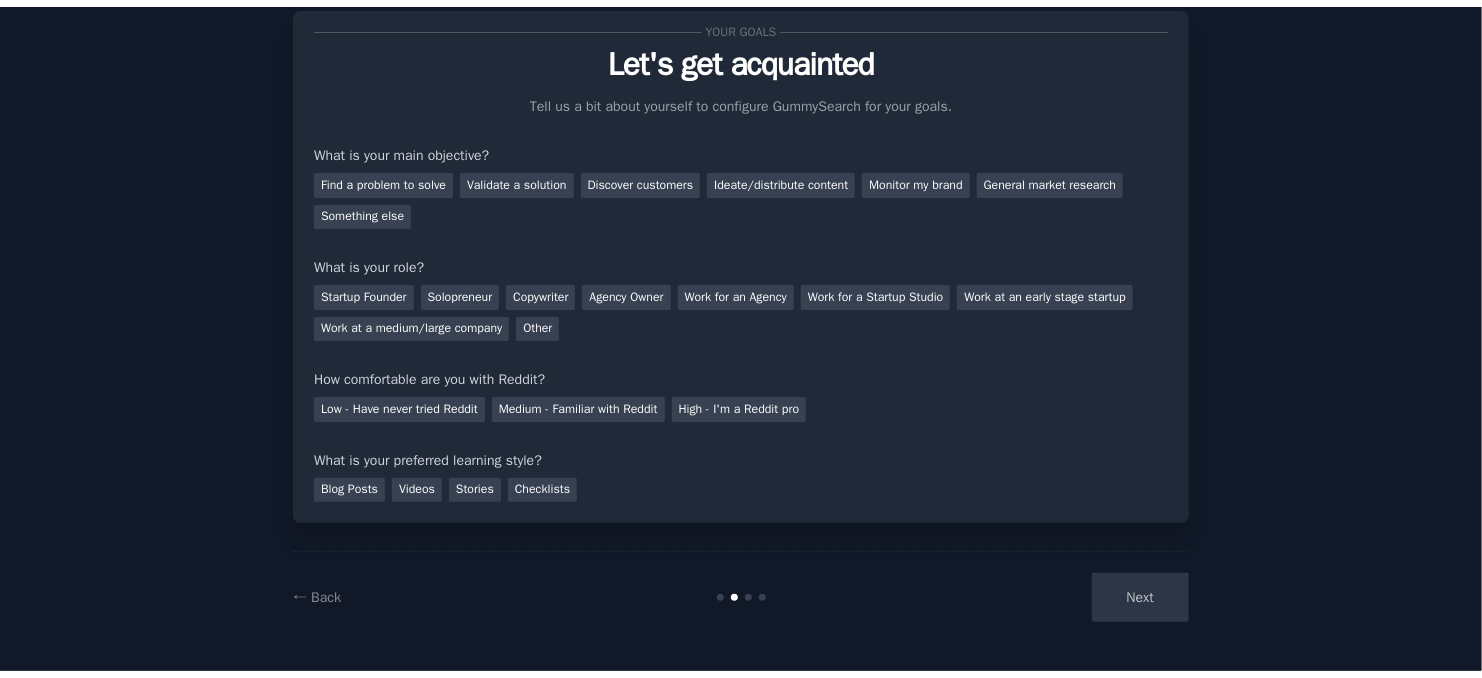 scroll, scrollTop: 52, scrollLeft: 0, axis: vertical 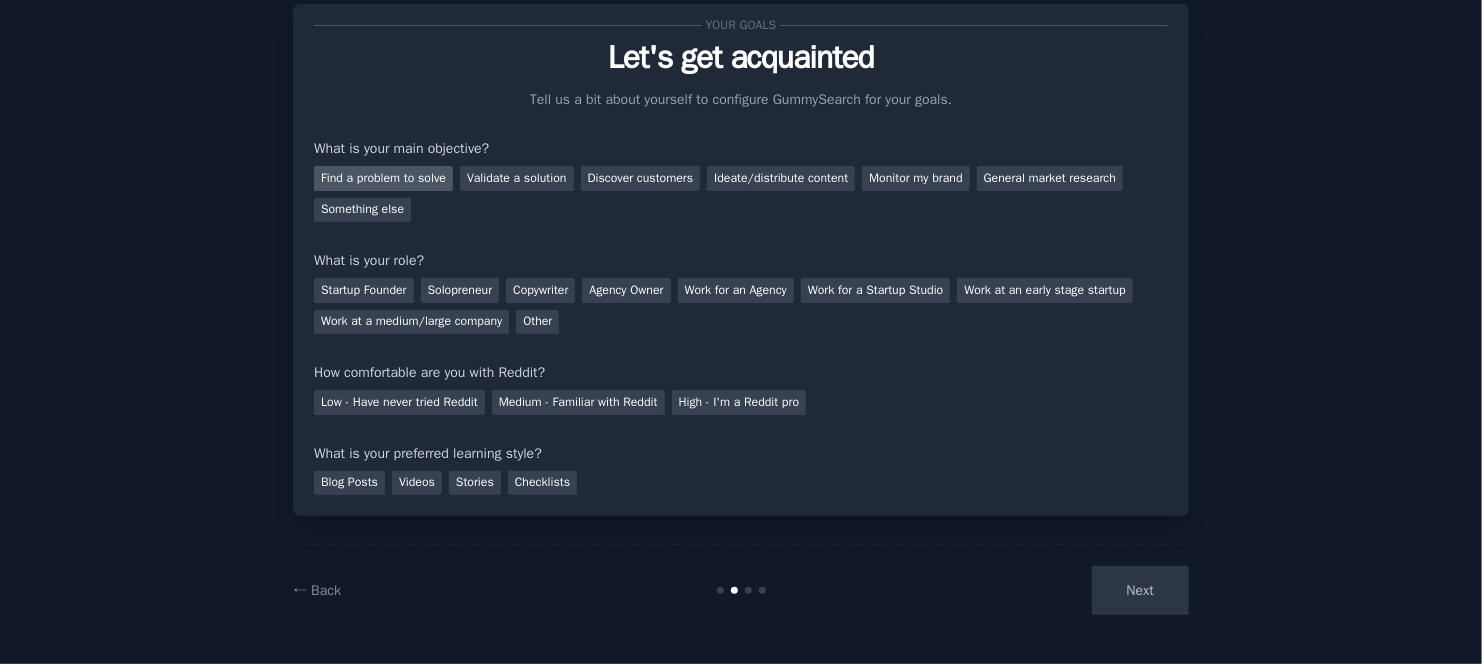 click on "Find a problem to solve" at bounding box center [383, 178] 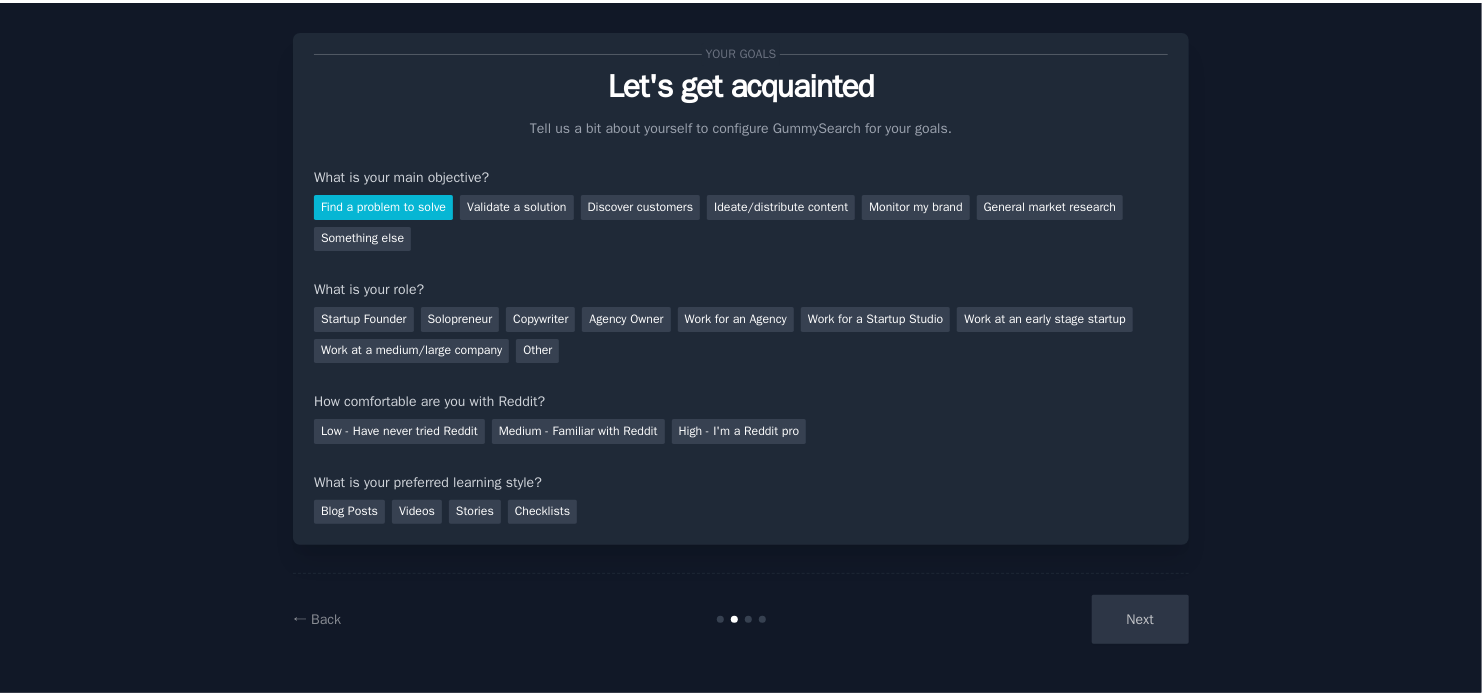 scroll, scrollTop: 20, scrollLeft: 0, axis: vertical 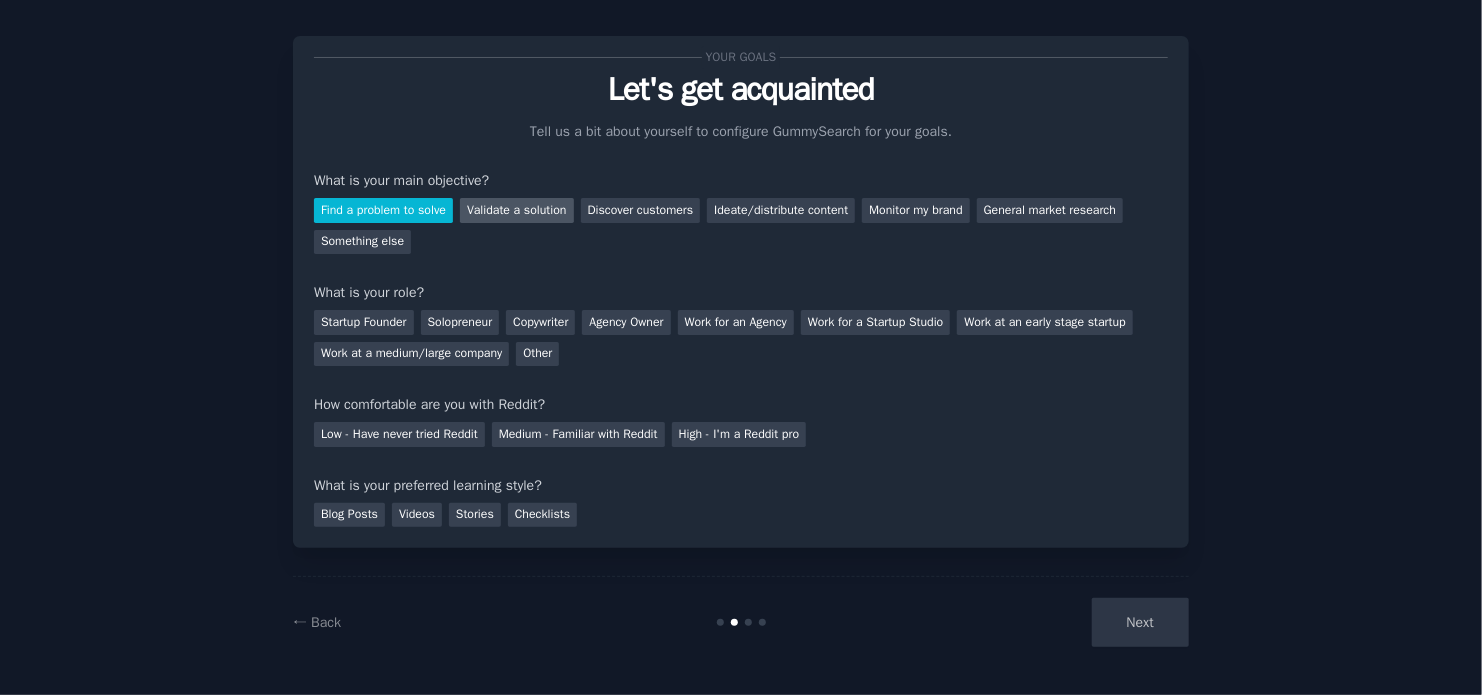 click on "Validate a solution" at bounding box center (517, 210) 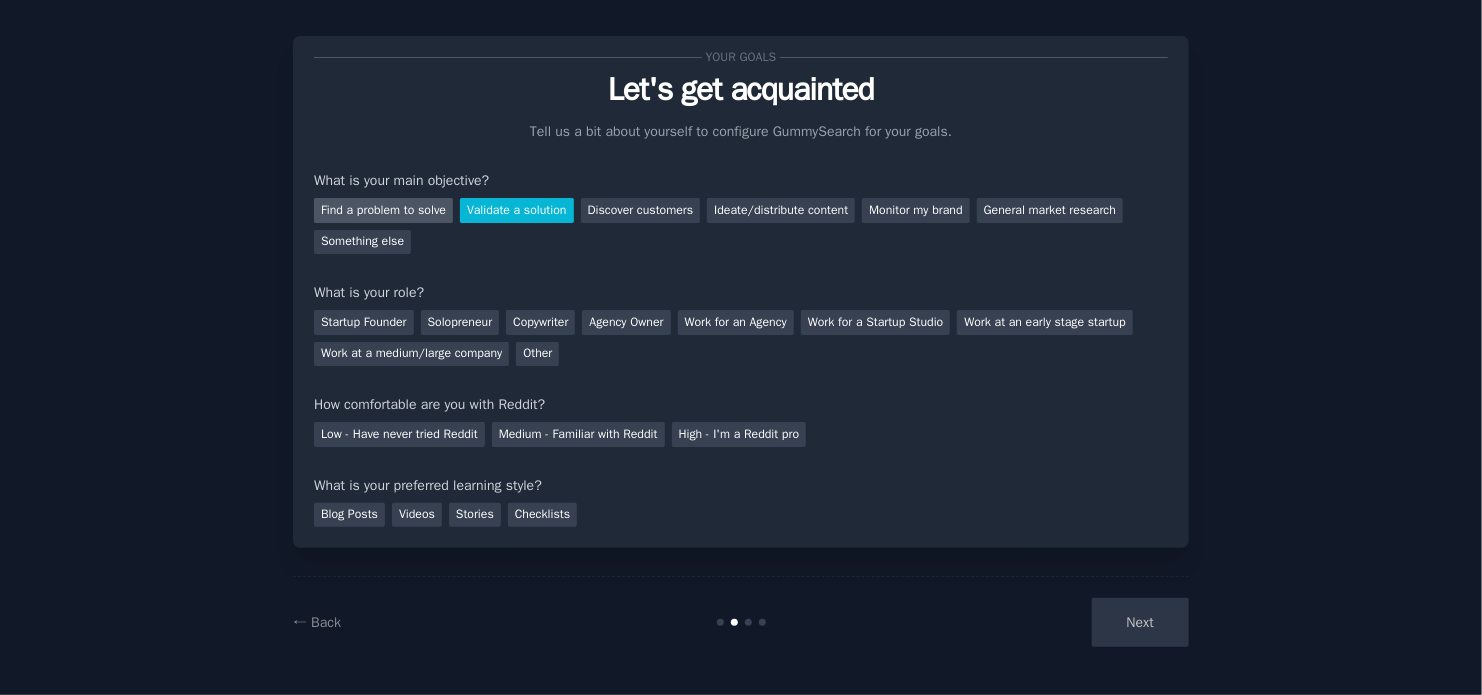 click on "Find a problem to solve" at bounding box center [383, 210] 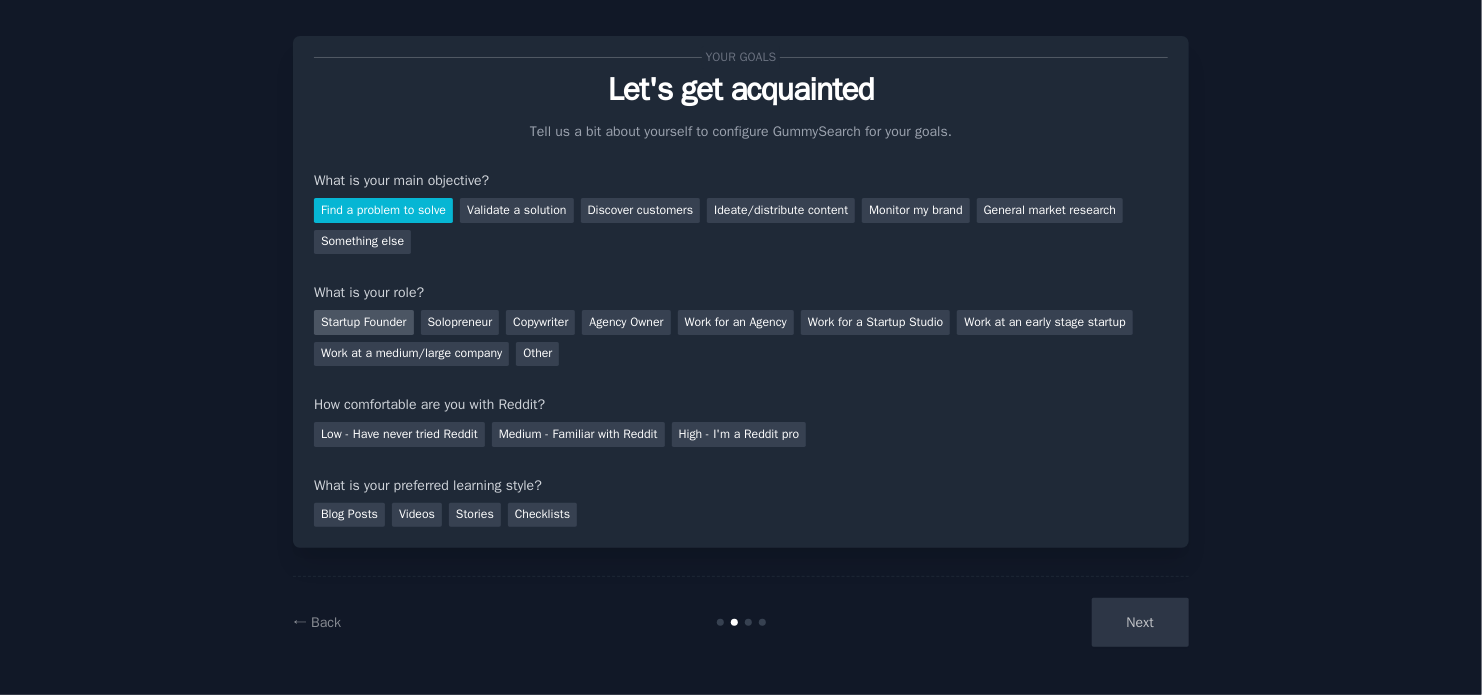 click on "Startup Founder" at bounding box center (364, 322) 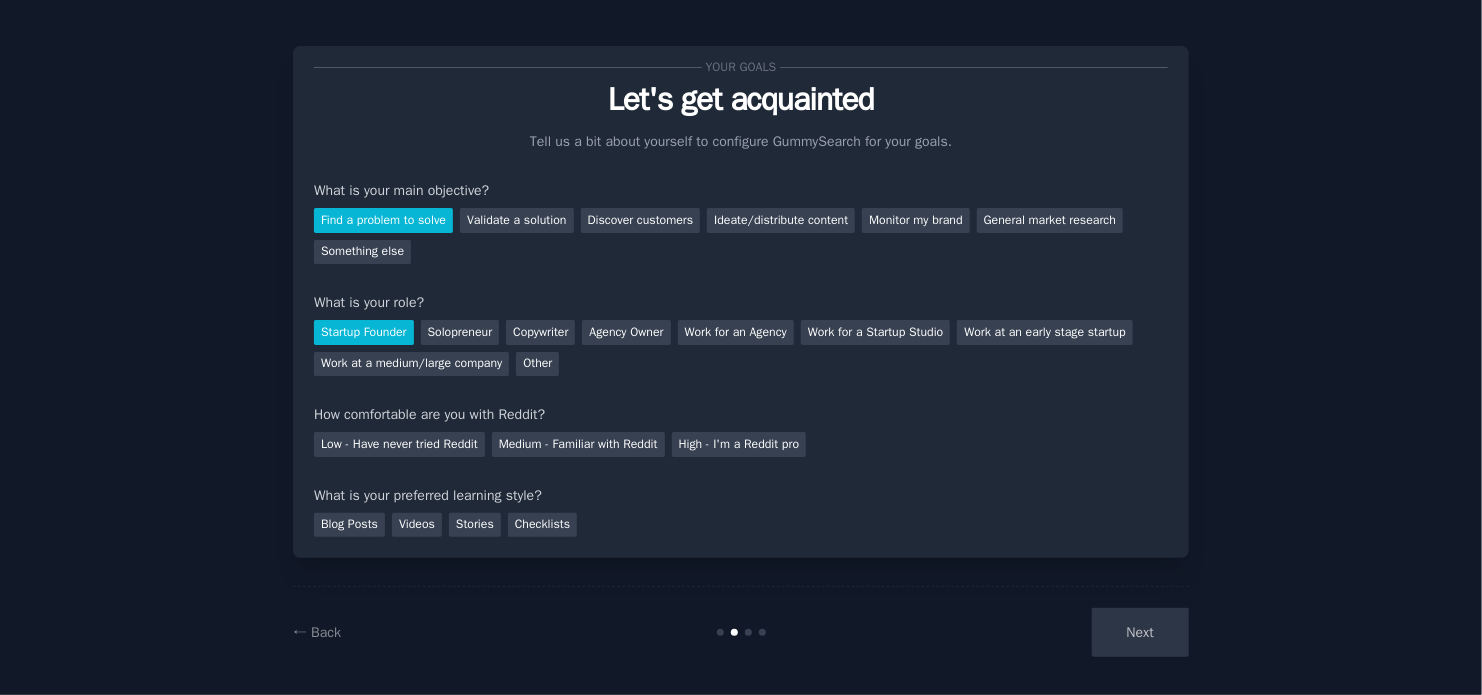 scroll, scrollTop: 20, scrollLeft: 0, axis: vertical 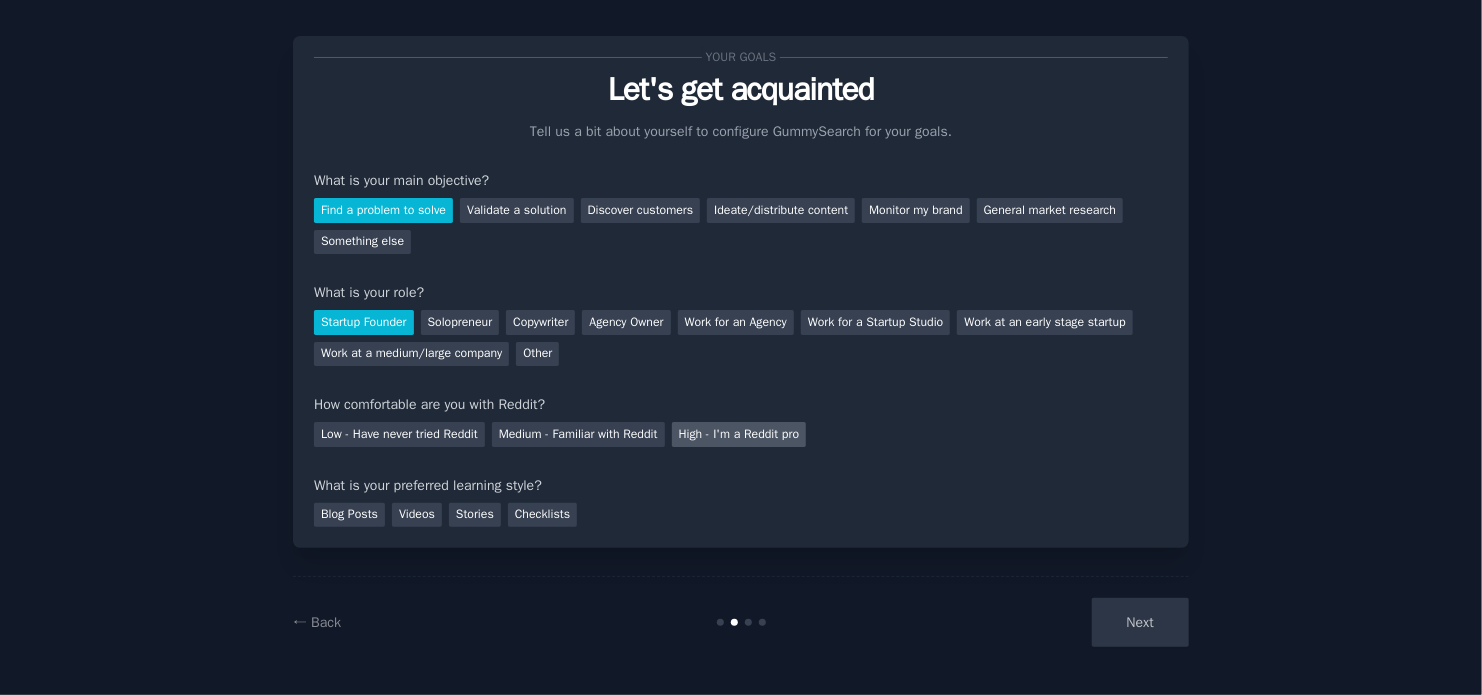 click on "High - I'm a Reddit pro" at bounding box center (739, 434) 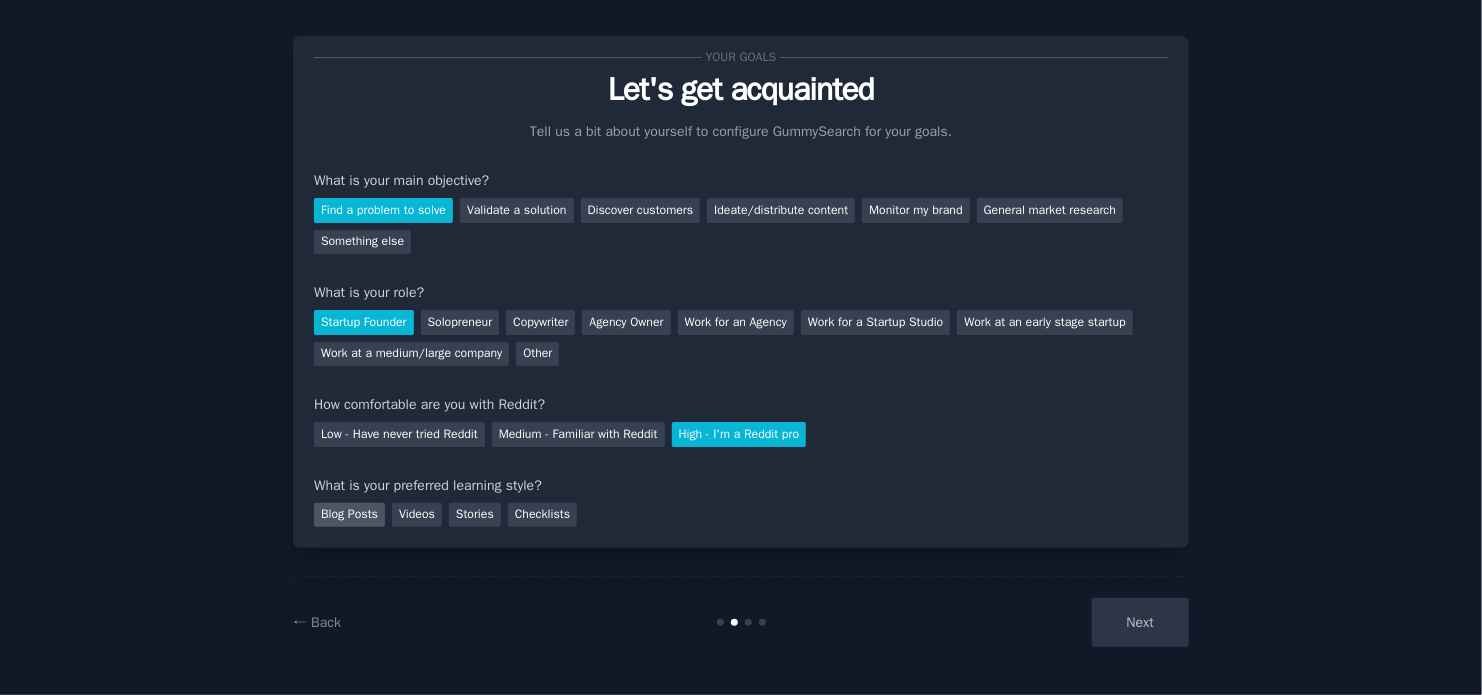 click on "Blog Posts" at bounding box center [349, 515] 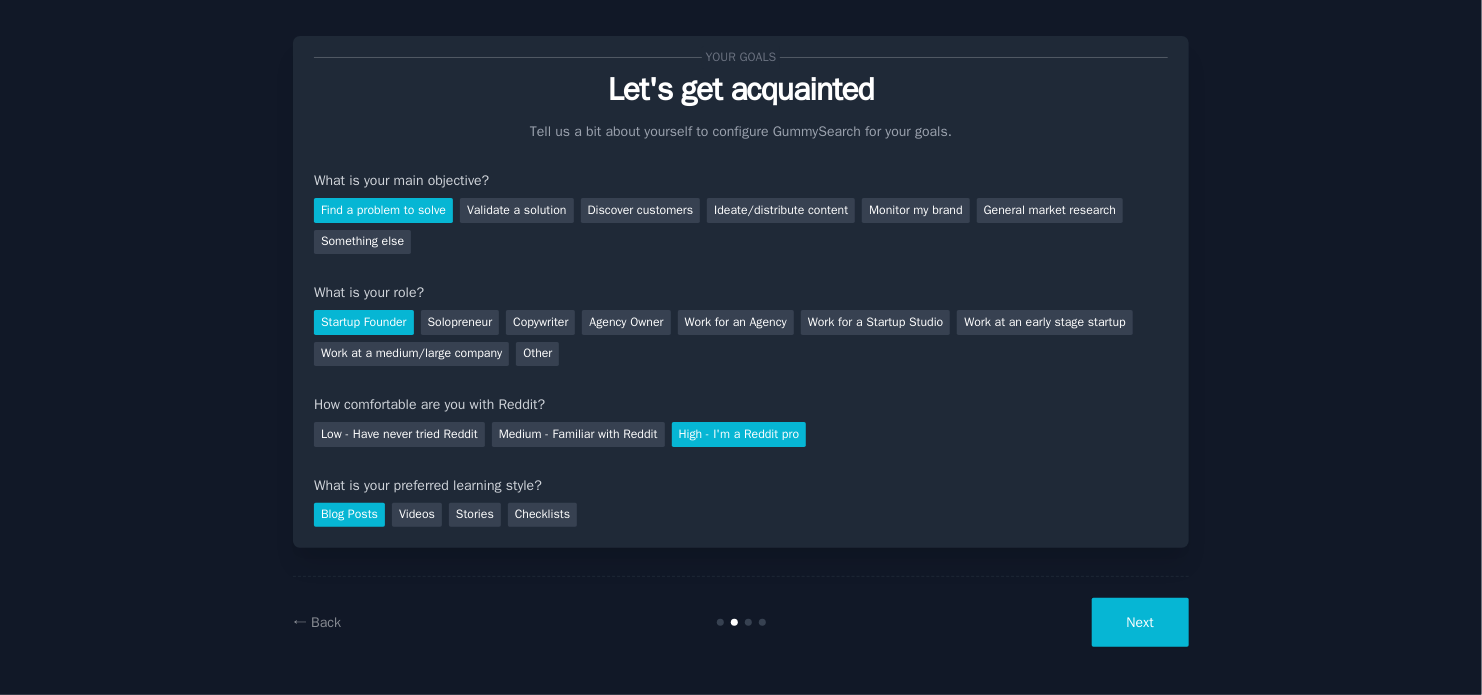 click on "Next" at bounding box center (1140, 622) 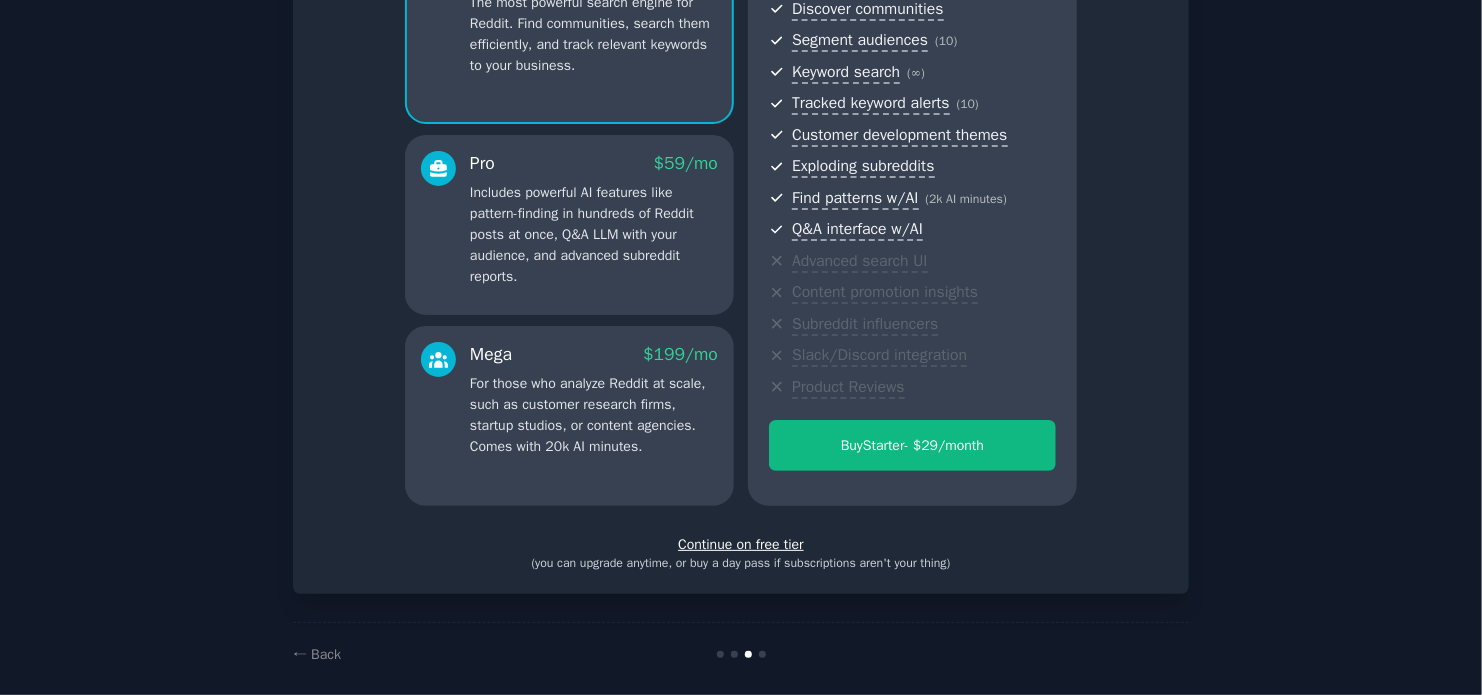 scroll, scrollTop: 252, scrollLeft: 0, axis: vertical 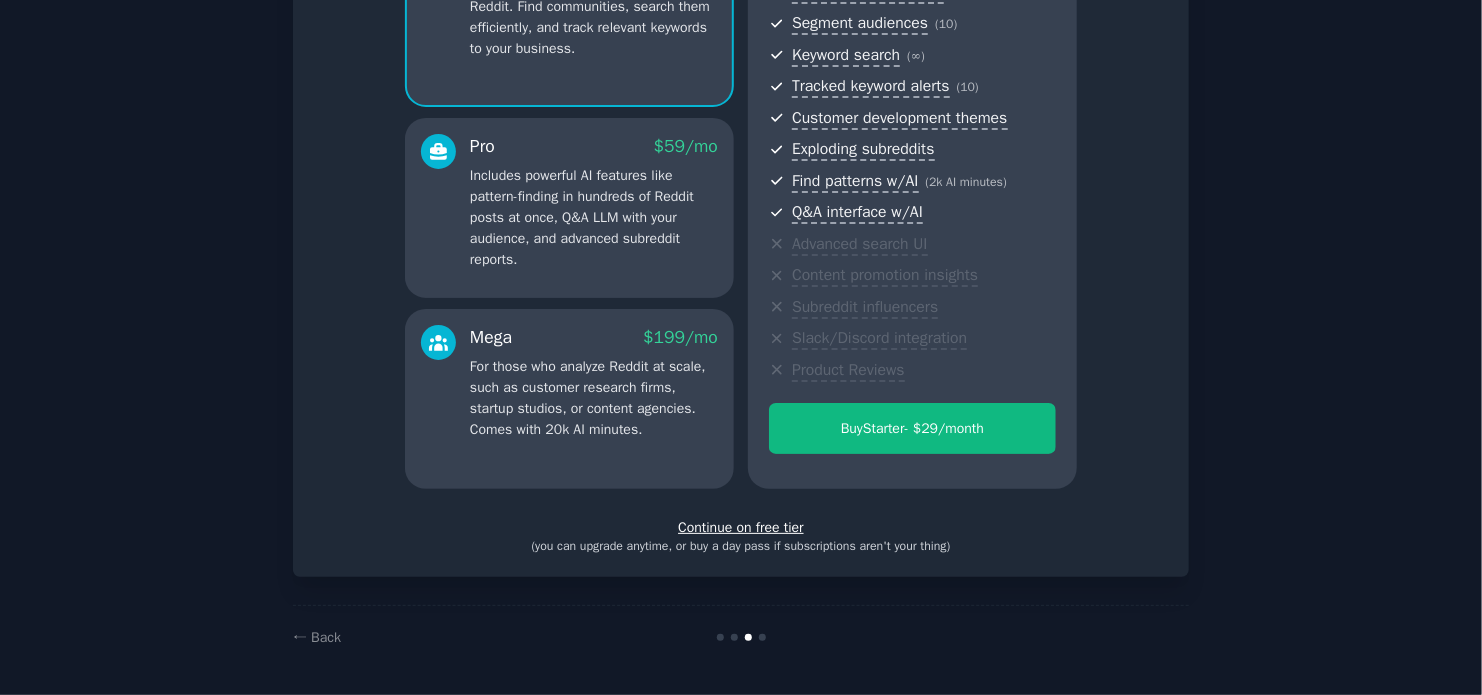 click on "Continue on free tier" at bounding box center (741, 527) 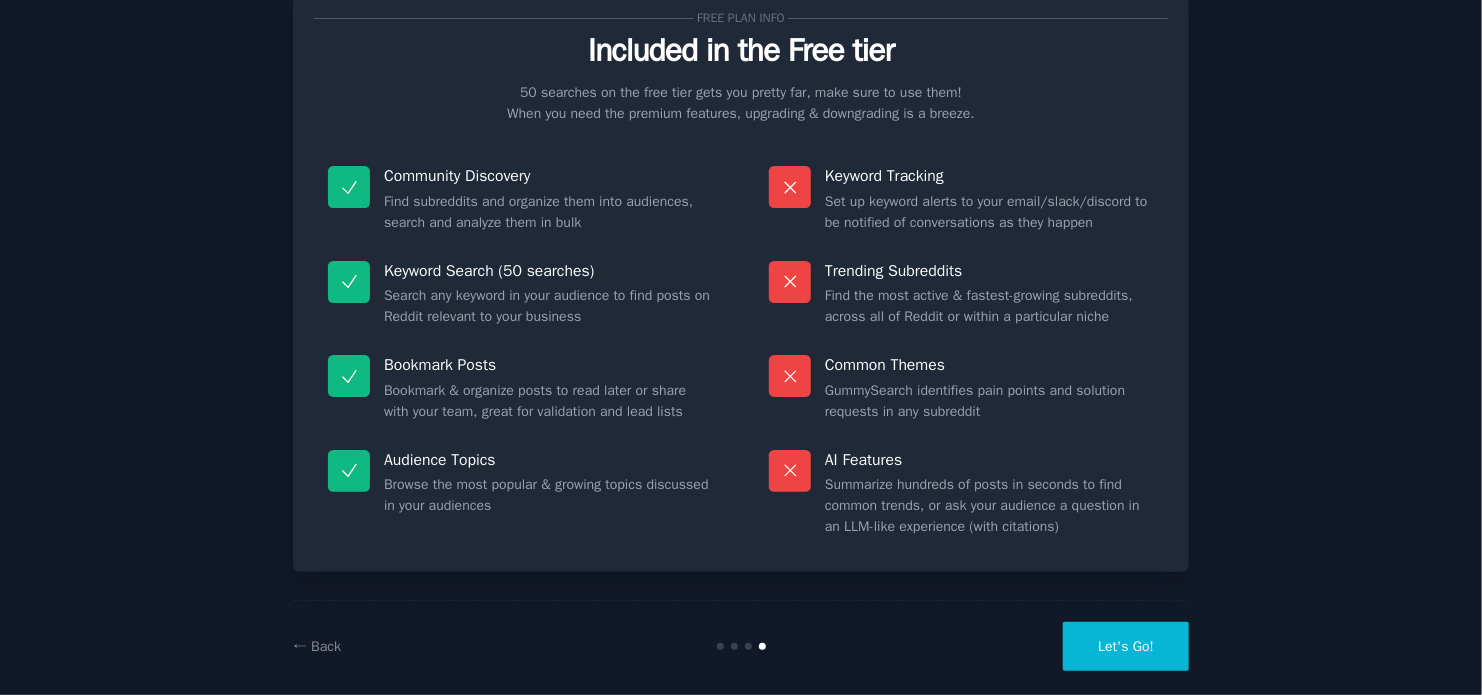 scroll, scrollTop: 83, scrollLeft: 0, axis: vertical 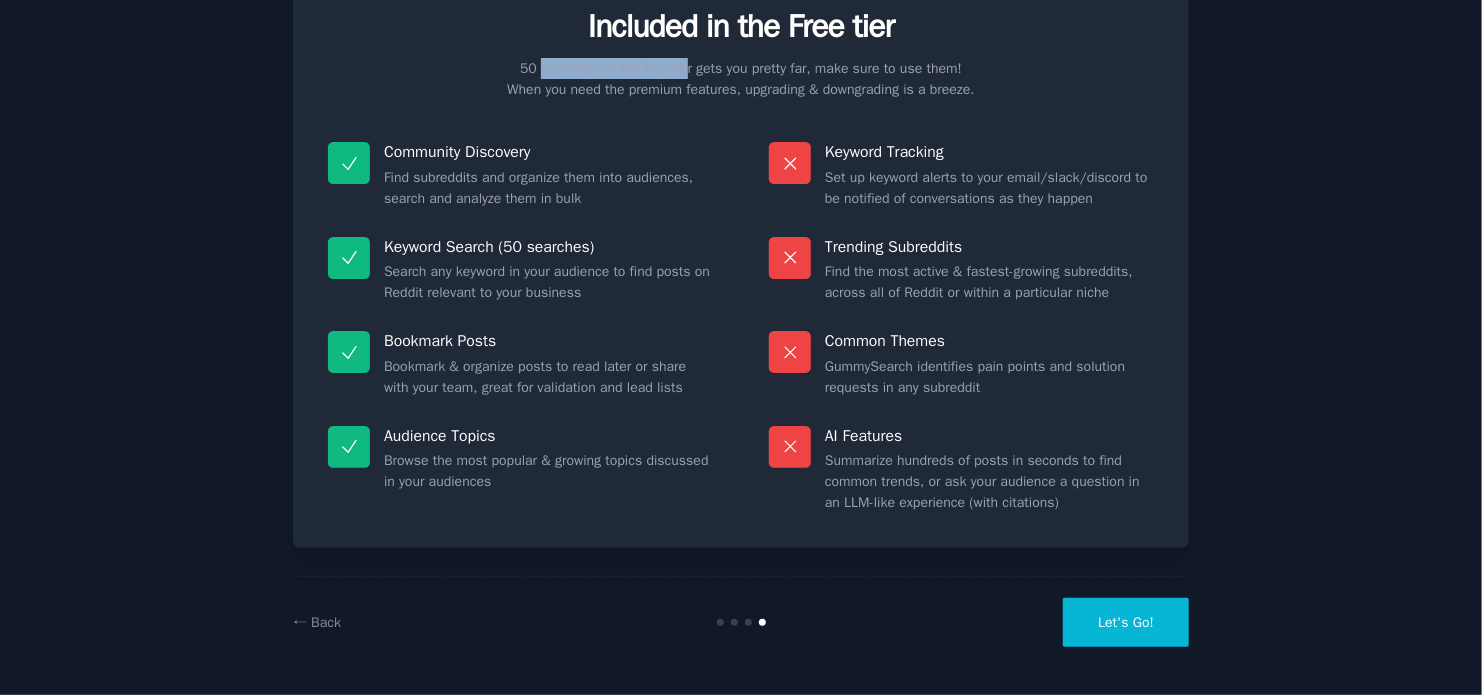 drag, startPoint x: 539, startPoint y: 71, endPoint x: 683, endPoint y: 71, distance: 144 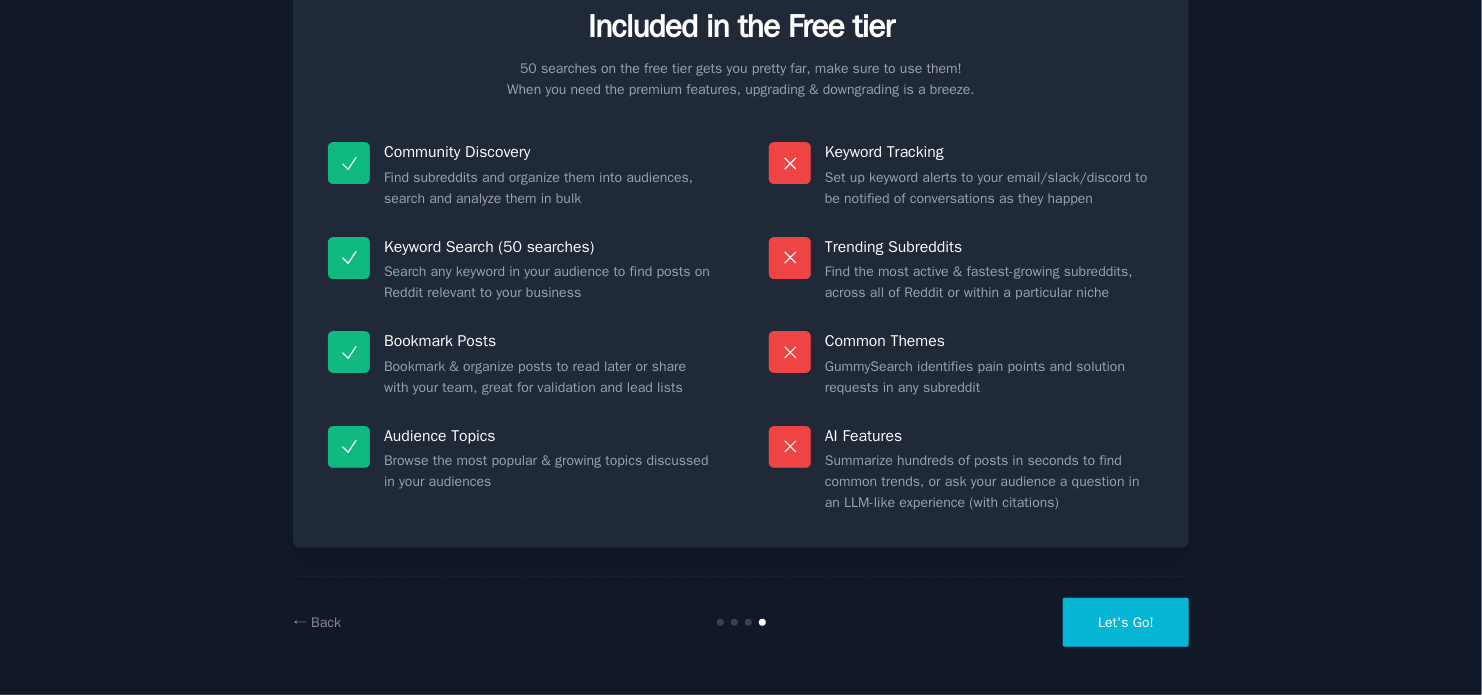 click on "50 searches on the free tier gets you pretty far, make sure to use them! When you need the premium features, upgrading & downgrading is a breeze." at bounding box center [741, 79] 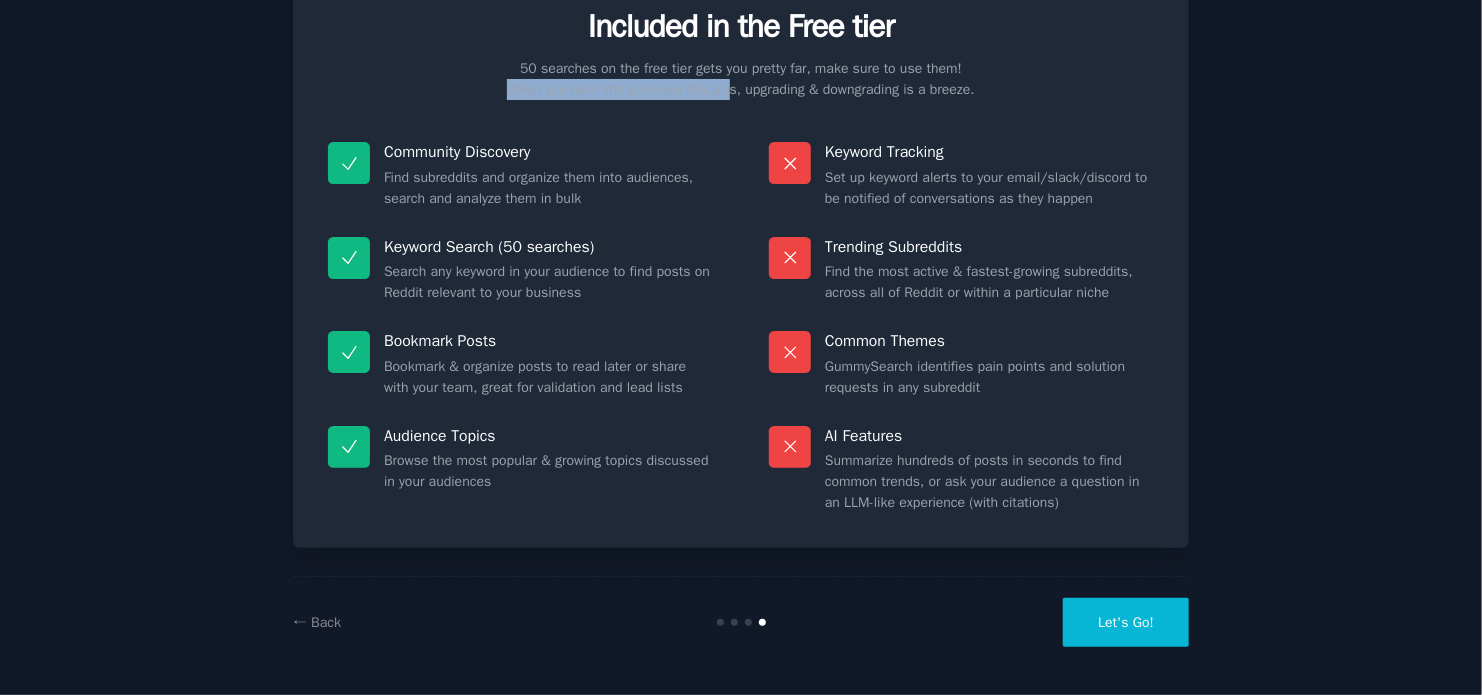 drag, startPoint x: 498, startPoint y: 92, endPoint x: 727, endPoint y: 92, distance: 229 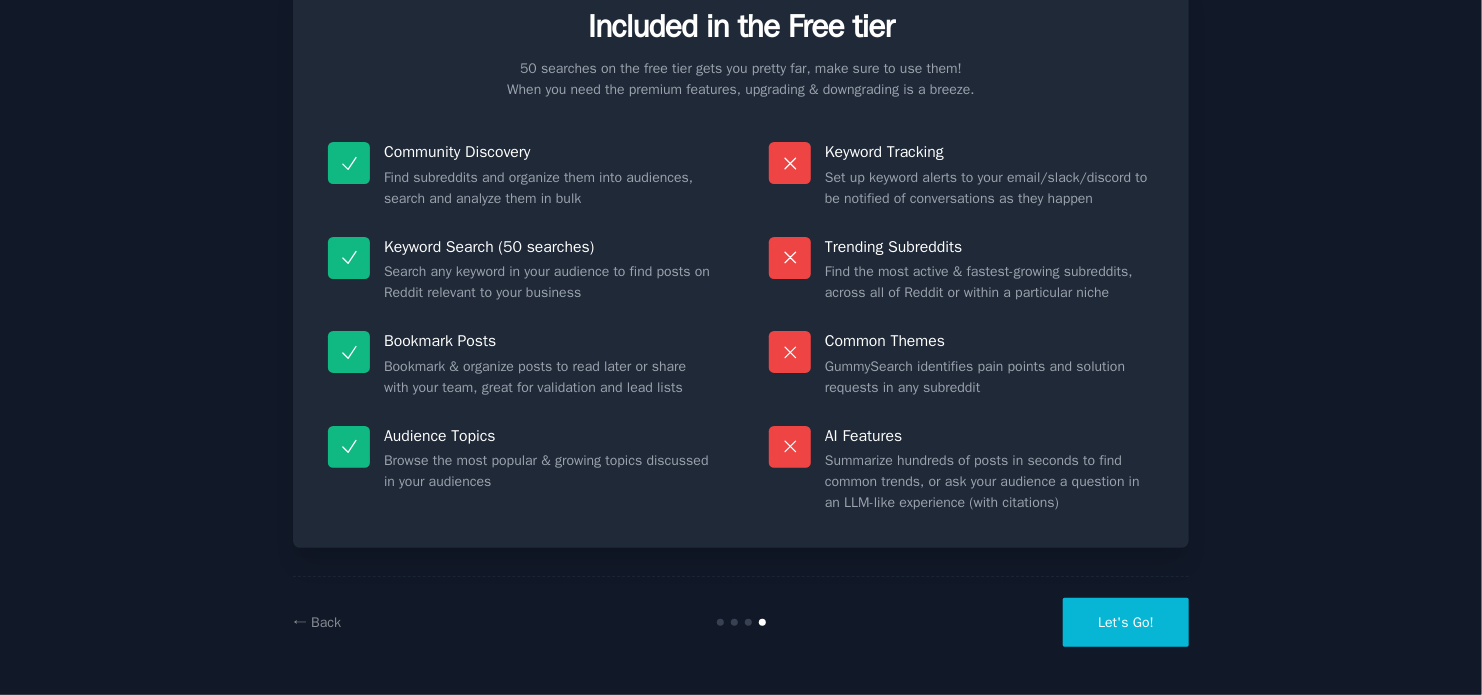 click on "50 searches on the free tier gets you pretty far, make sure to use them! When you need the premium features, upgrading & downgrading is a breeze." at bounding box center (741, 79) 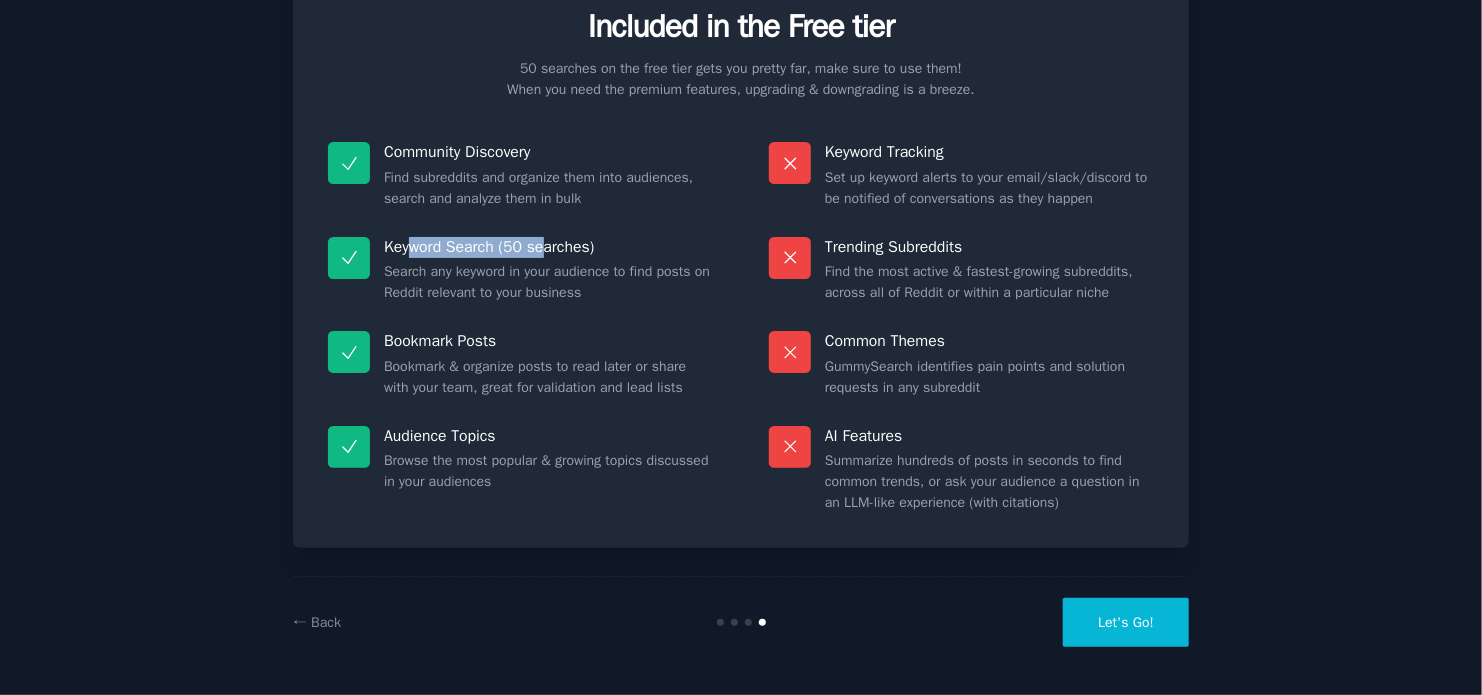 drag, startPoint x: 411, startPoint y: 249, endPoint x: 542, endPoint y: 250, distance: 131.00381 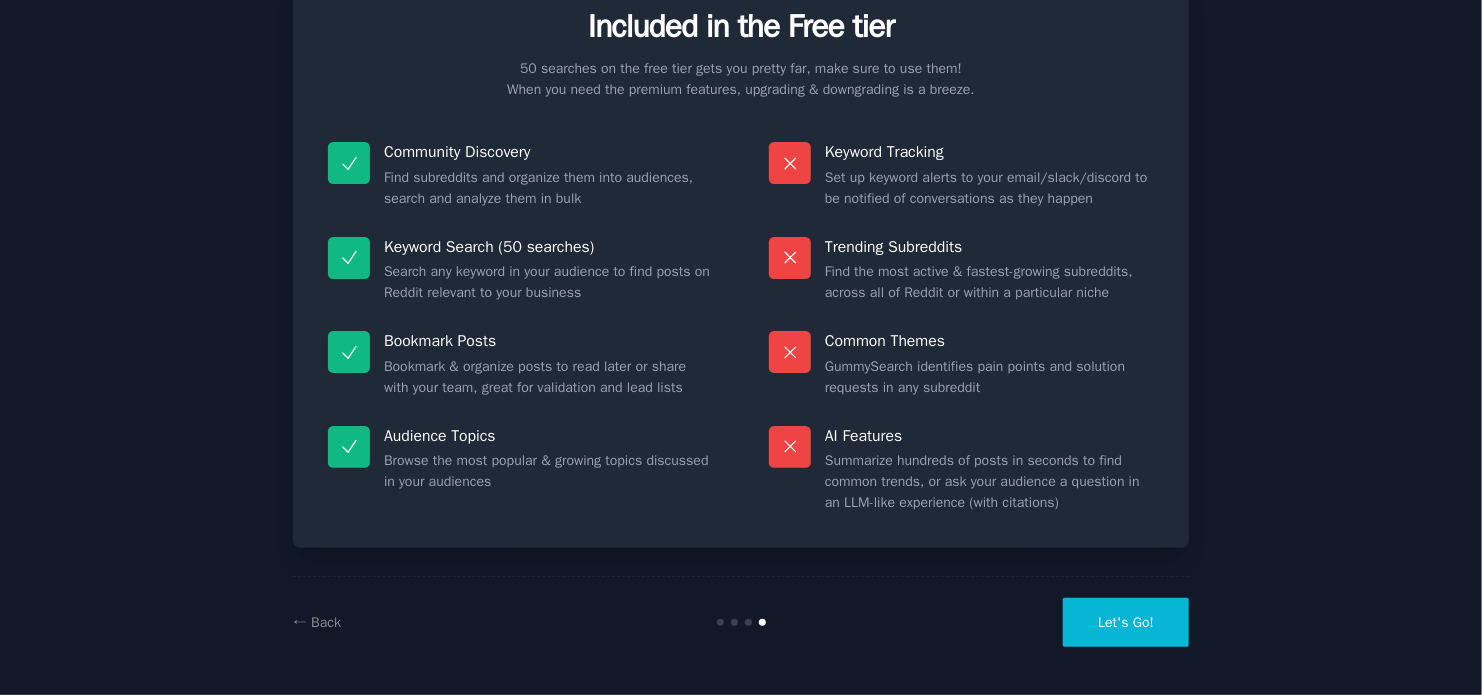 click on "Keyword Search (50 searches)" at bounding box center [548, 247] 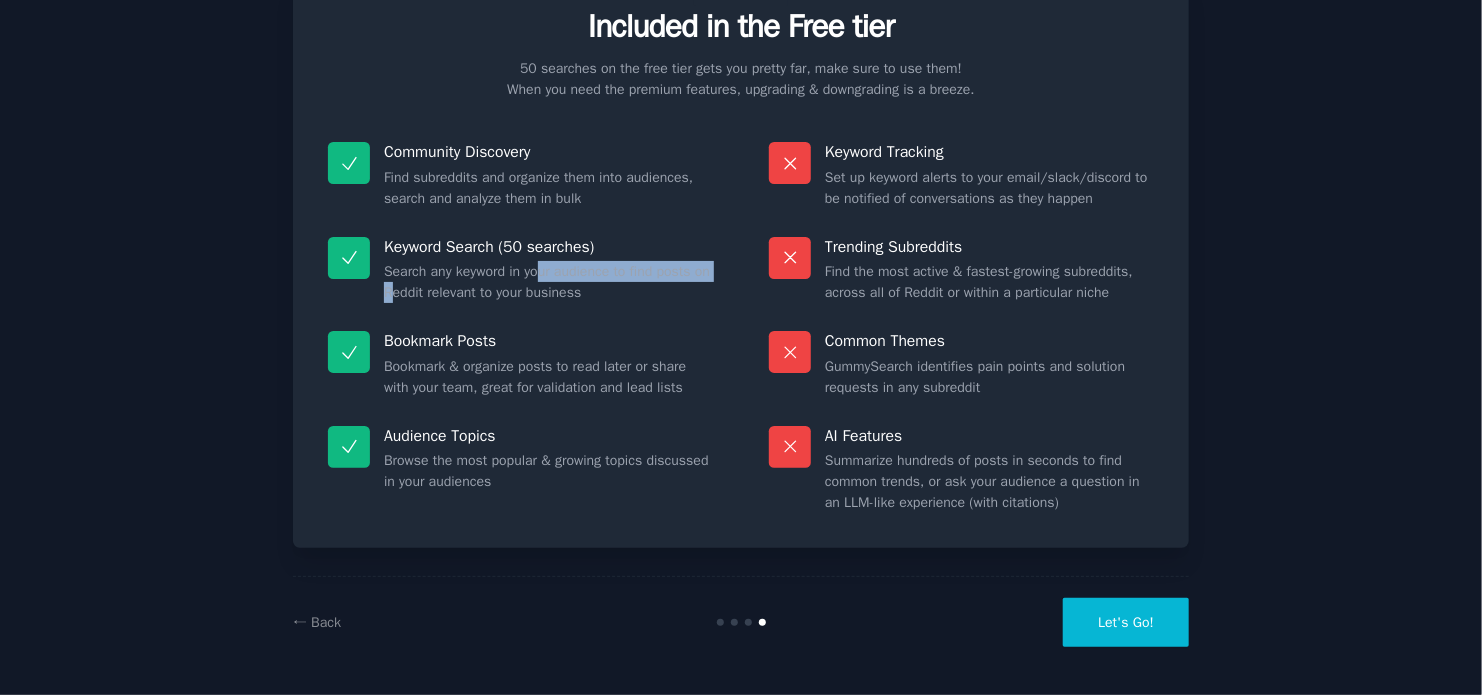 drag, startPoint x: 407, startPoint y: 282, endPoint x: 543, endPoint y: 274, distance: 136.23509 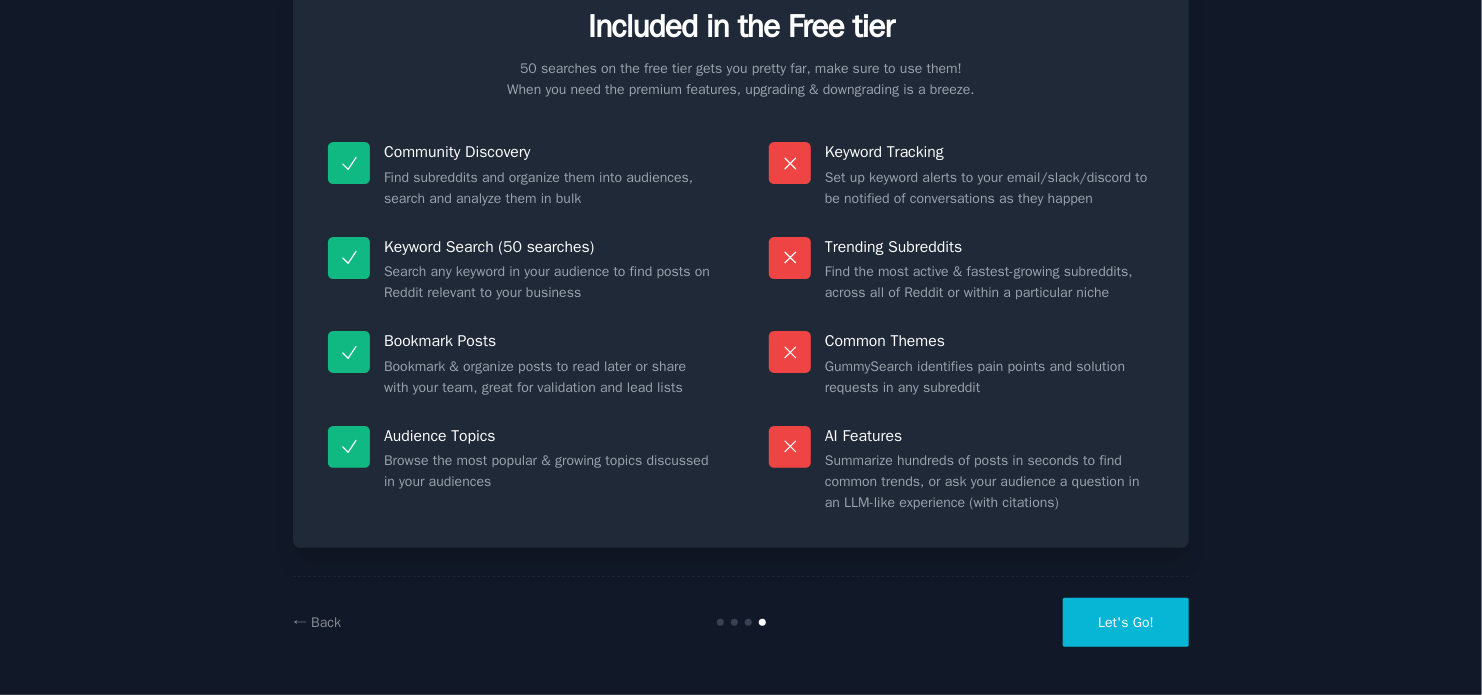 click on "Search any keyword in your audience to find posts on Reddit relevant to your business" at bounding box center (548, 282) 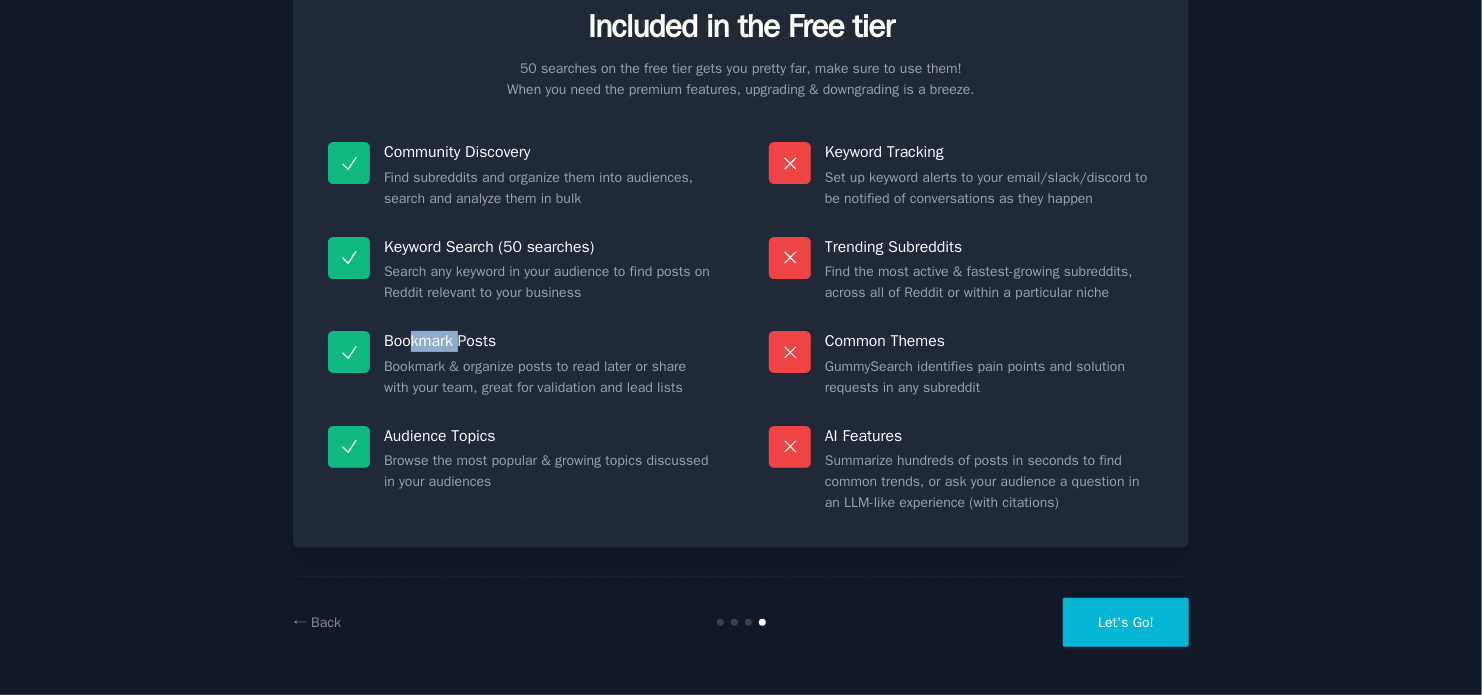 drag, startPoint x: 407, startPoint y: 348, endPoint x: 463, endPoint y: 348, distance: 56 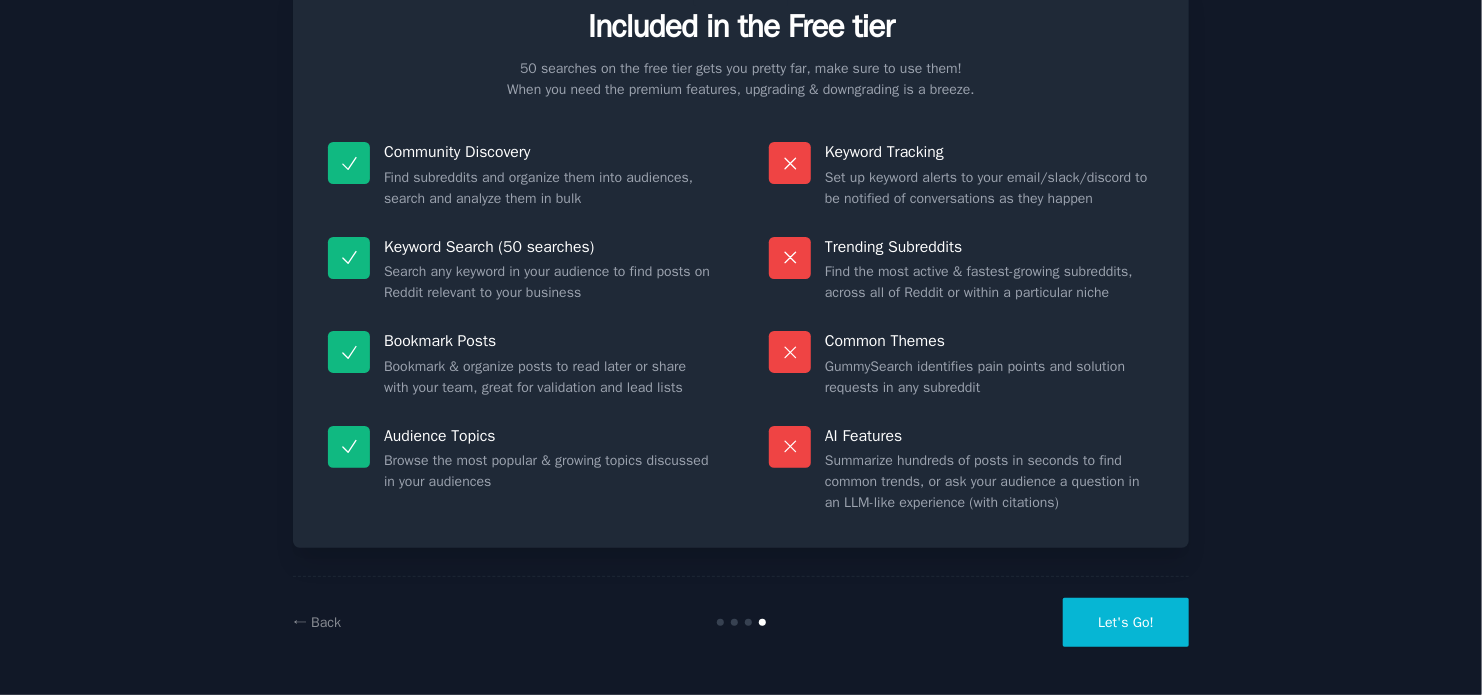 click on "Bookmark & organize posts to read later or share with your team, great for validation and lead lists" at bounding box center (548, 377) 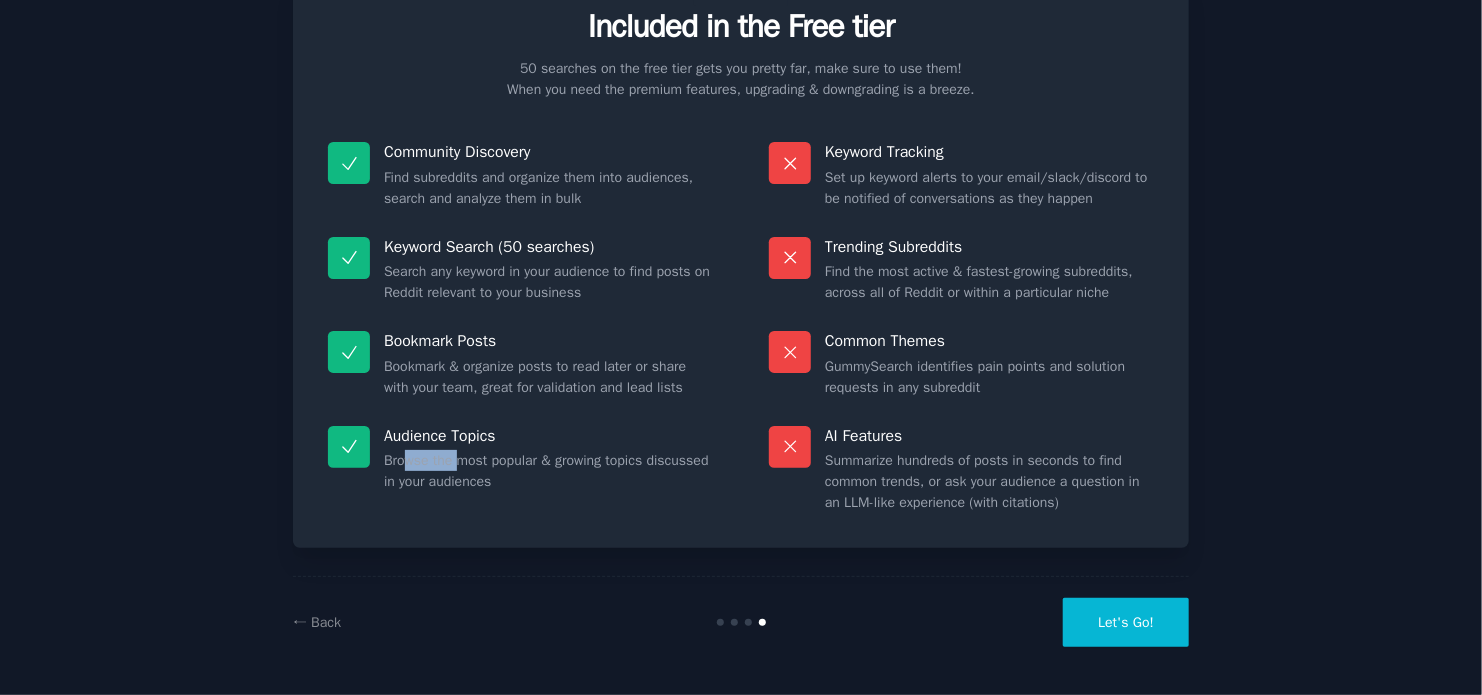 drag, startPoint x: 402, startPoint y: 461, endPoint x: 457, endPoint y: 462, distance: 55.00909 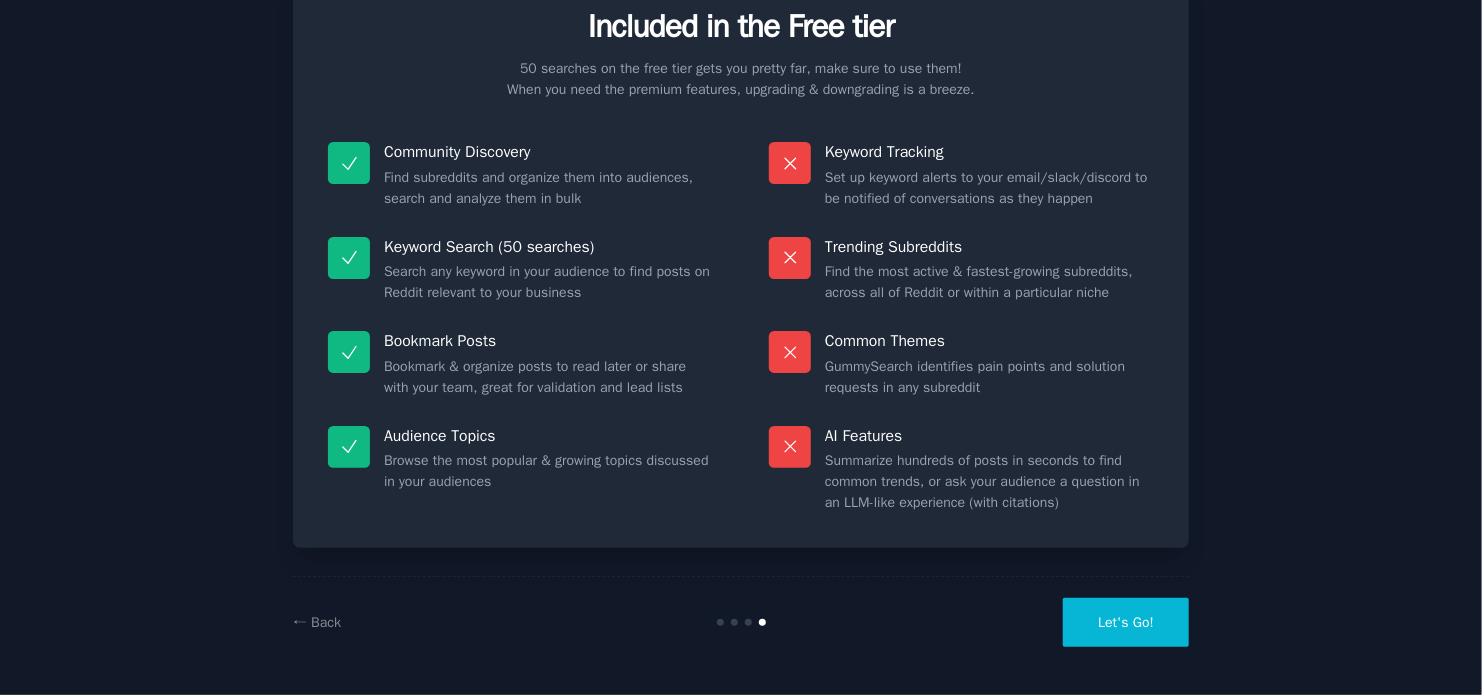 click on "Browse the most popular & growing topics discussed in your audiences" at bounding box center [548, 471] 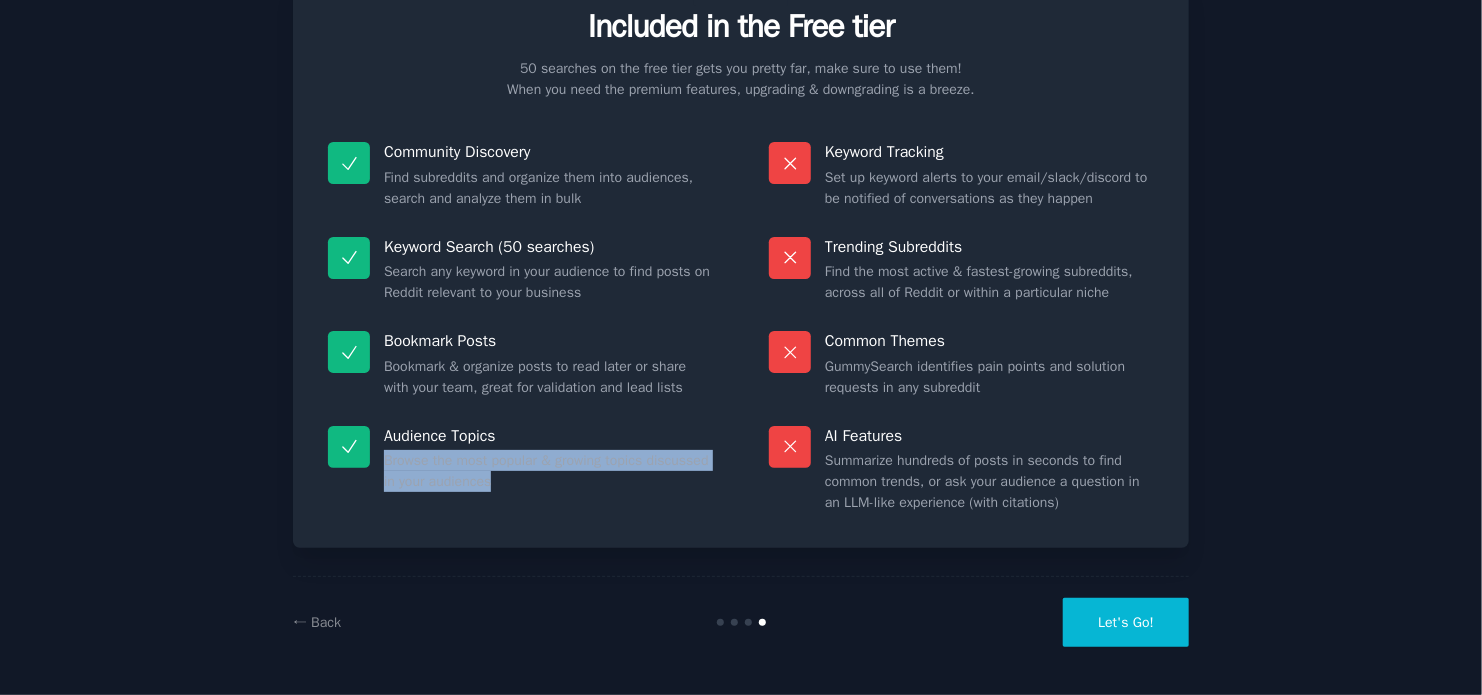 drag, startPoint x: 511, startPoint y: 491, endPoint x: 375, endPoint y: 462, distance: 139.05754 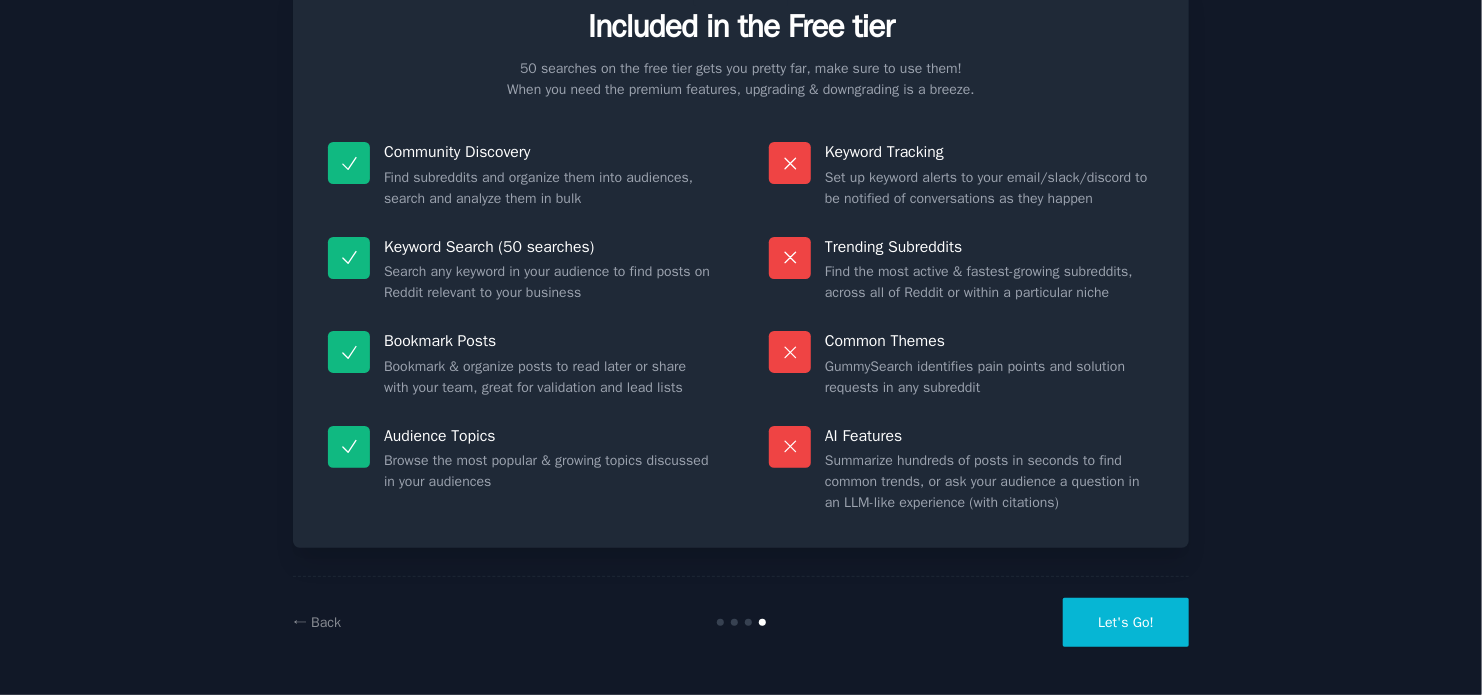 click on "Let's Go!" at bounding box center (1126, 622) 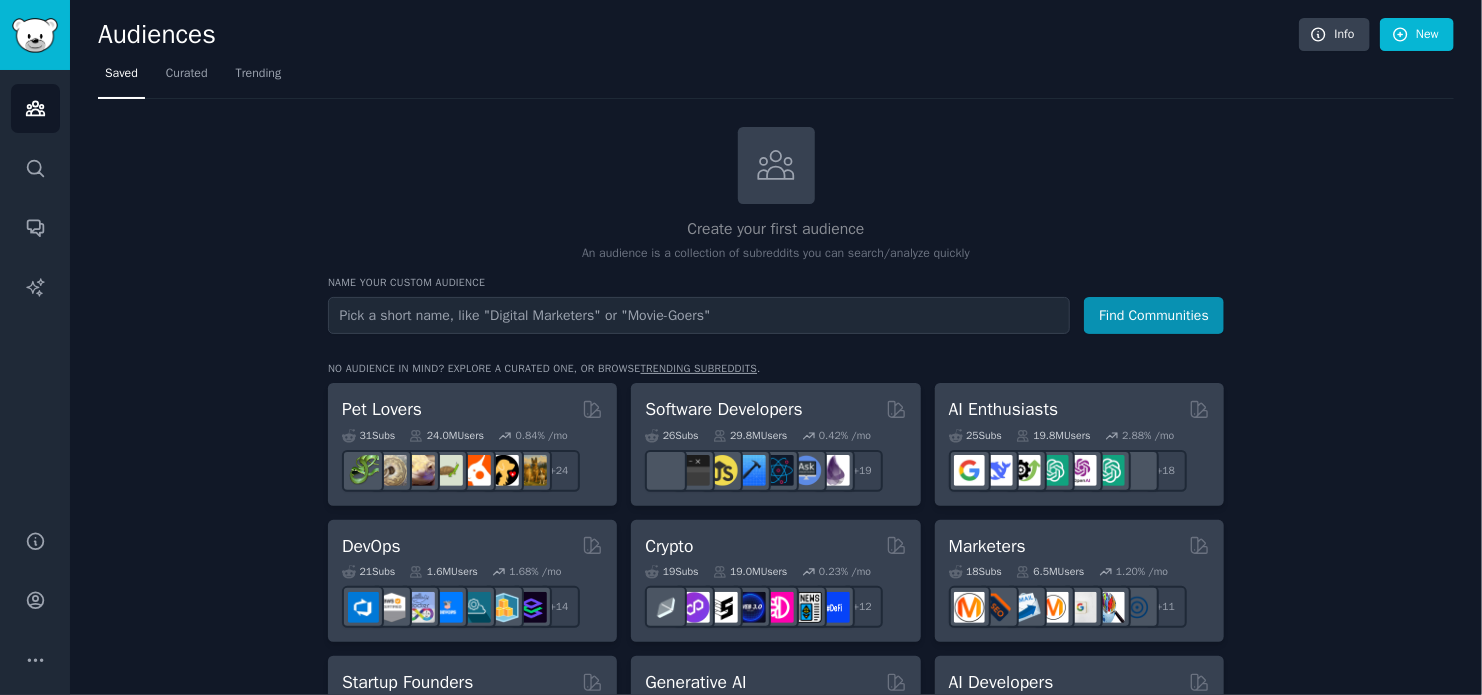 scroll, scrollTop: 66, scrollLeft: 0, axis: vertical 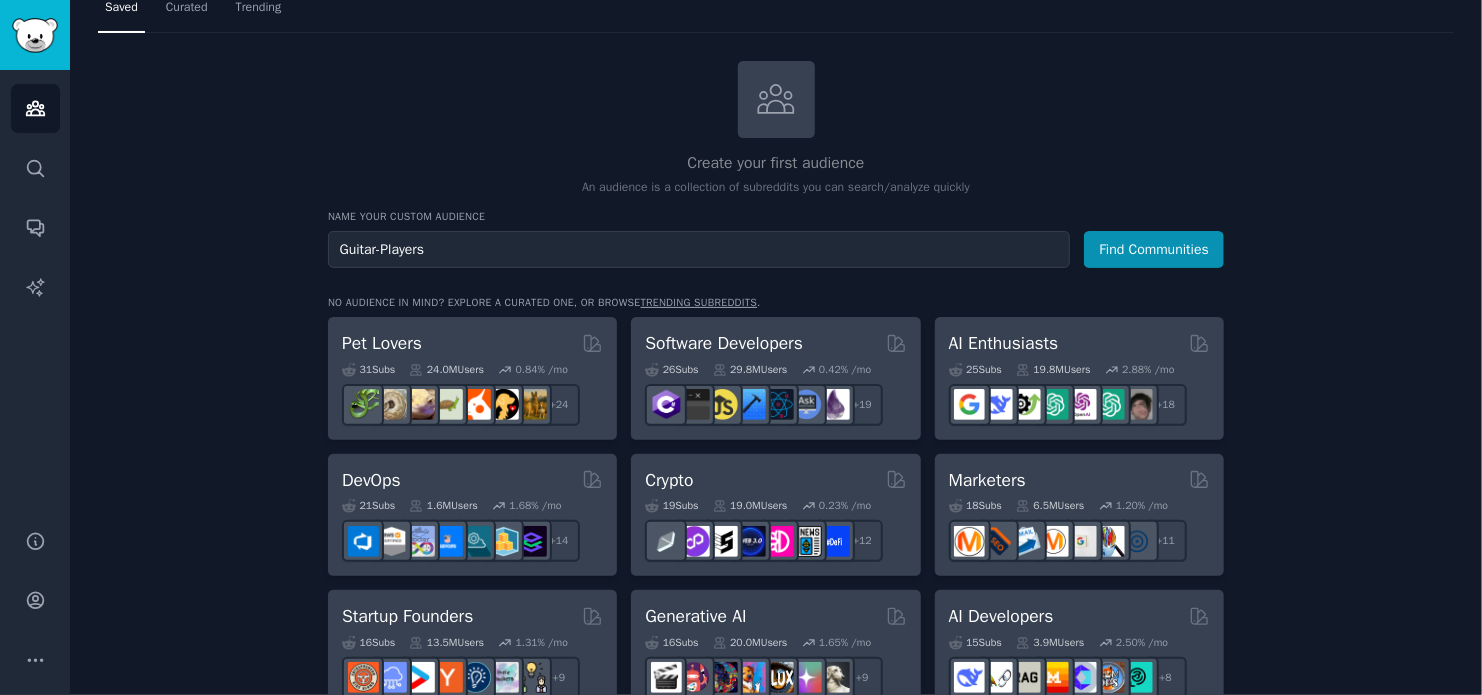 type on "Guitar-Players" 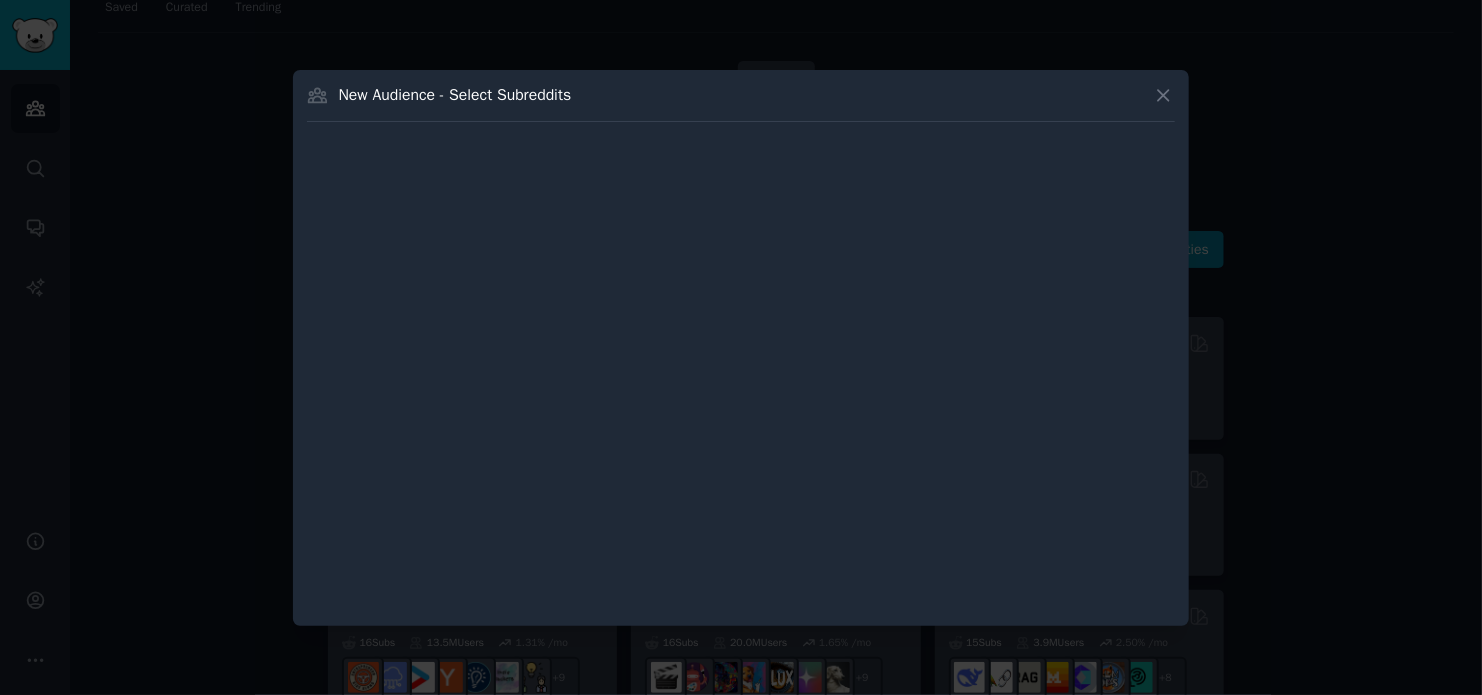 type 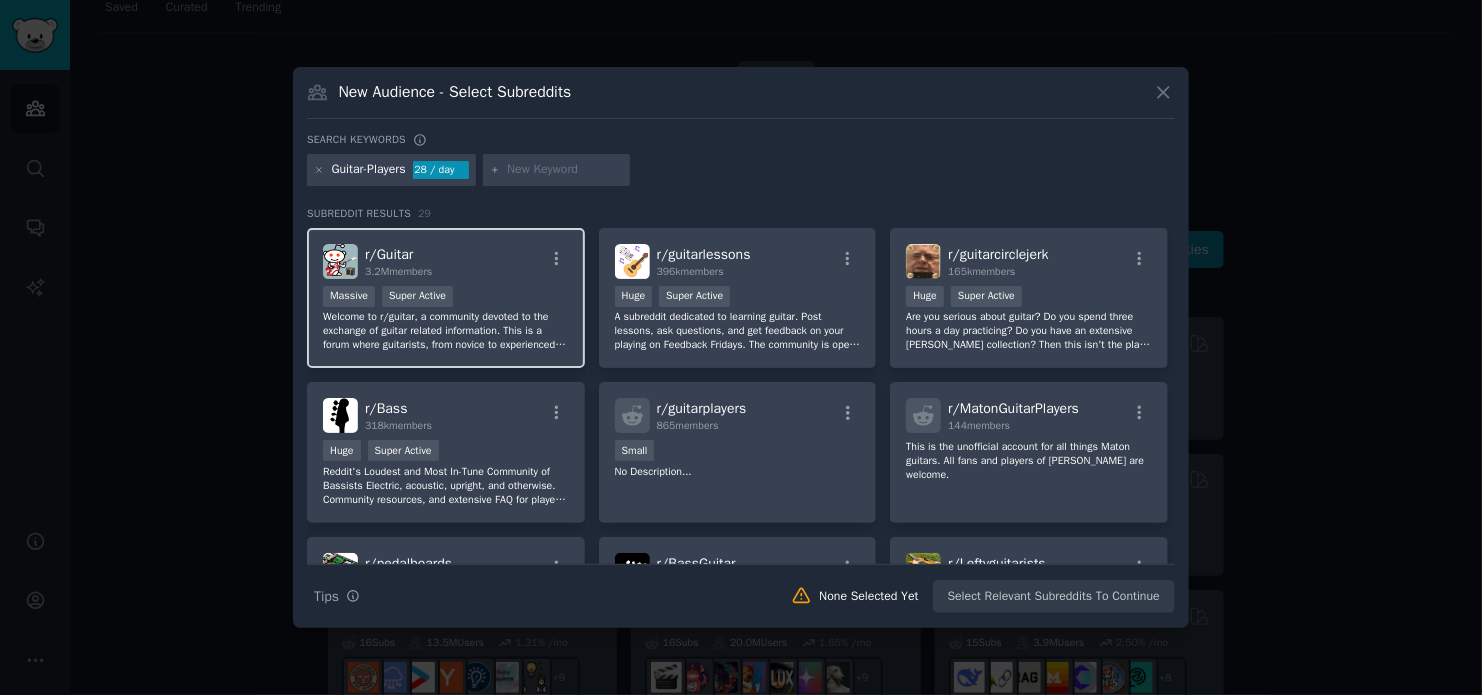 click on "r/ Guitar 3.2M  members" at bounding box center [446, 261] 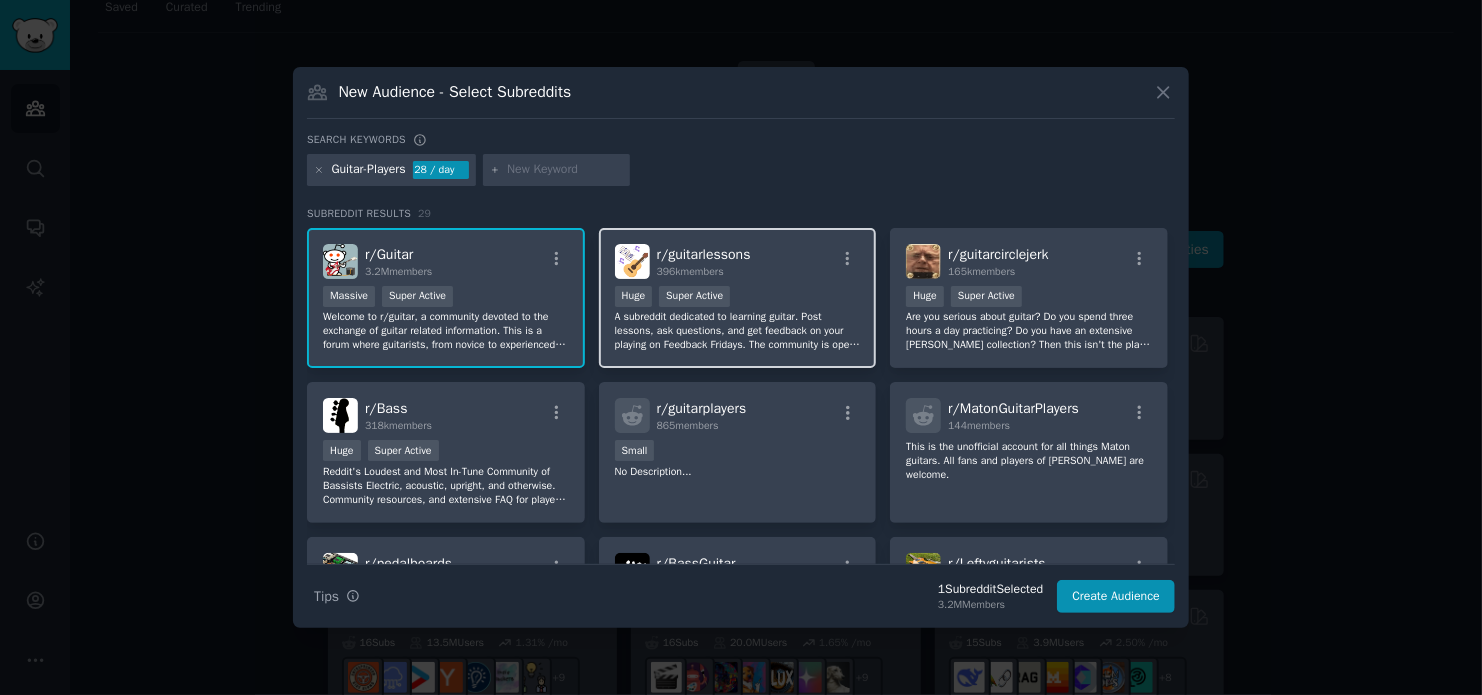 click on "r/ guitarlessons" at bounding box center (704, 254) 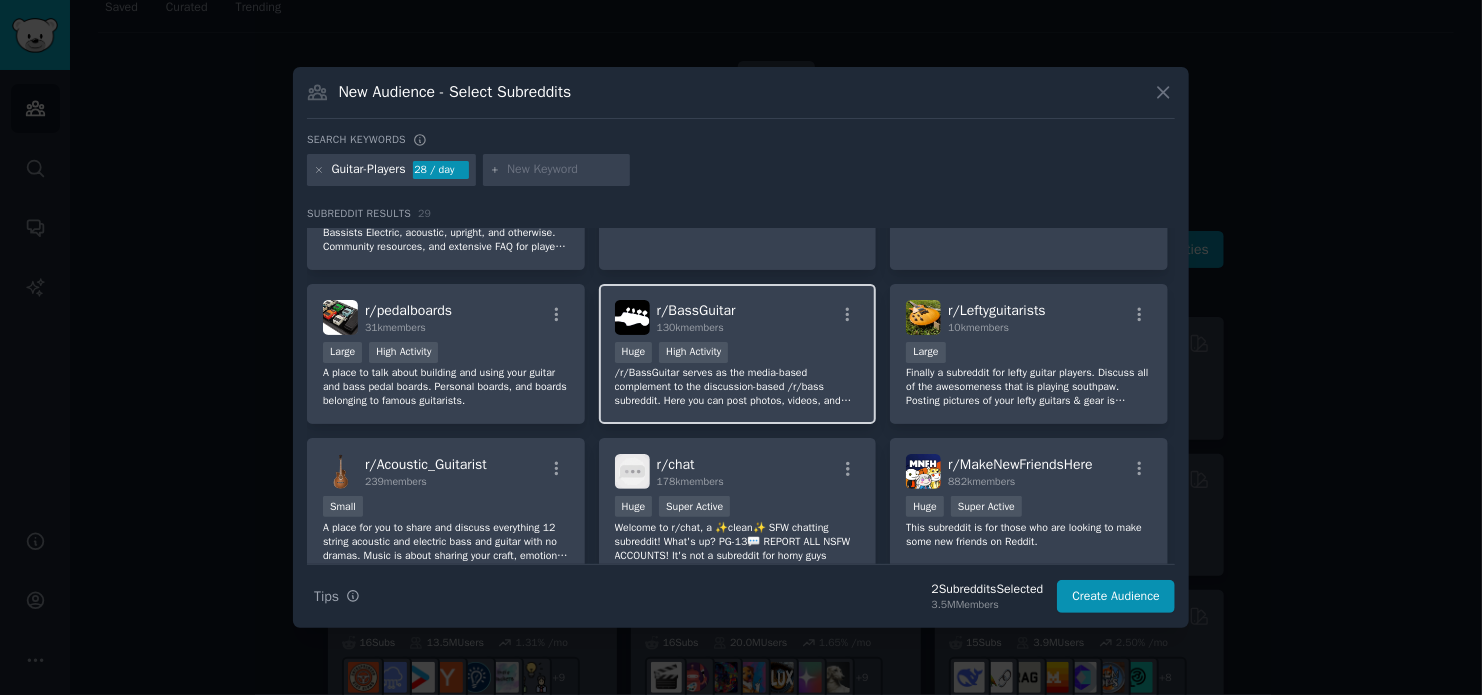 scroll, scrollTop: 266, scrollLeft: 0, axis: vertical 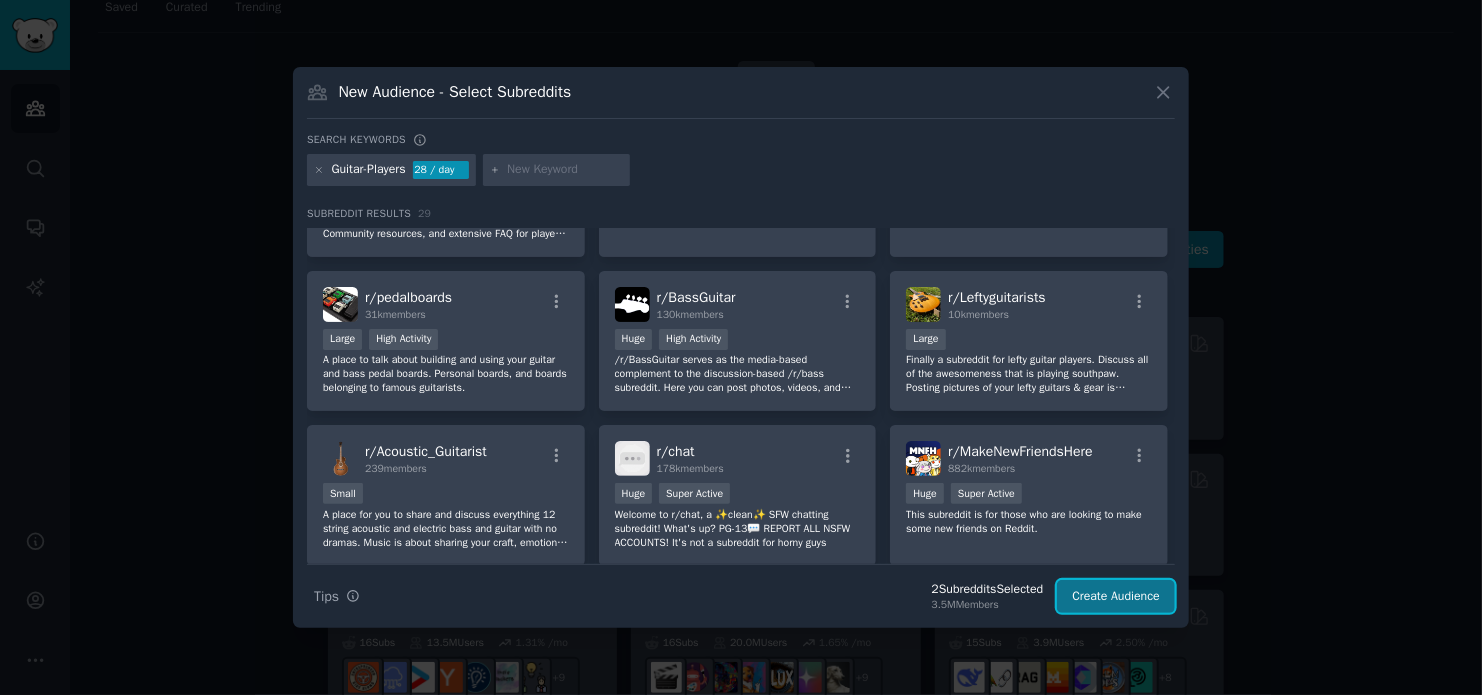 click on "Create Audience" at bounding box center (1116, 597) 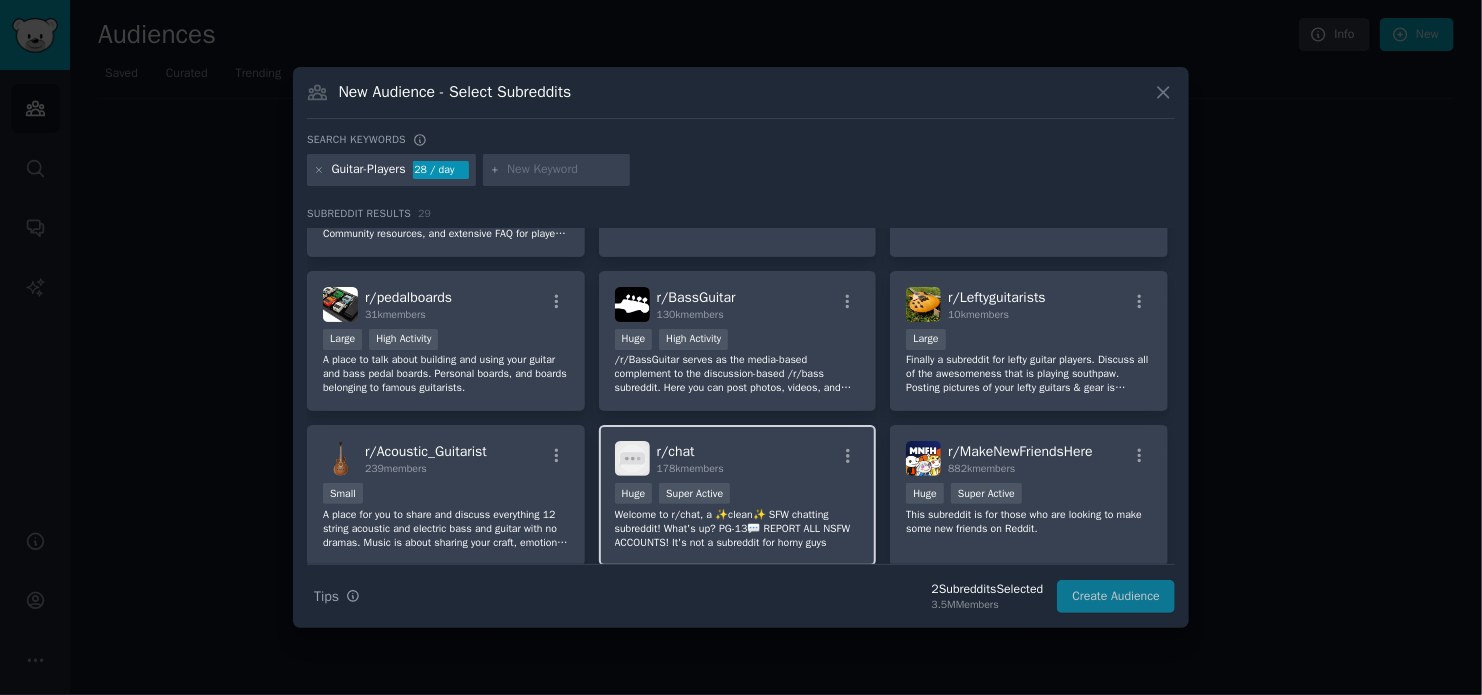 scroll, scrollTop: 0, scrollLeft: 0, axis: both 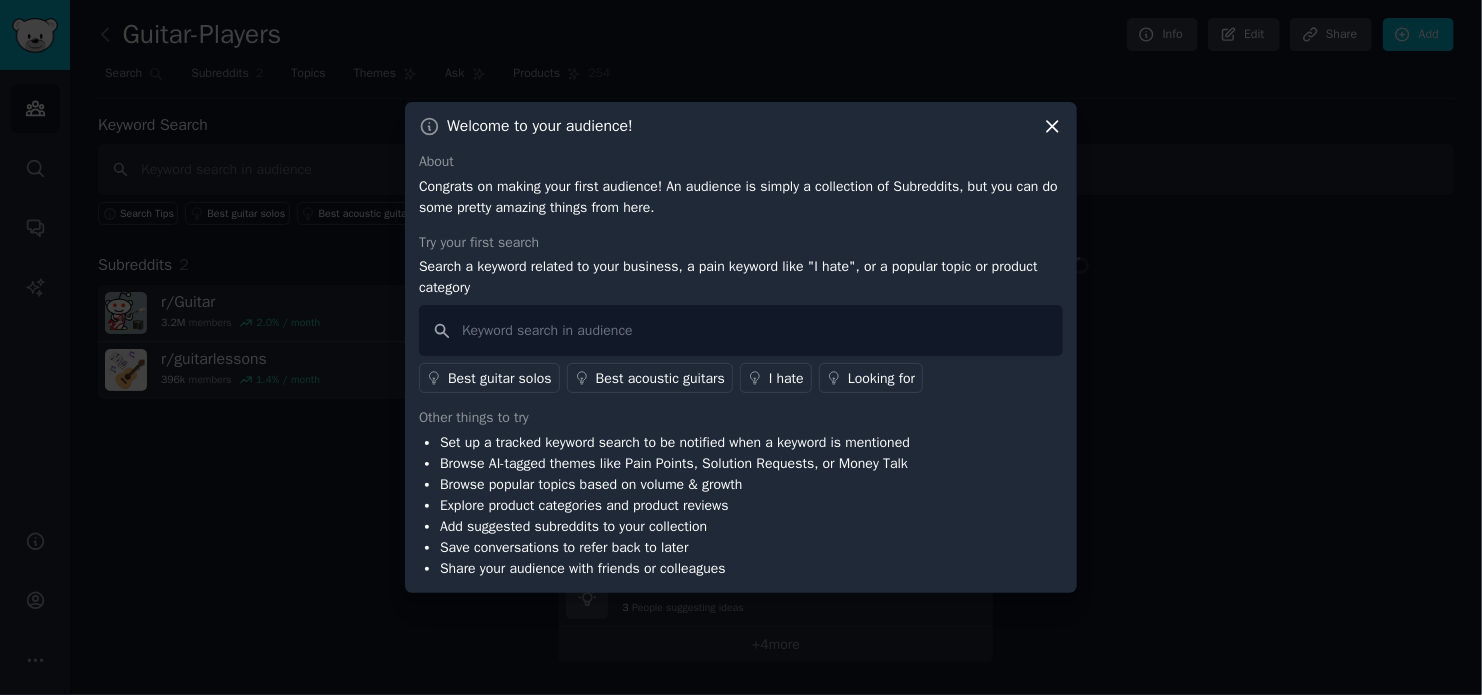 drag, startPoint x: 477, startPoint y: 191, endPoint x: 578, endPoint y: 191, distance: 101 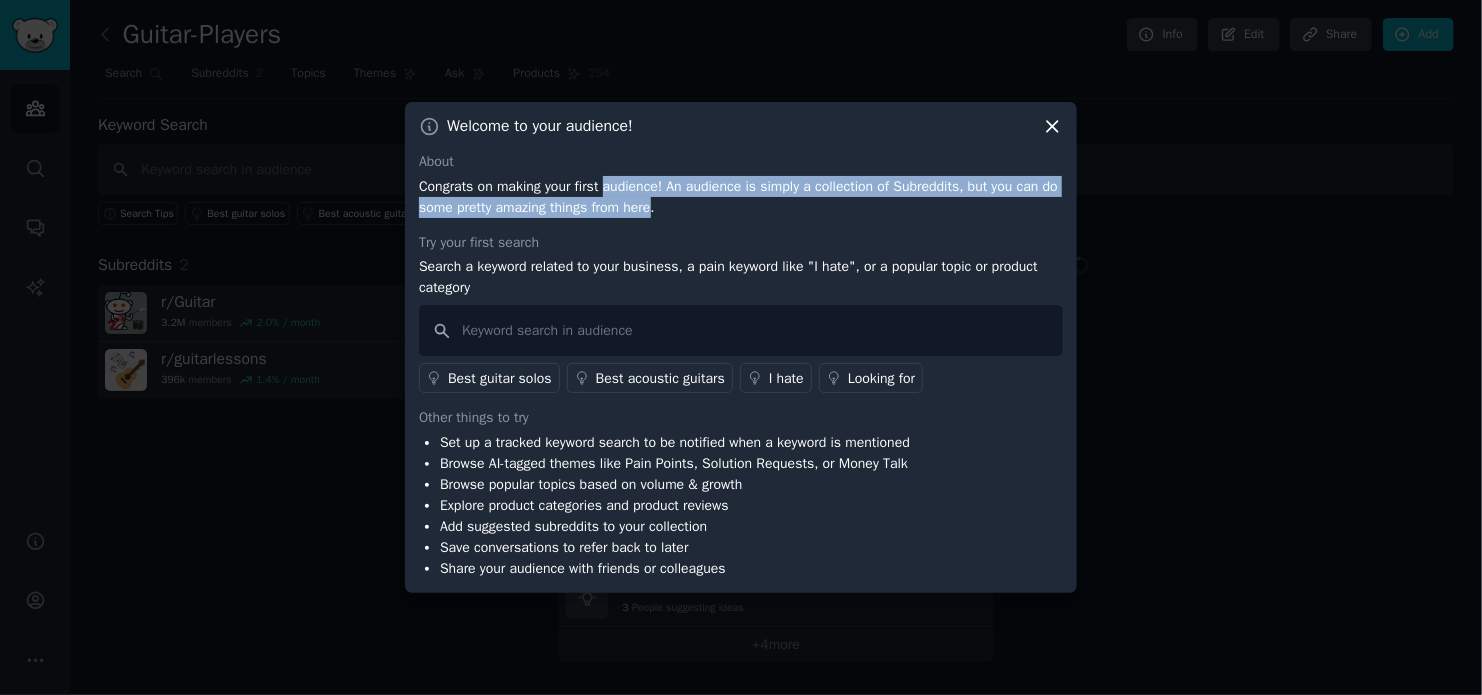 drag, startPoint x: 608, startPoint y: 189, endPoint x: 676, endPoint y: 203, distance: 69.426216 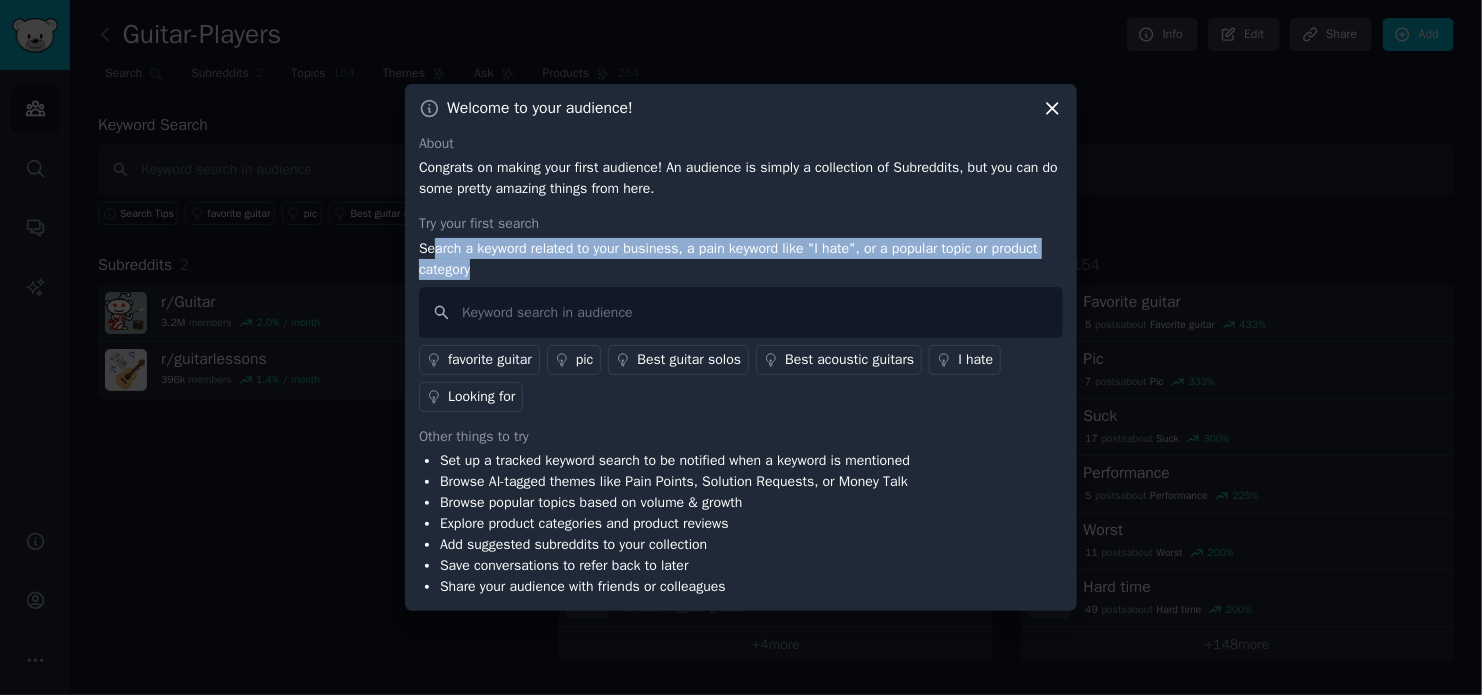 drag, startPoint x: 432, startPoint y: 249, endPoint x: 515, endPoint y: 261, distance: 83.86298 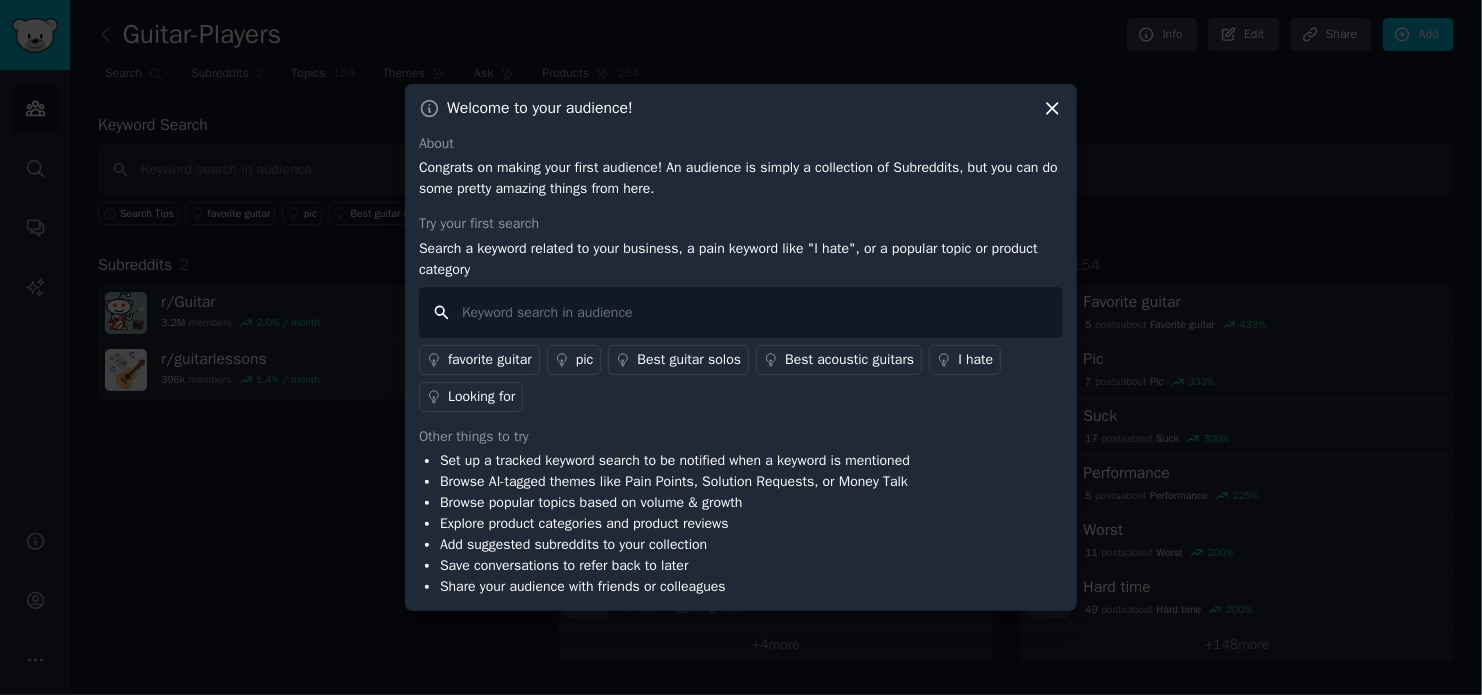 click at bounding box center [741, 312] 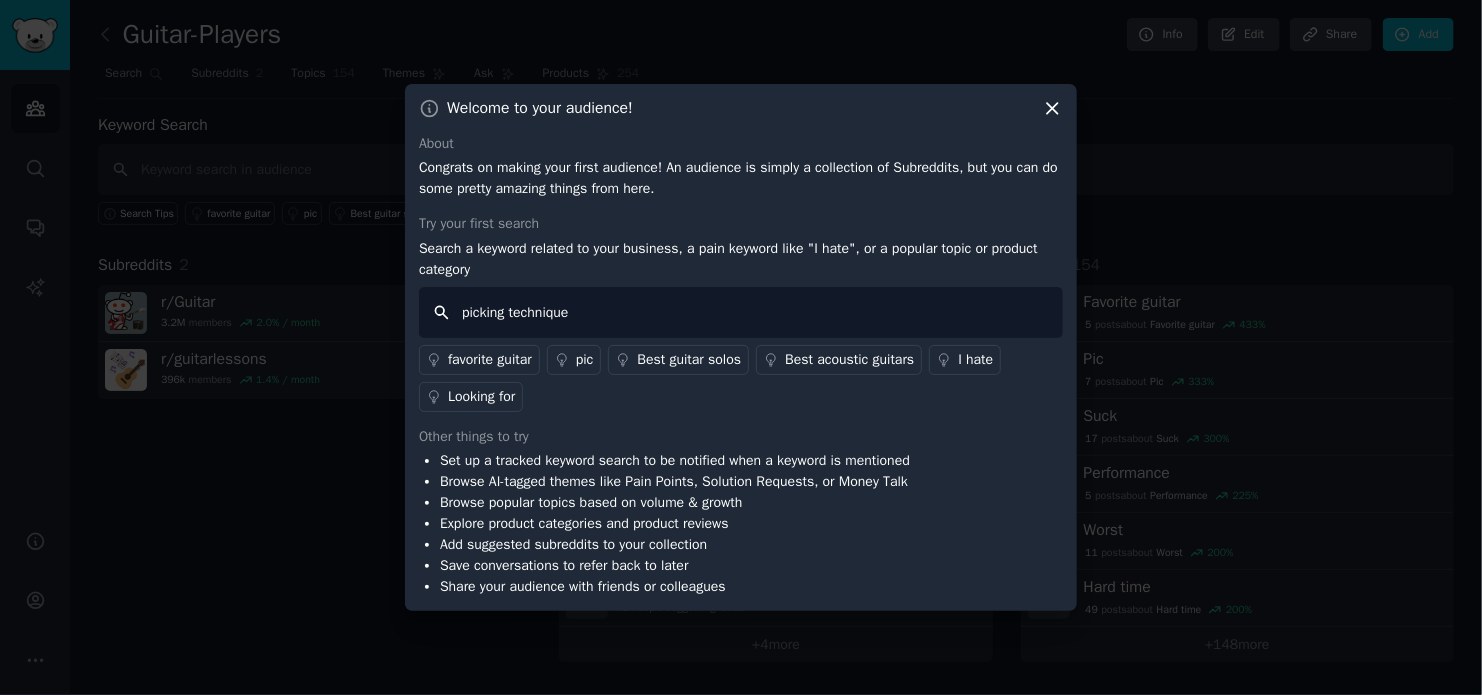 type on "picking techniques" 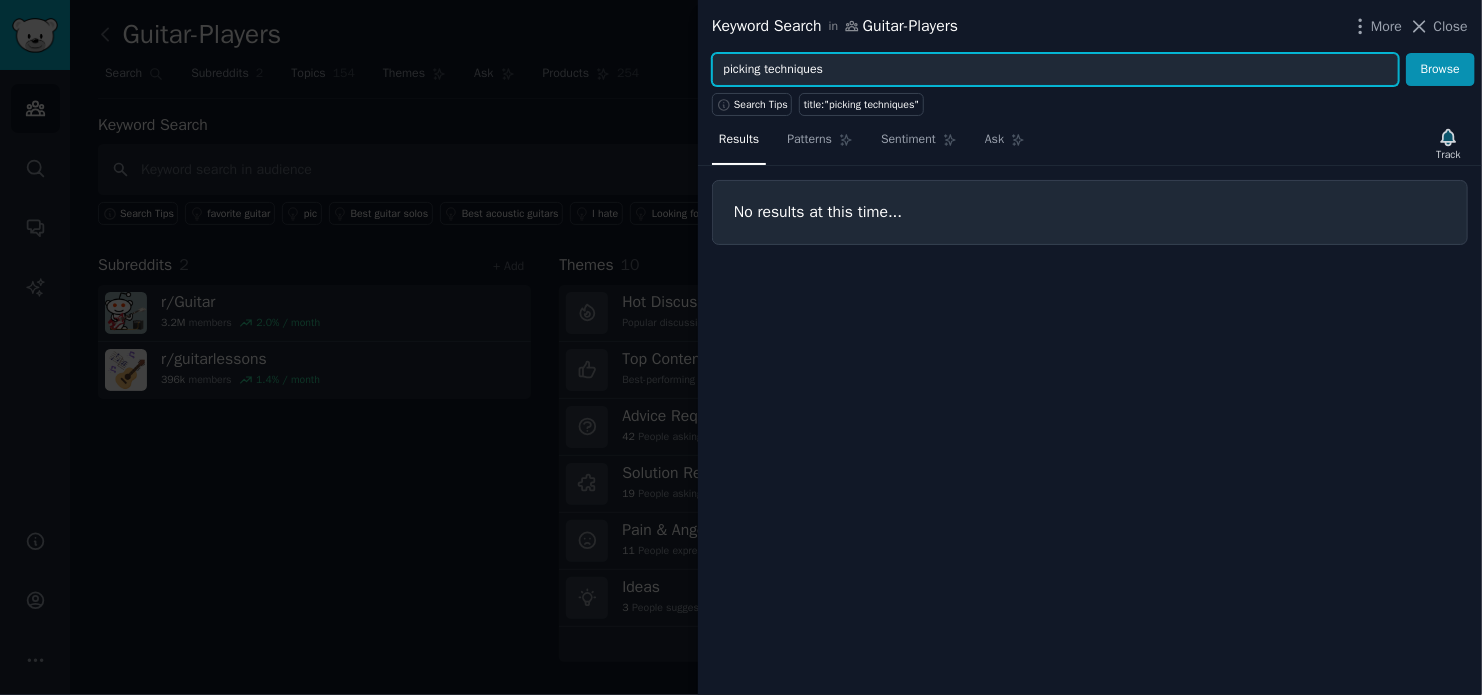 click on "picking techniques" at bounding box center [1055, 70] 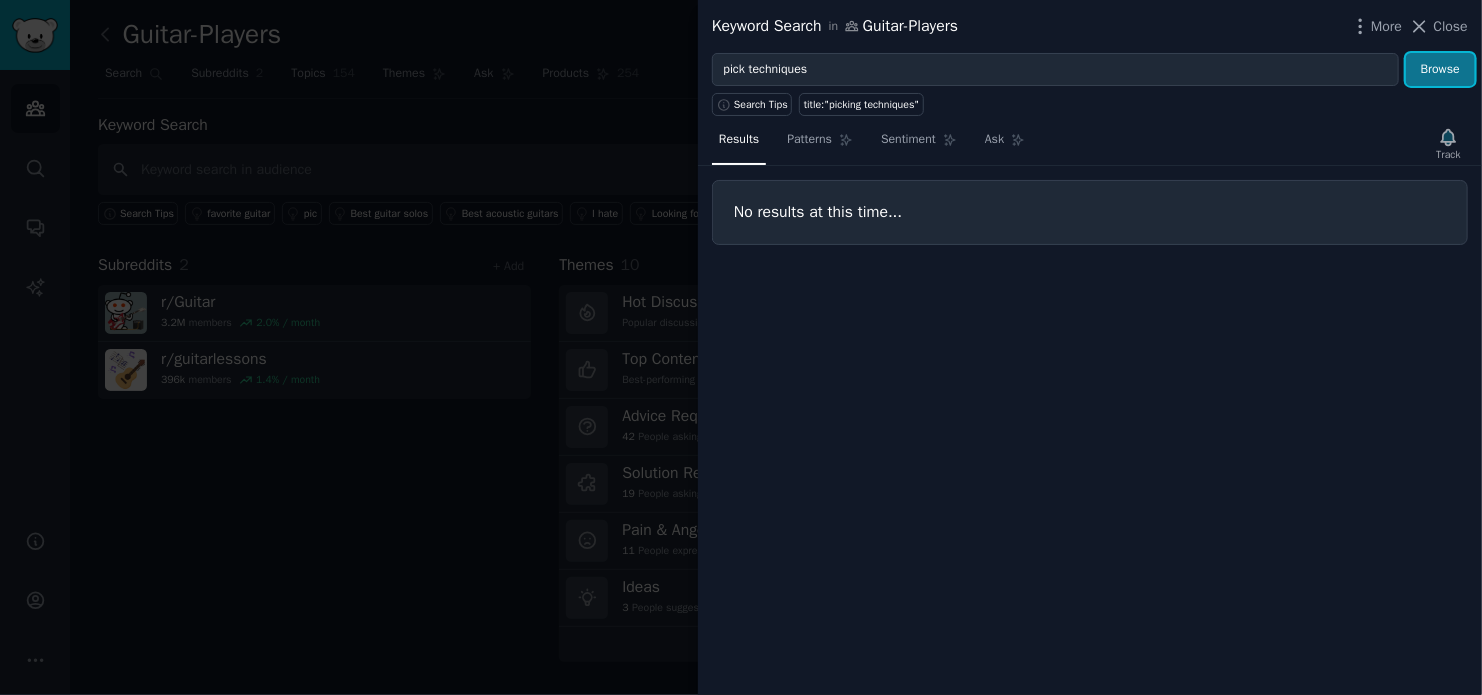 click on "Browse" at bounding box center [1440, 70] 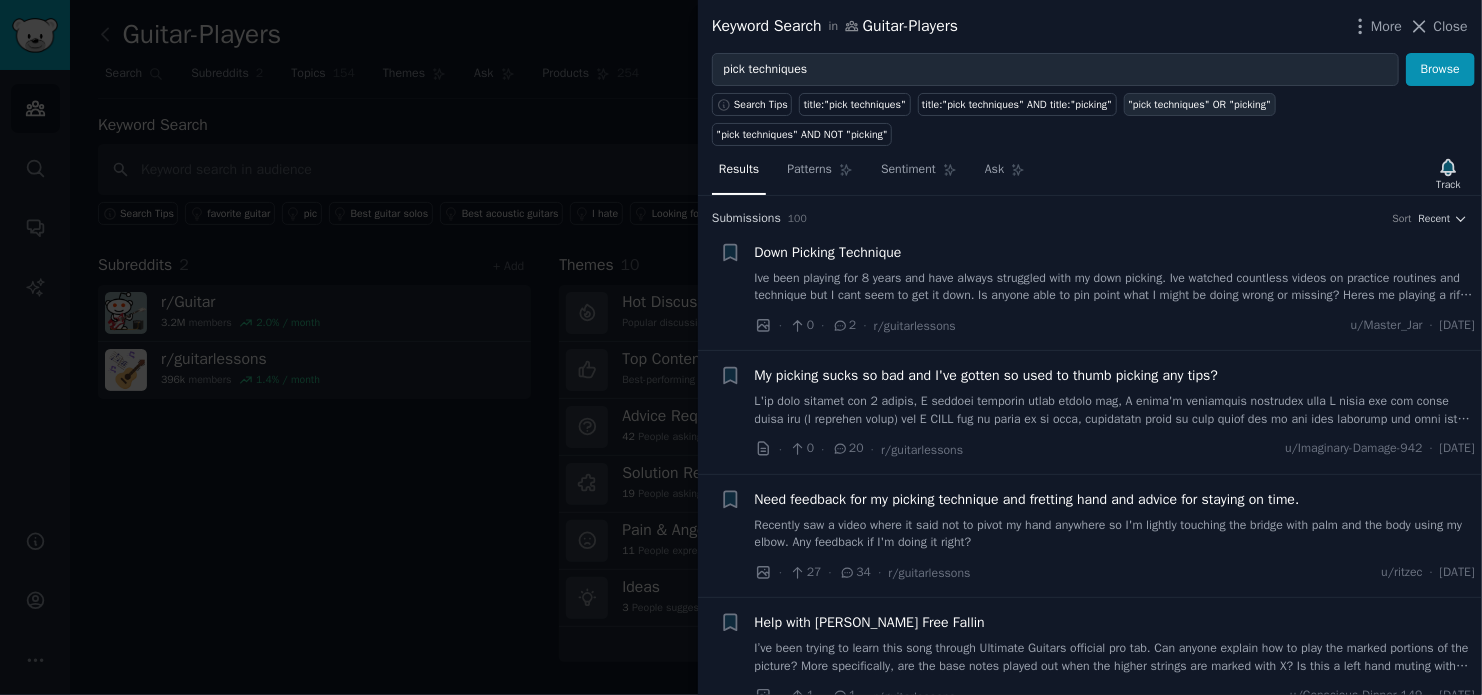 click on ""pick techniques" OR "picking"" at bounding box center (1199, 105) 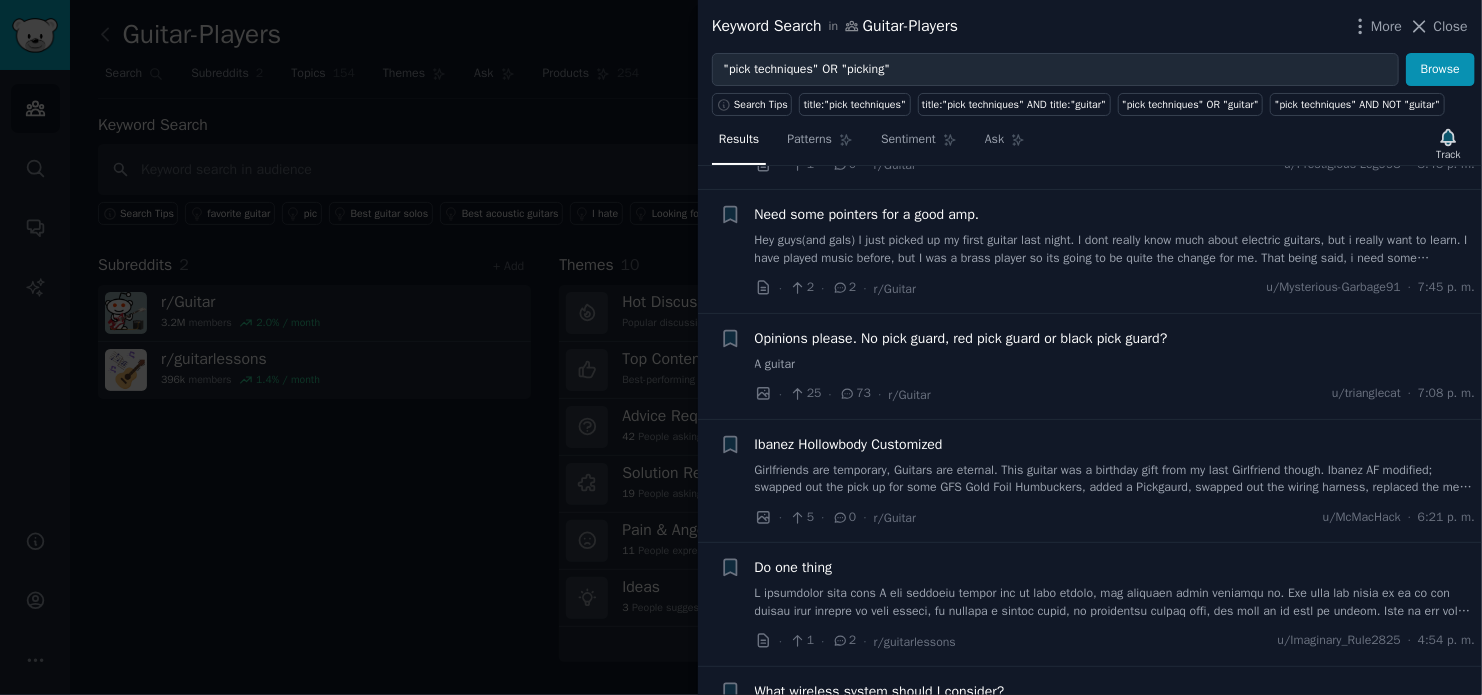 scroll, scrollTop: 133, scrollLeft: 0, axis: vertical 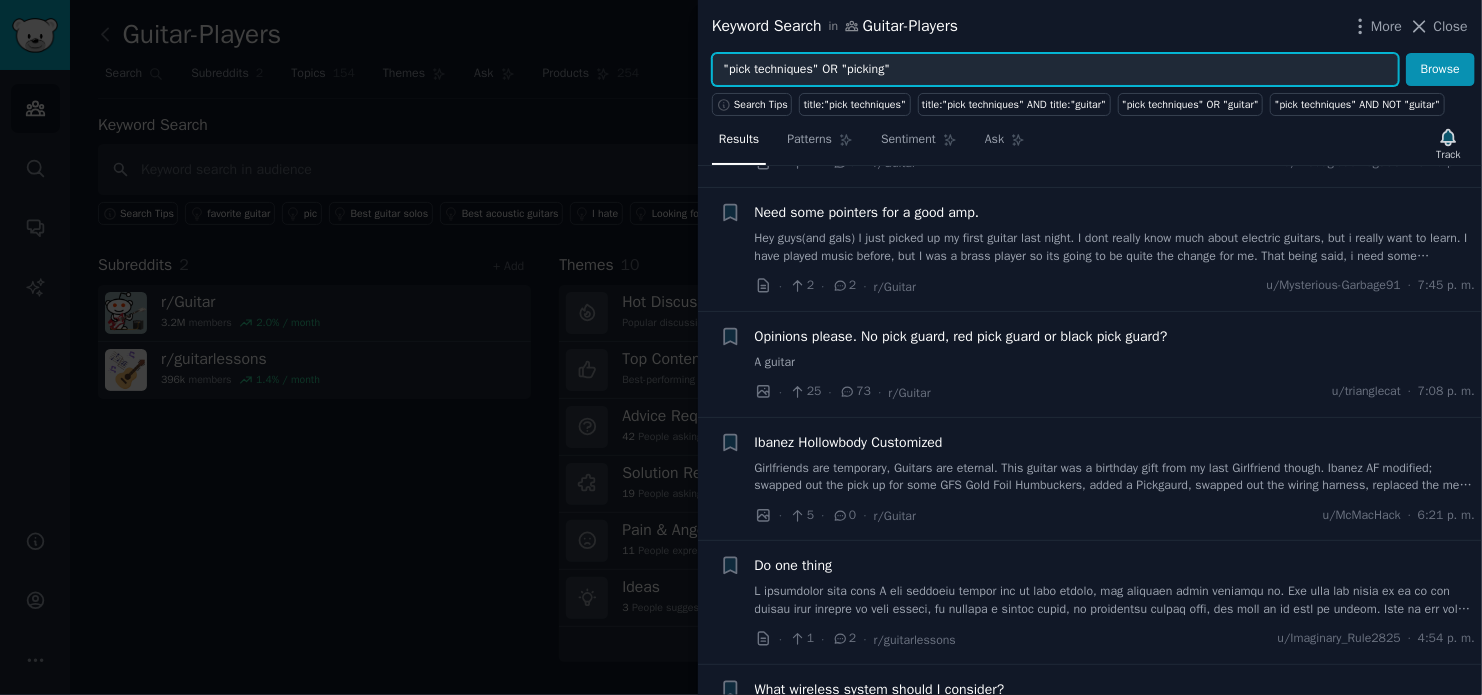 drag, startPoint x: 913, startPoint y: 67, endPoint x: 701, endPoint y: 68, distance: 212.00237 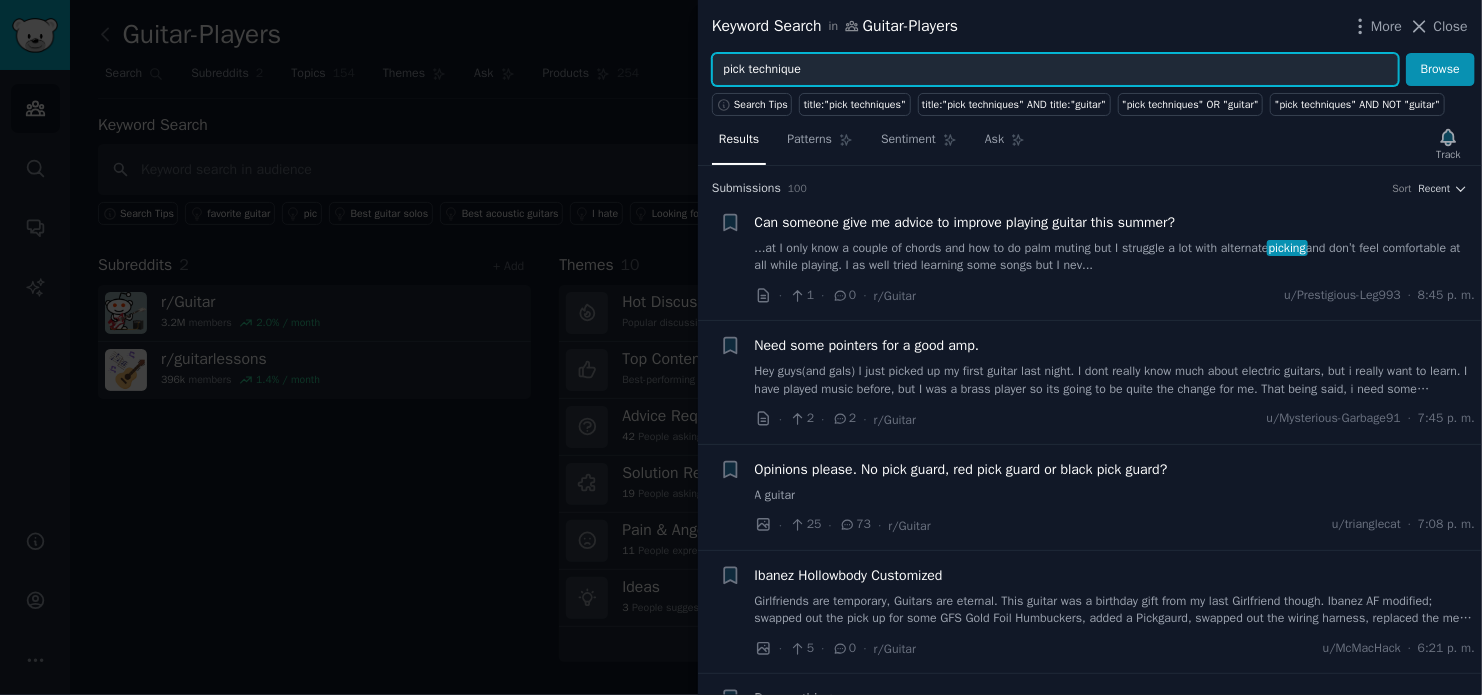type on "pick technique" 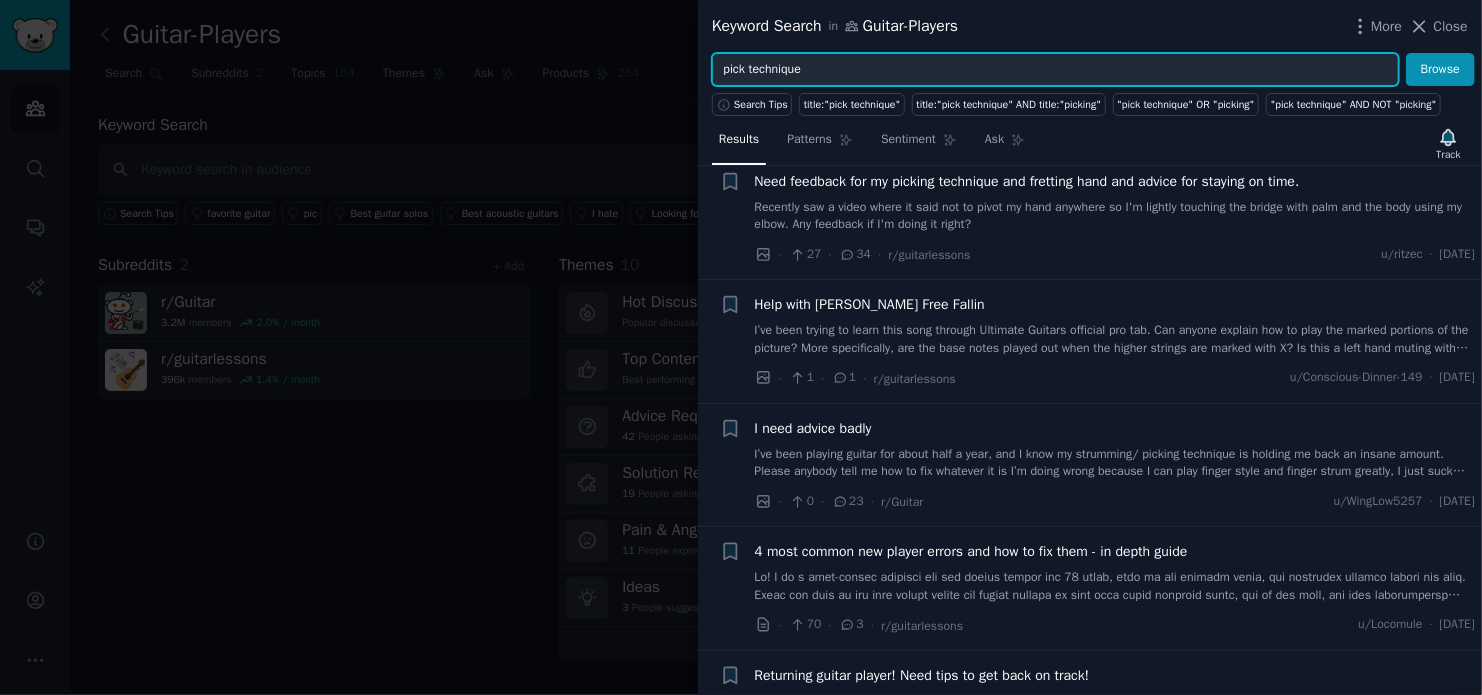 scroll, scrollTop: 0, scrollLeft: 0, axis: both 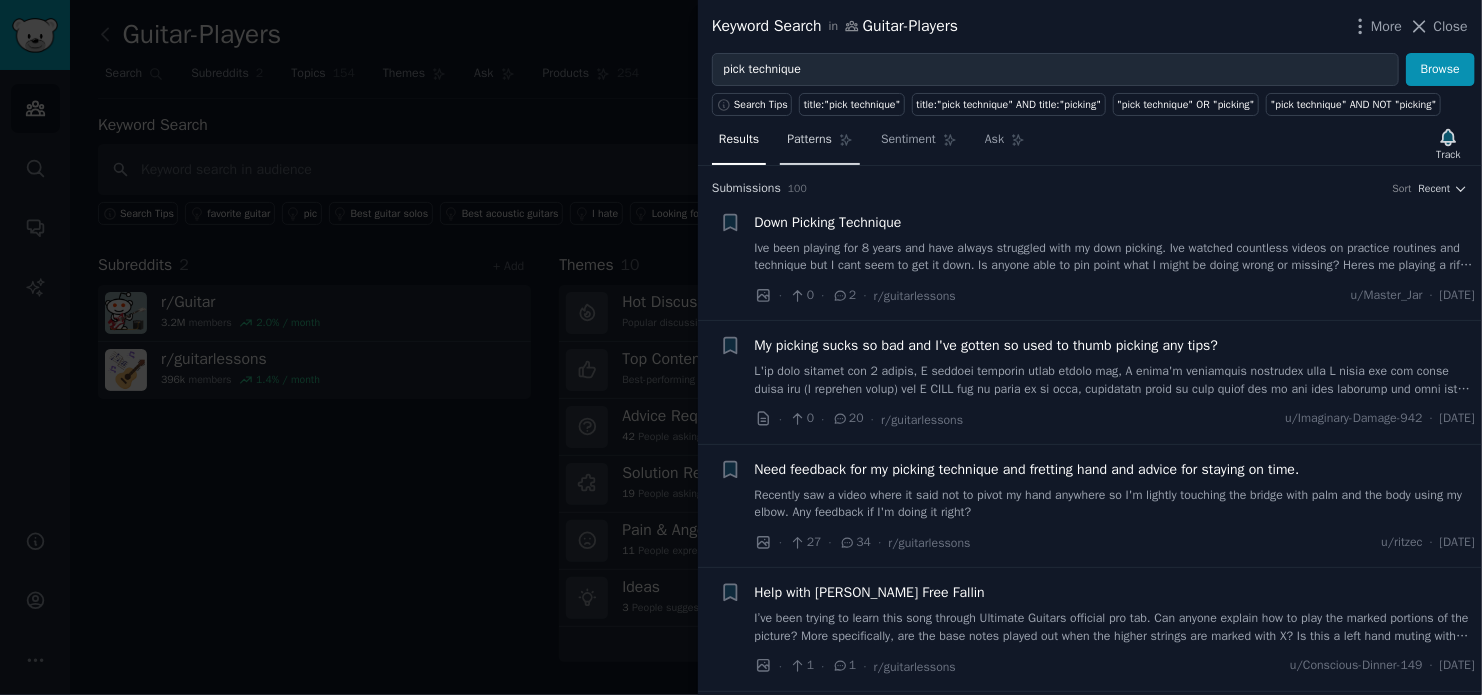 click on "Patterns" at bounding box center [809, 140] 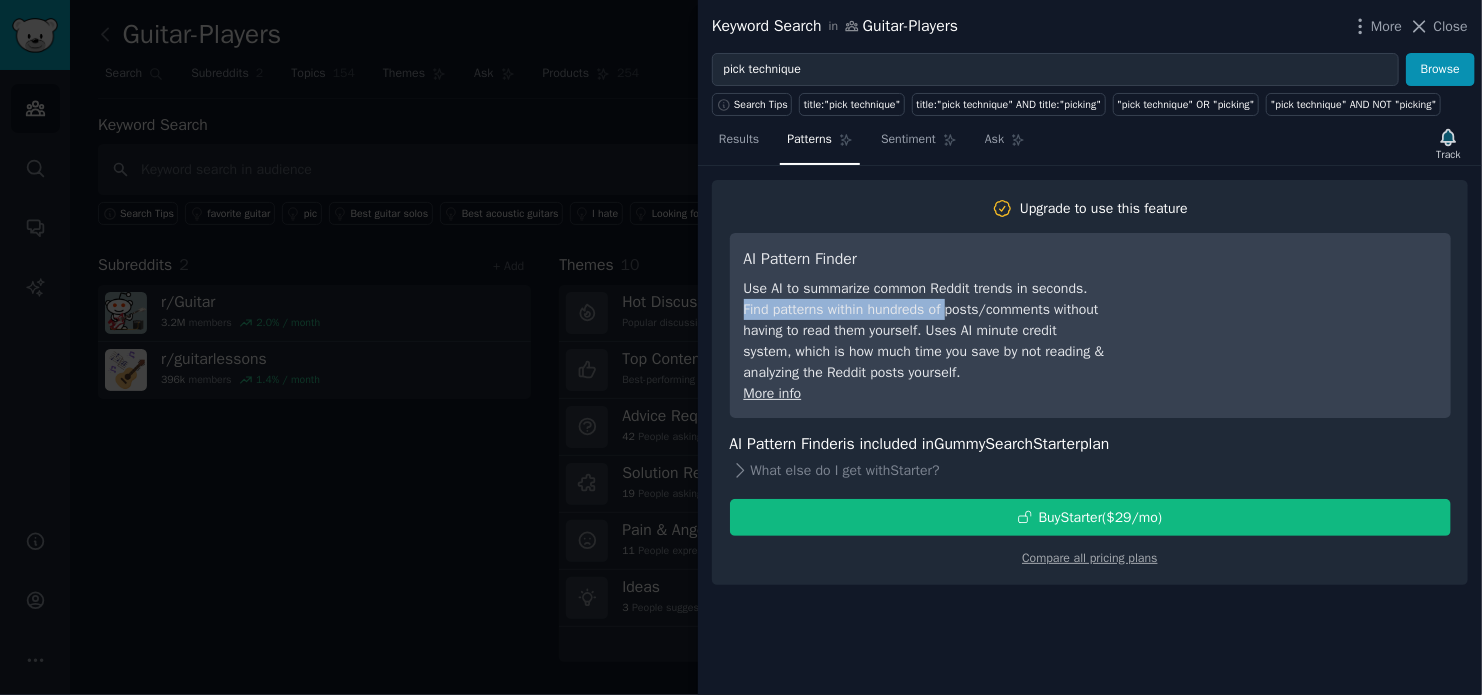 drag, startPoint x: 744, startPoint y: 308, endPoint x: 952, endPoint y: 308, distance: 208 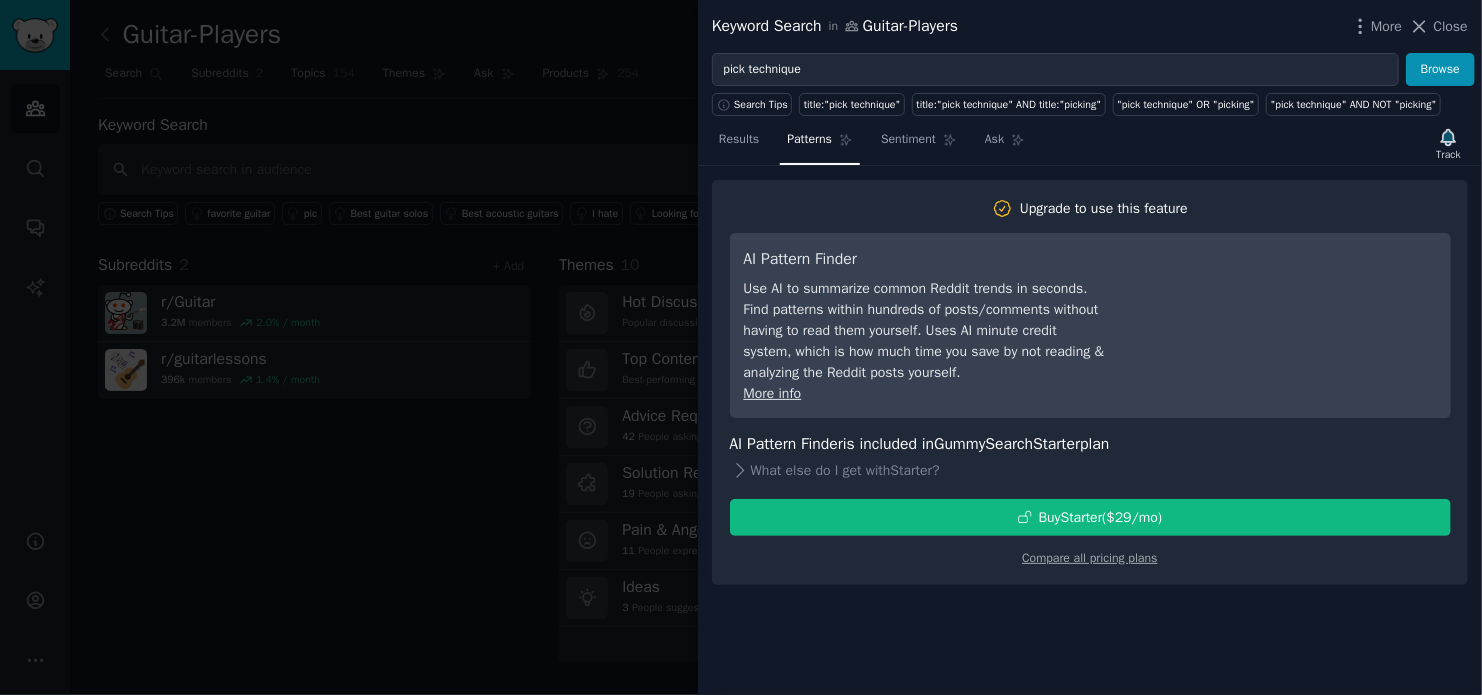 click on "Use AI to summarize common Reddit trends in seconds. Find patterns within hundreds of posts/comments without having to read them yourself. Uses AI minute credit system, which is how much time you save by not reading & analyzing the Reddit posts yourself." at bounding box center (926, 330) 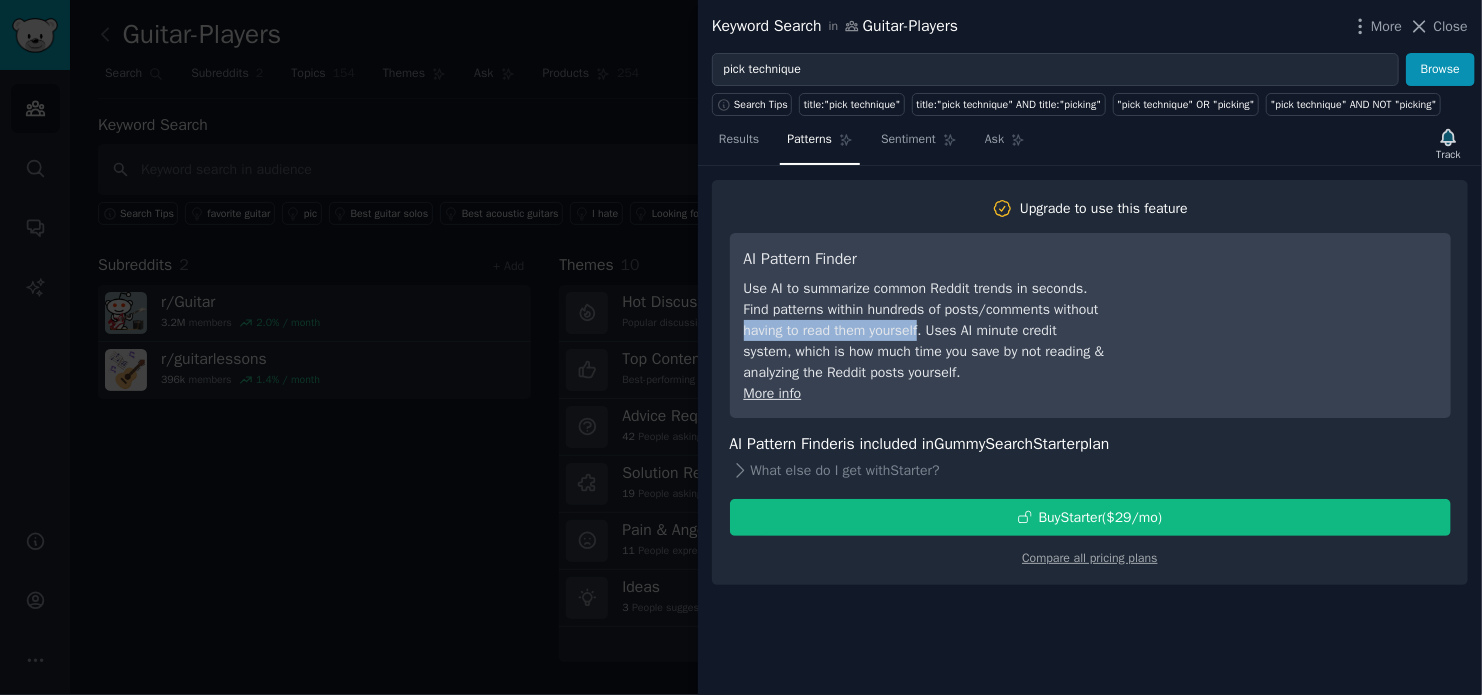 drag, startPoint x: 797, startPoint y: 327, endPoint x: 922, endPoint y: 327, distance: 125 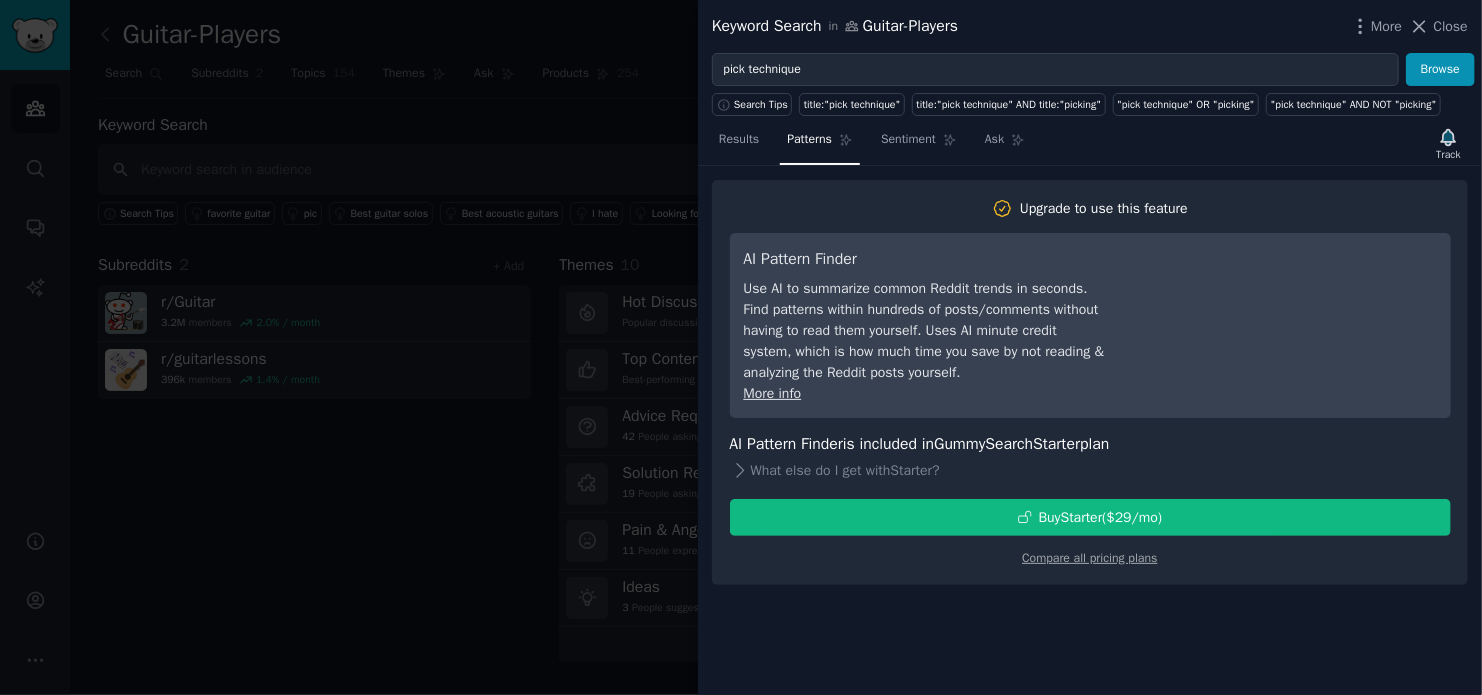 click on "Use AI to summarize common Reddit trends in seconds. Find patterns within hundreds of posts/comments without having to read them yourself. Uses AI minute credit system, which is how much time you save by not reading & analyzing the Reddit posts yourself." at bounding box center [926, 330] 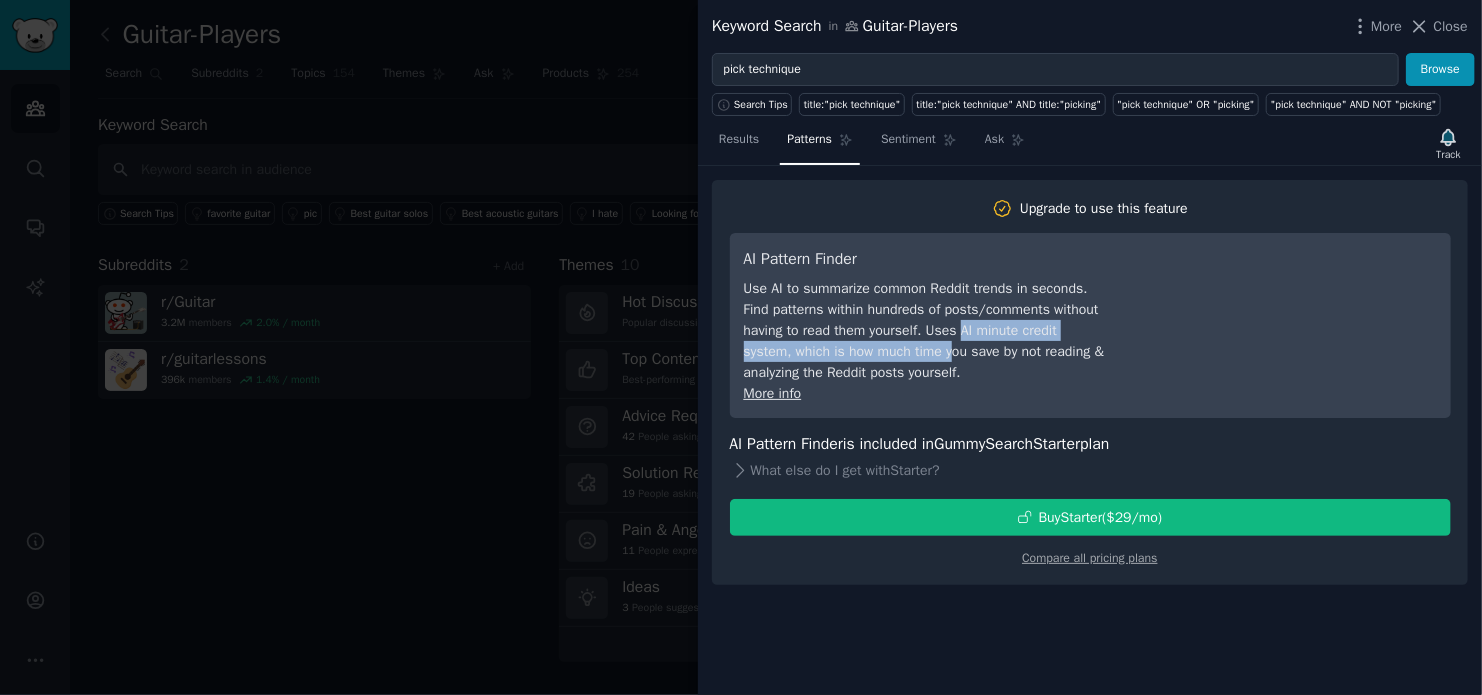 drag, startPoint x: 963, startPoint y: 328, endPoint x: 943, endPoint y: 353, distance: 32.01562 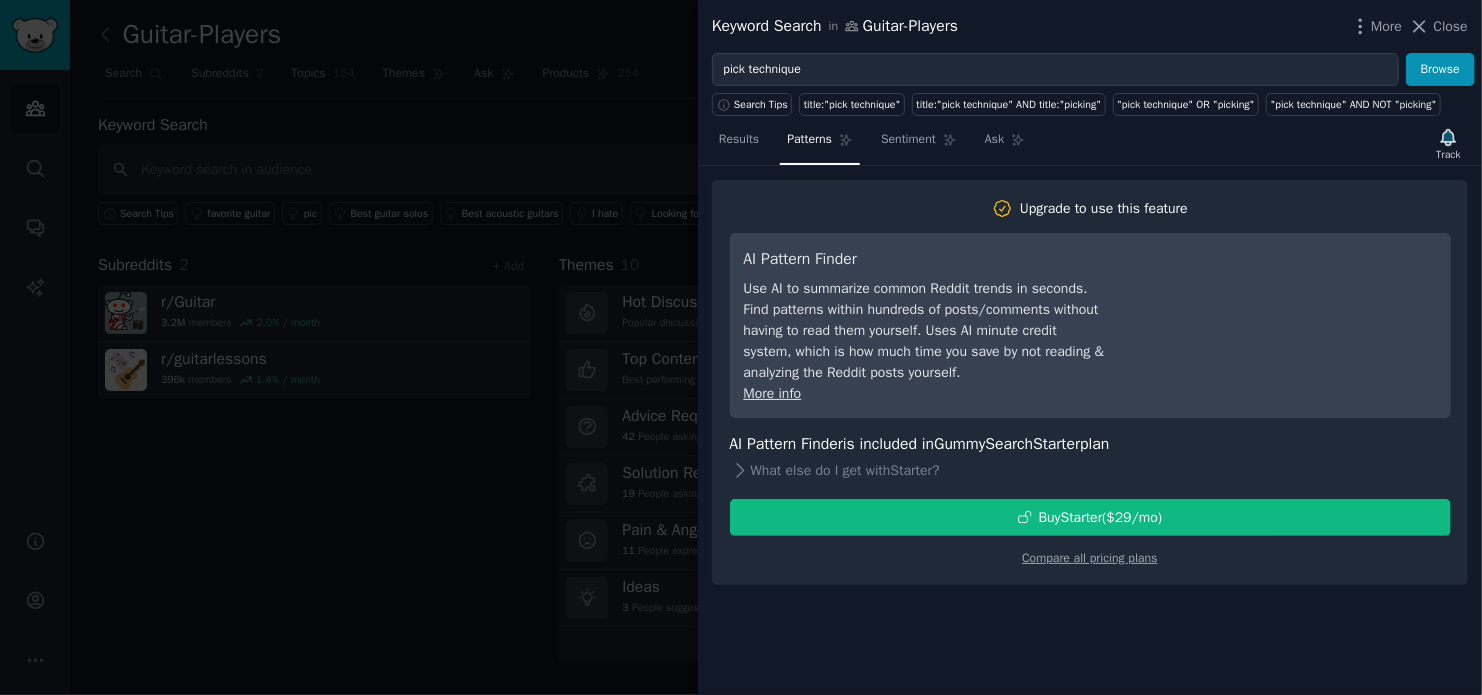 click on "Use AI to summarize common Reddit trends in seconds. Find patterns within hundreds of posts/comments without having to read them yourself. Uses AI minute credit system, which is how much time you save by not reading & analyzing the Reddit posts yourself." at bounding box center [926, 330] 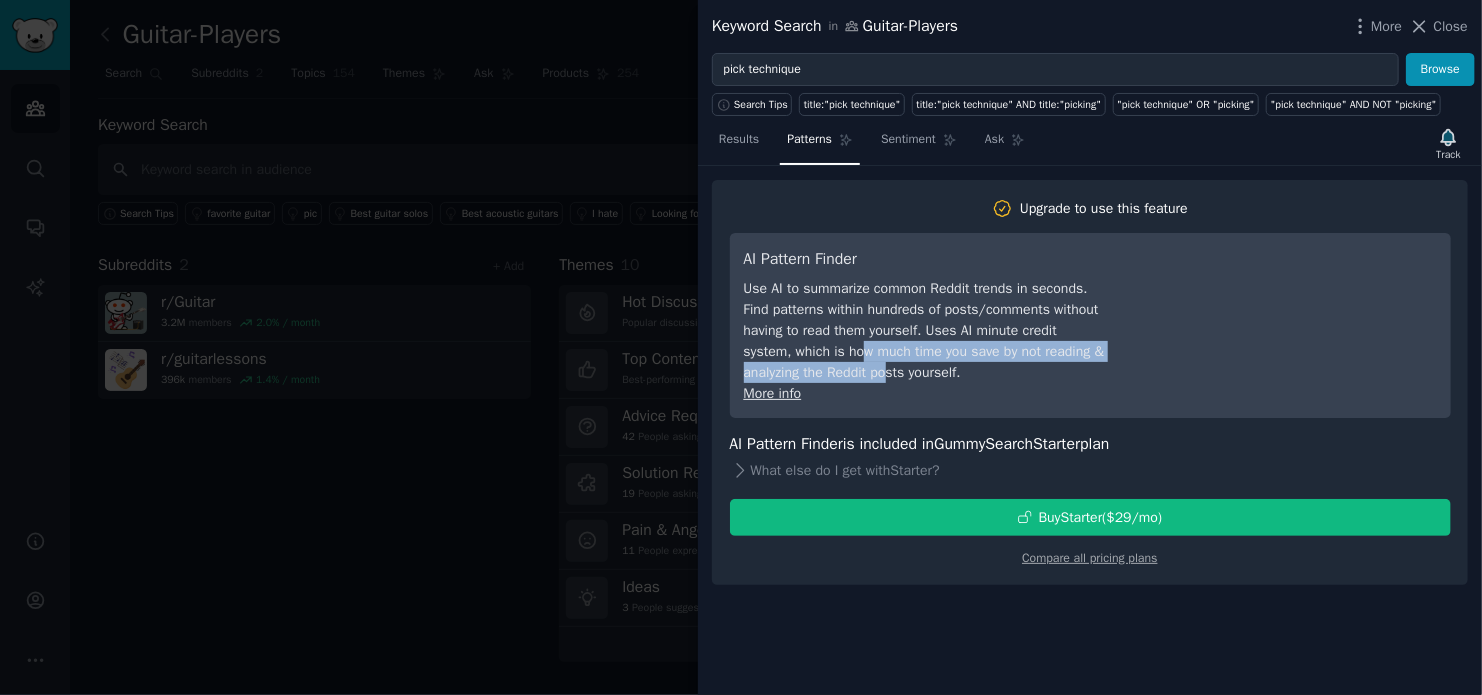 drag, startPoint x: 860, startPoint y: 352, endPoint x: 908, endPoint y: 368, distance: 50.596443 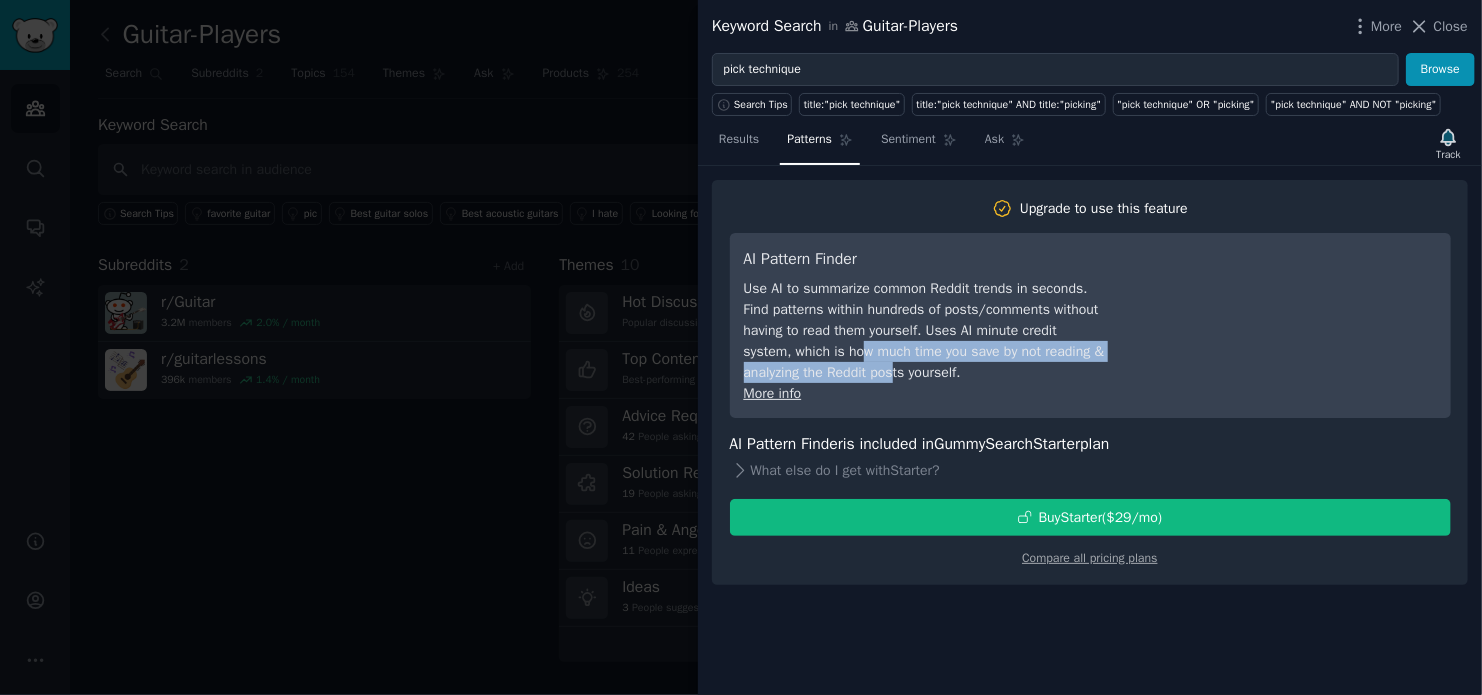 click on "Use AI to summarize common Reddit trends in seconds. Find patterns within hundreds of posts/comments without having to read them yourself. Uses AI minute credit system, which is how much time you save by not reading & analyzing the Reddit posts yourself." at bounding box center [926, 330] 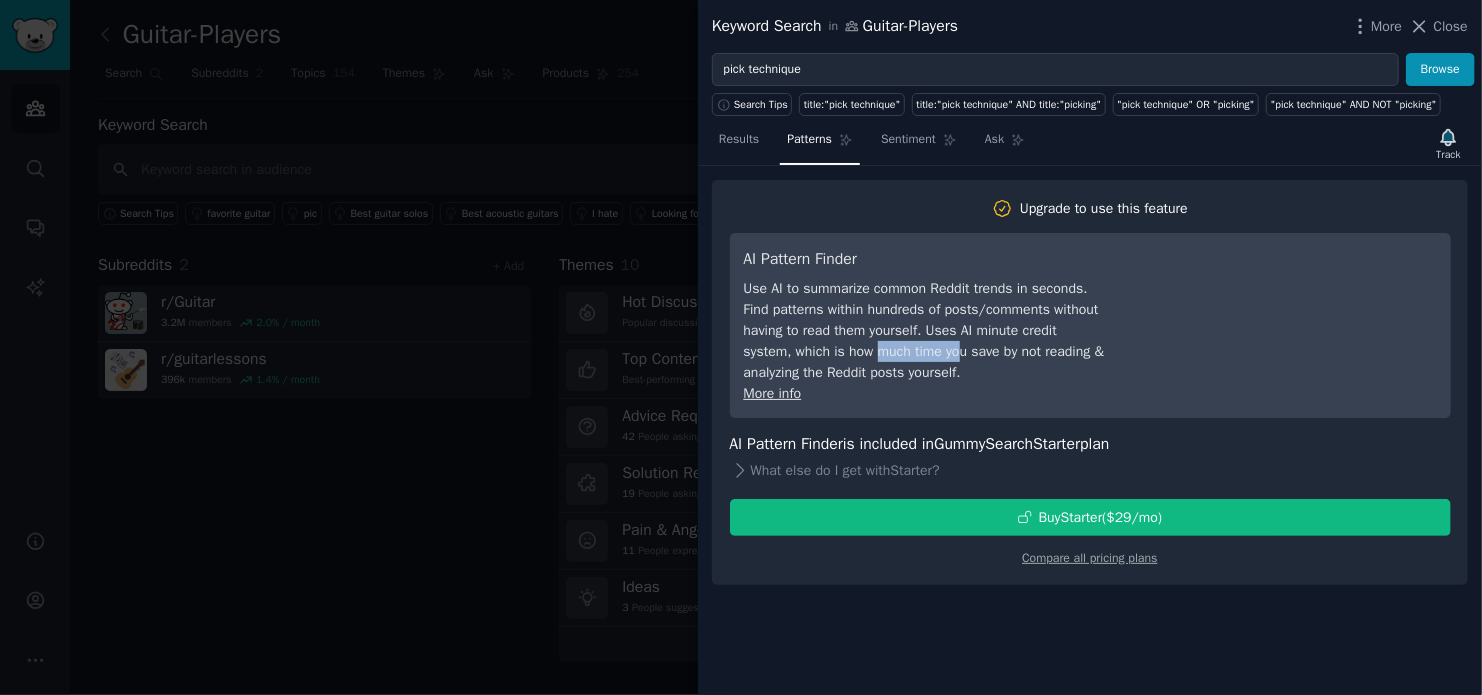 drag, startPoint x: 878, startPoint y: 346, endPoint x: 959, endPoint y: 346, distance: 81 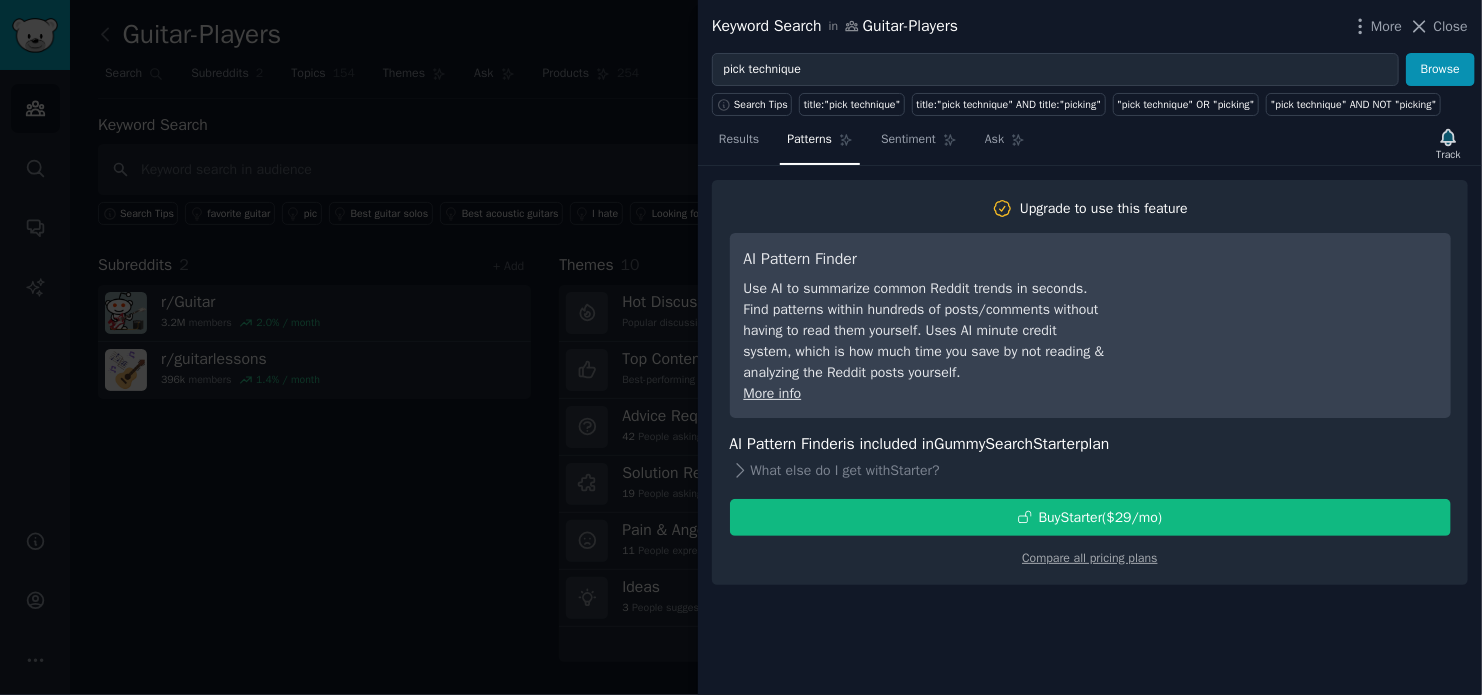 click on "Use AI to summarize common Reddit trends in seconds. Find patterns within hundreds of posts/comments without having to read them yourself. Uses AI minute credit system, which is how much time you save by not reading & analyzing the Reddit posts yourself." at bounding box center [926, 330] 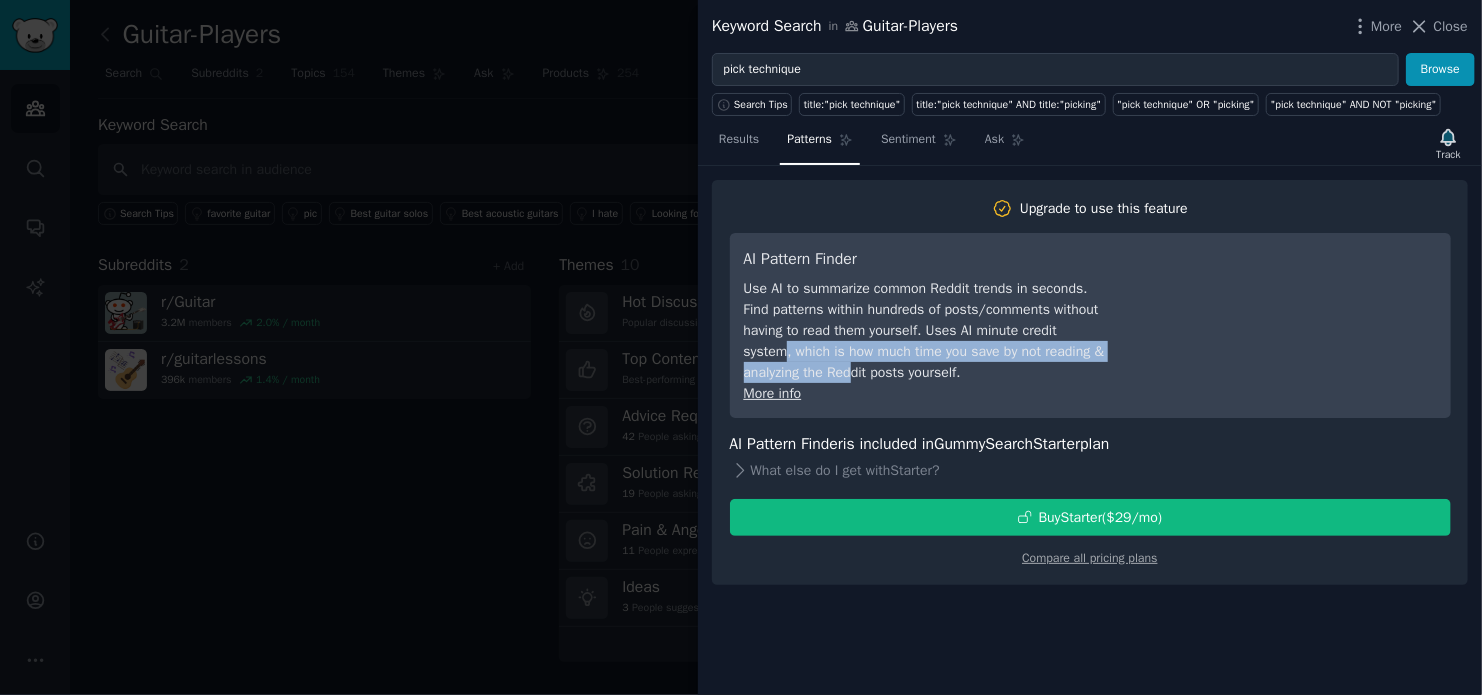 drag, startPoint x: 808, startPoint y: 363, endPoint x: 867, endPoint y: 372, distance: 59.682495 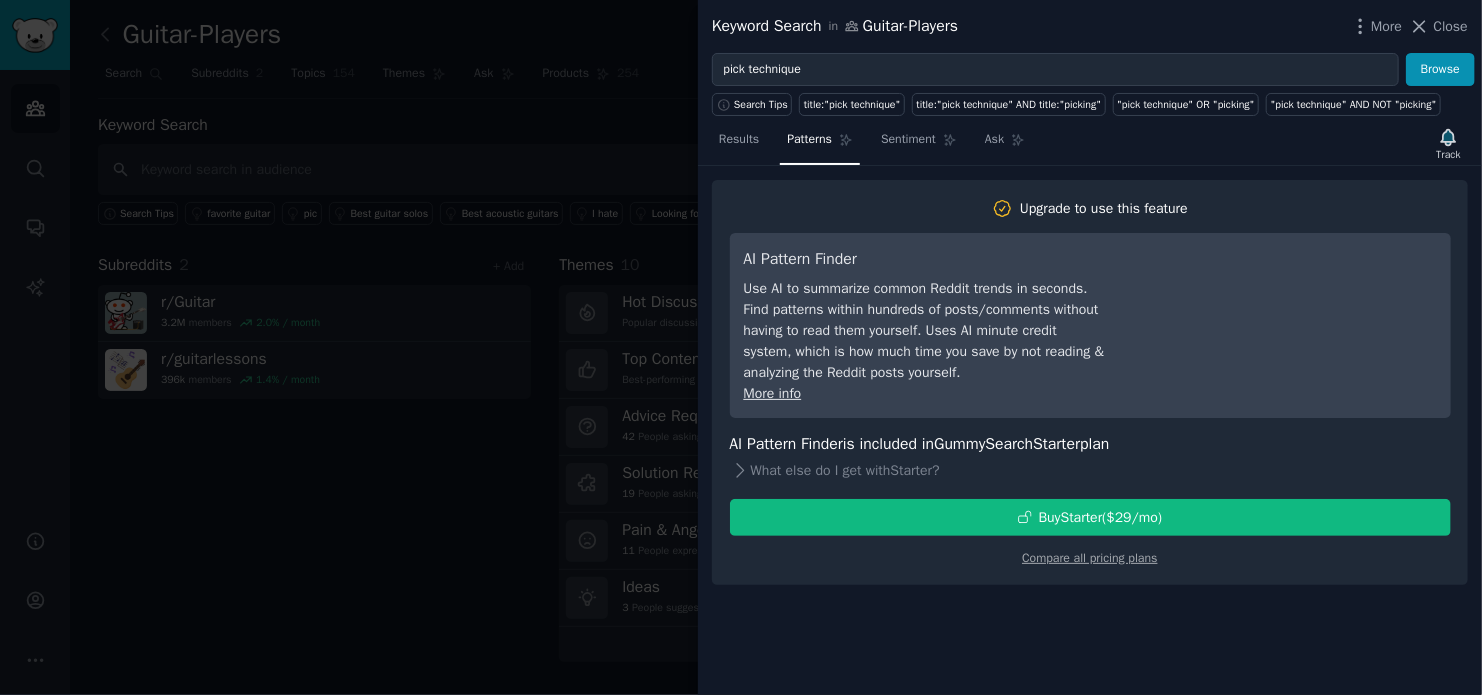 click on "Use AI to summarize common Reddit trends in seconds. Find patterns within hundreds of posts/comments without having to read them yourself. Uses AI minute credit system, which is how much time you save by not reading & analyzing the Reddit posts yourself." at bounding box center (926, 330) 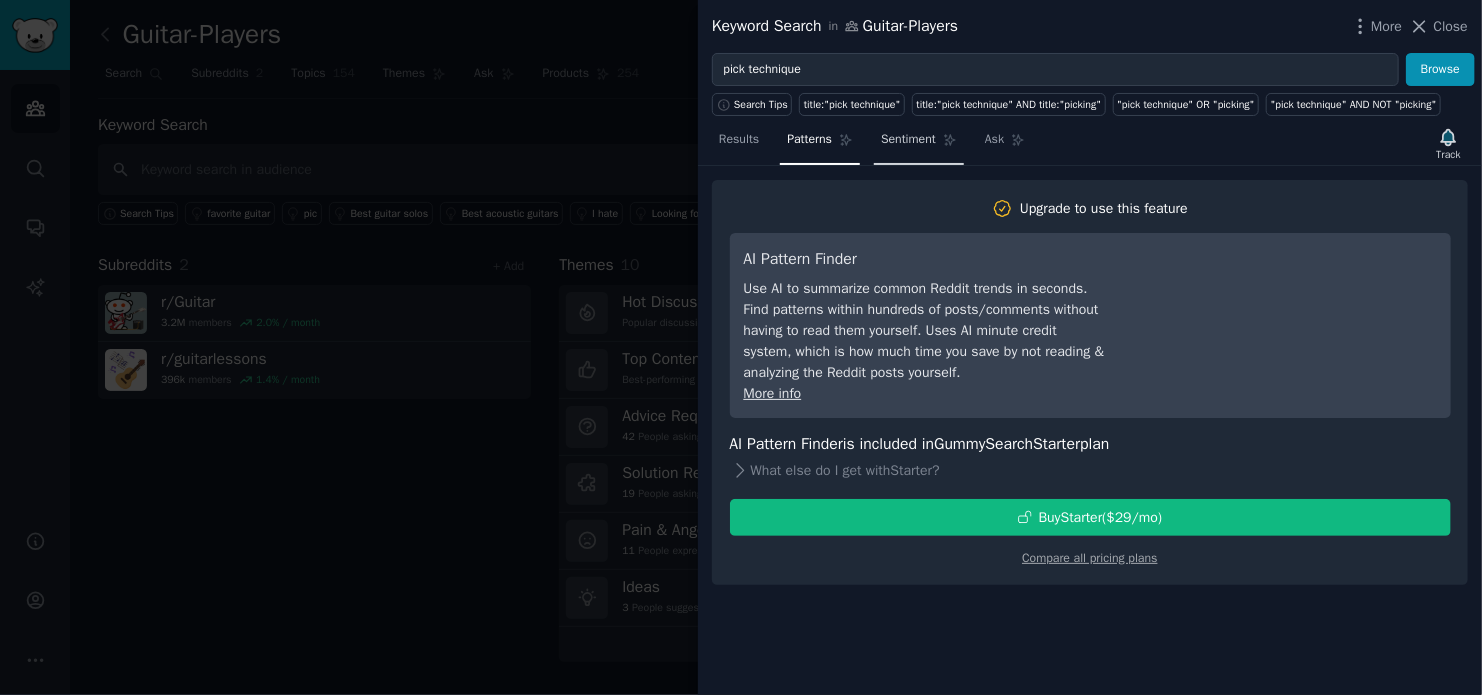 click on "Sentiment" at bounding box center [908, 140] 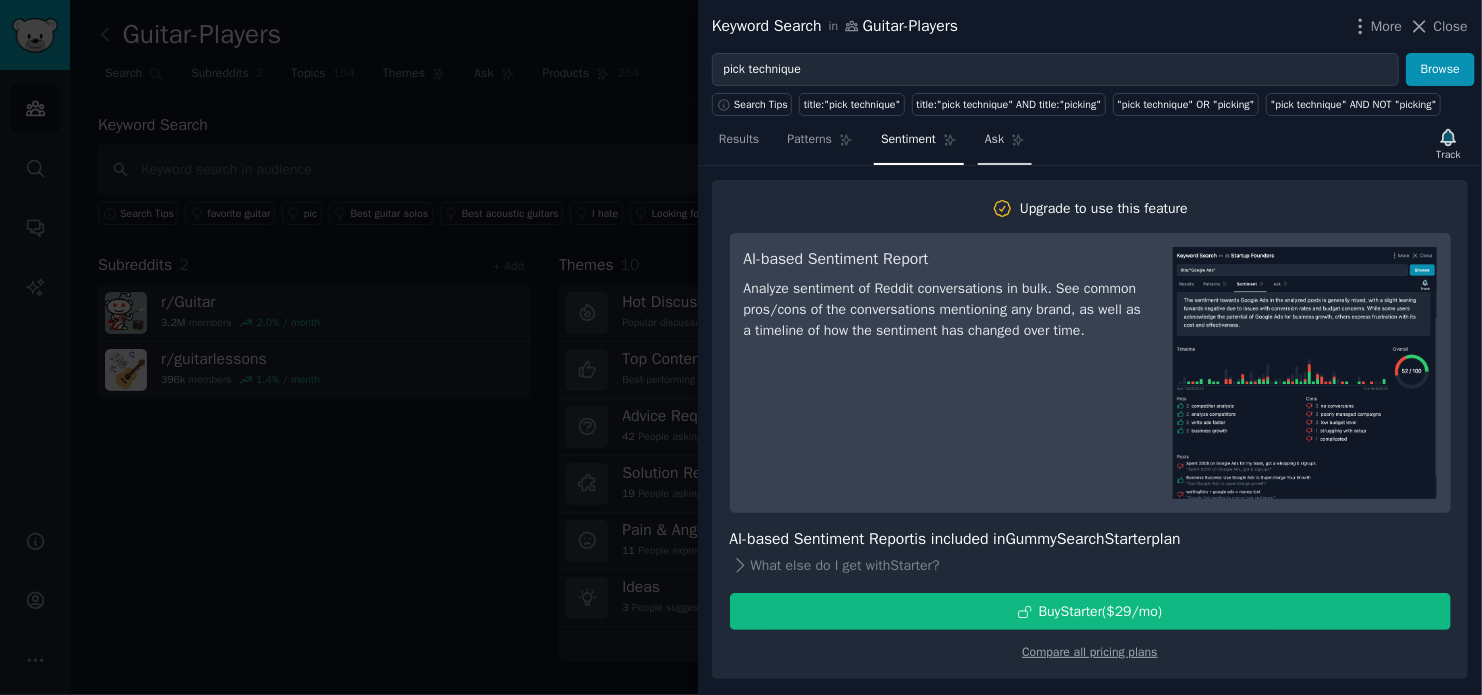 click on "Ask" at bounding box center [1005, 144] 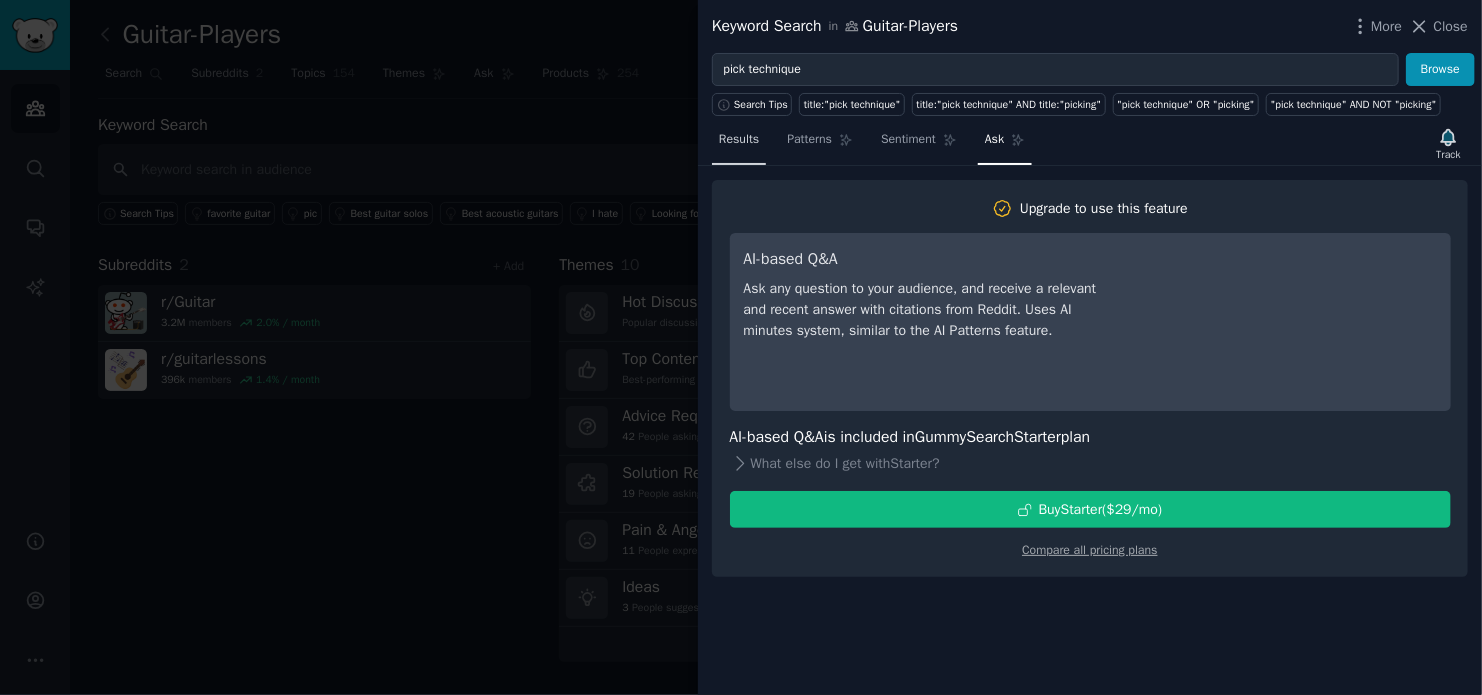 click on "Results" at bounding box center [739, 140] 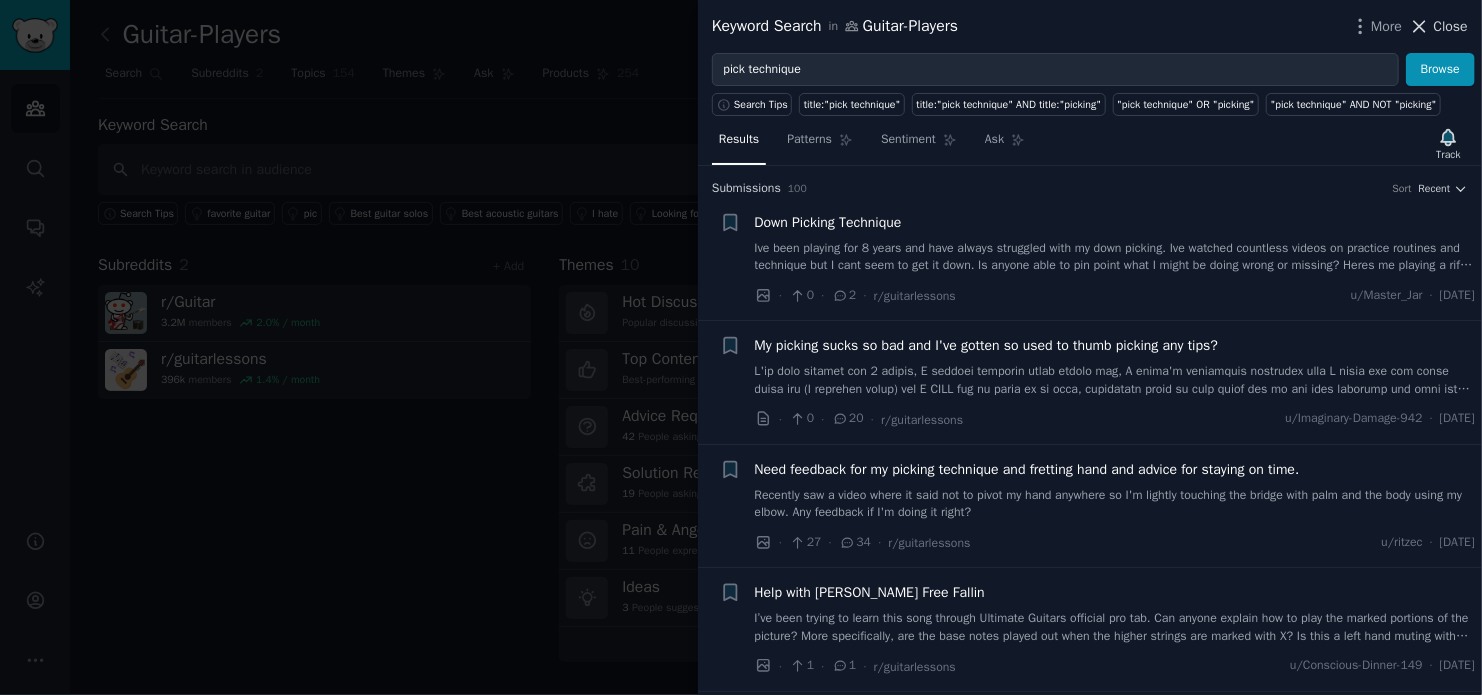 click on "Close" at bounding box center (1438, 26) 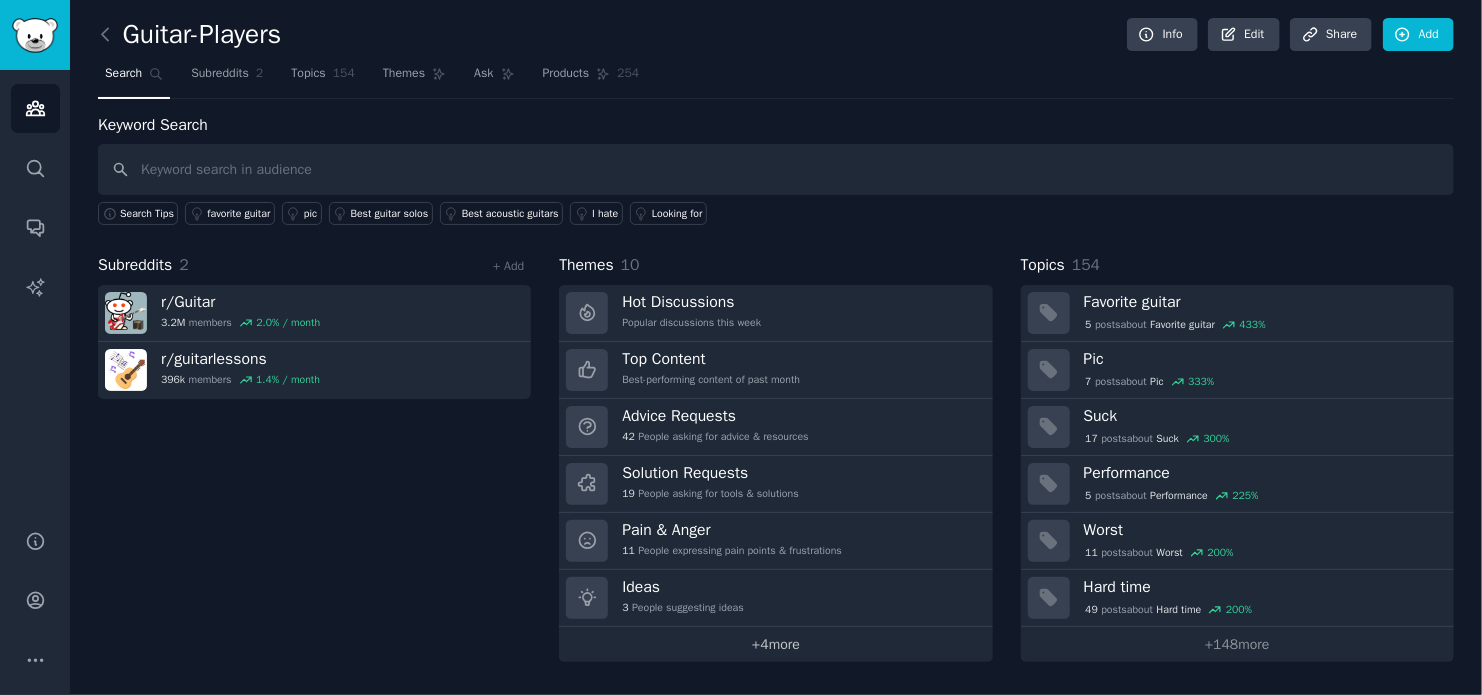 click on "+  4  more" at bounding box center (775, 644) 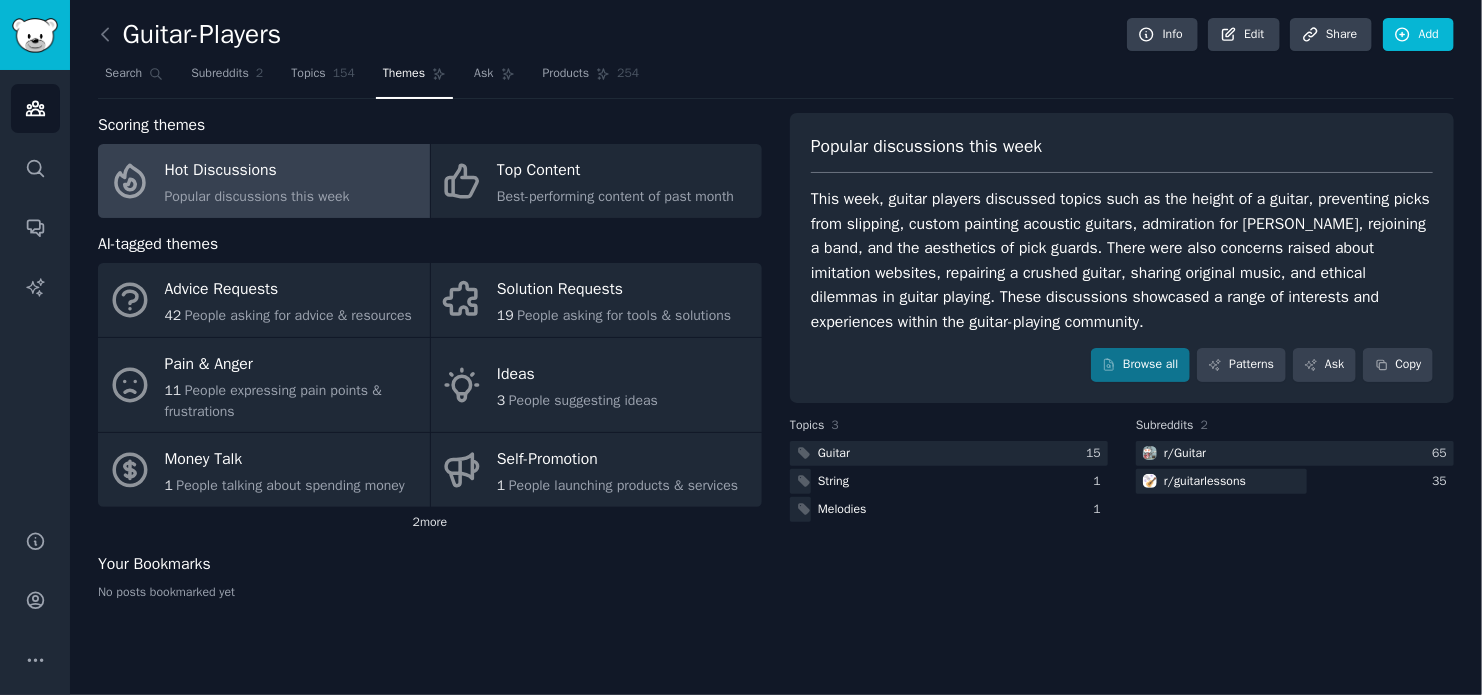 click on "2  more" 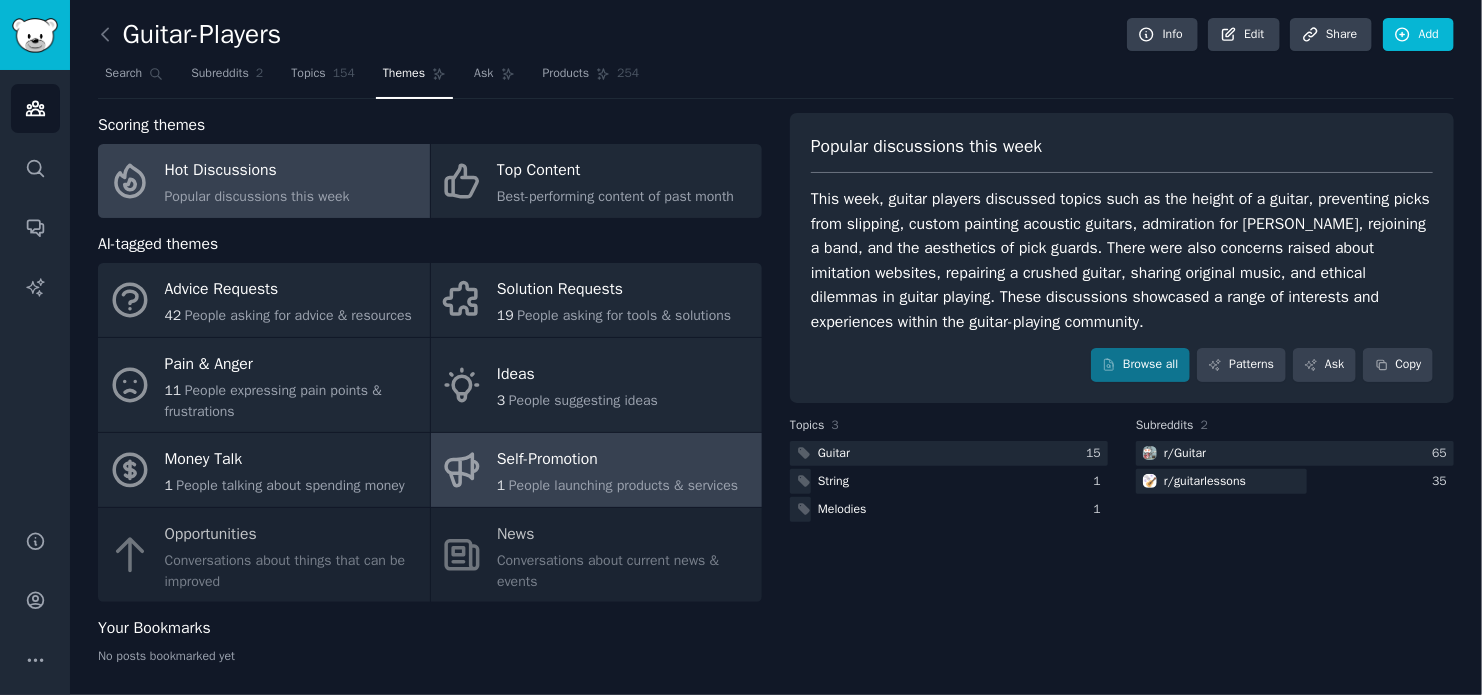 click on "People launching products & services" at bounding box center [623, 485] 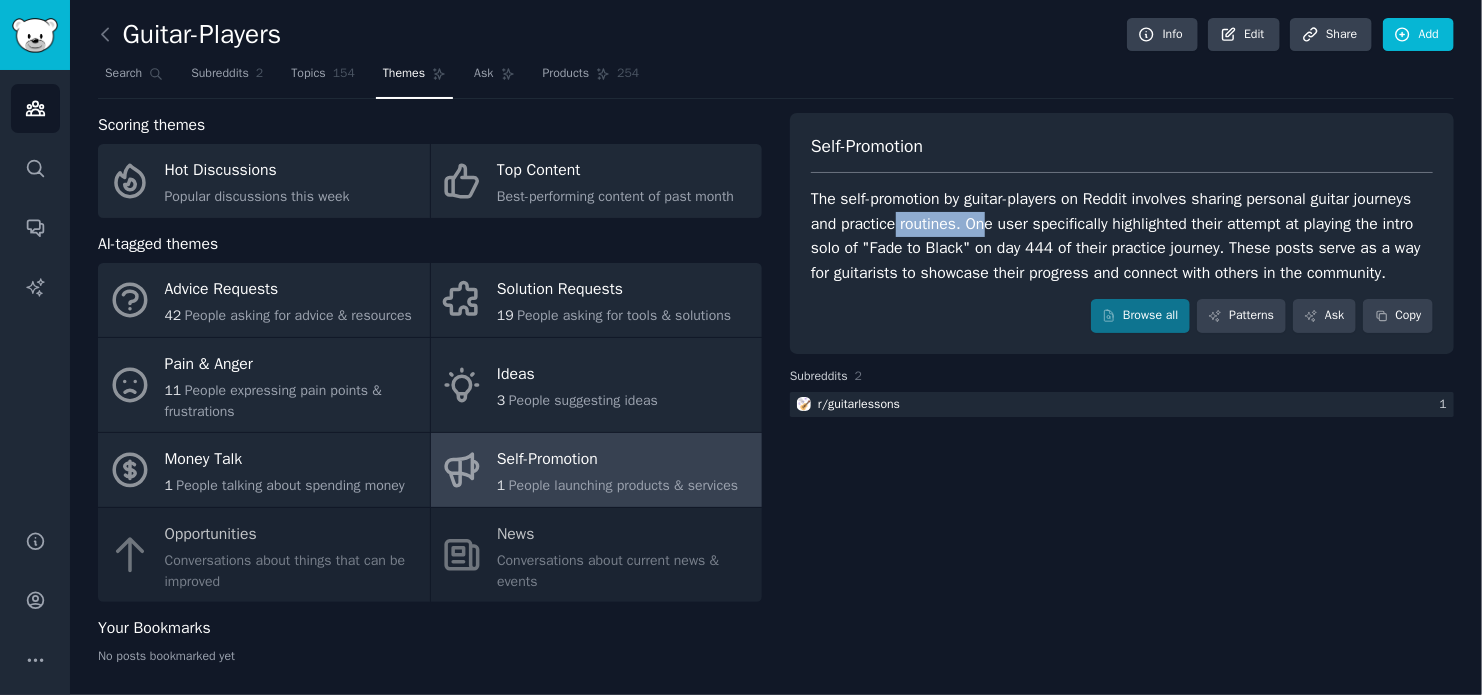 drag, startPoint x: 916, startPoint y: 223, endPoint x: 982, endPoint y: 223, distance: 66 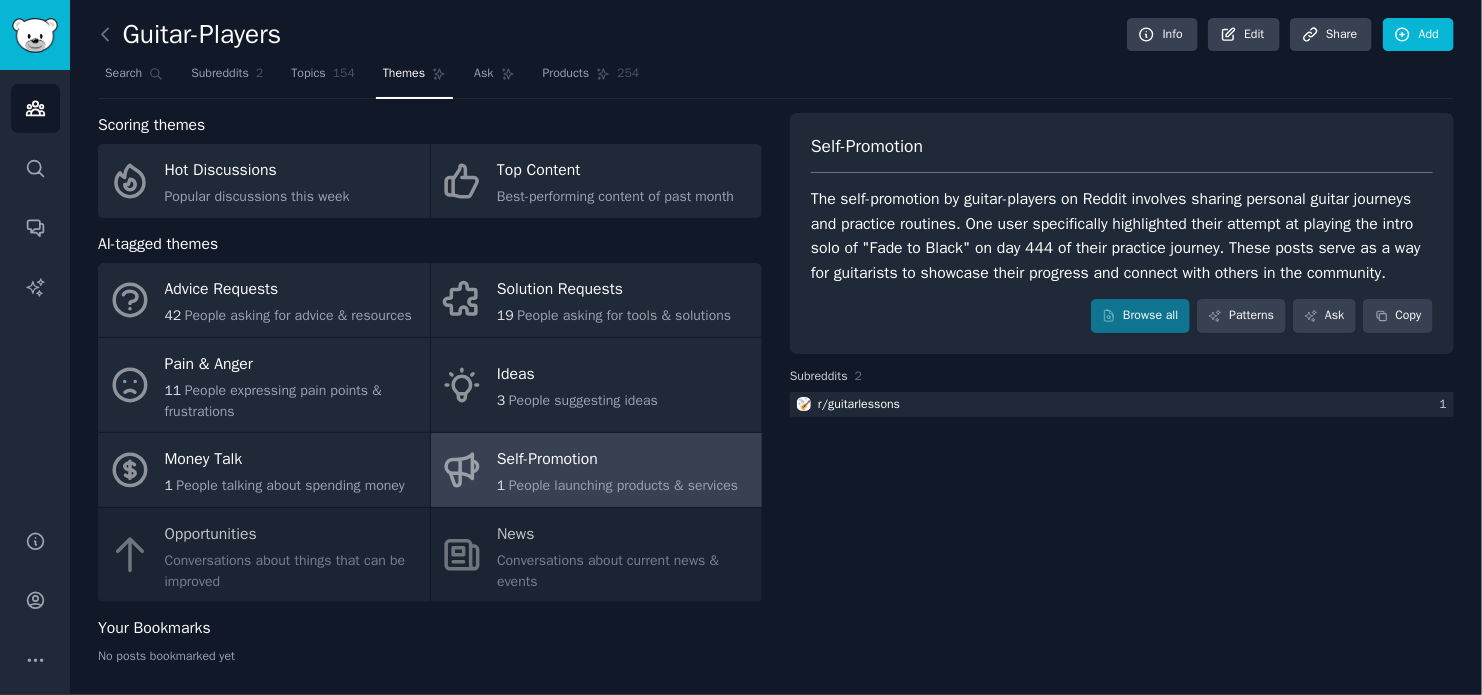 click on "The self-promotion by guitar-players on Reddit involves sharing personal guitar journeys and practice routines. One user specifically highlighted their attempt at playing the intro solo of "Fade to Black" on day 444 of their practice journey. These posts serve as a way for guitarists to showcase their progress and connect with others in the community." at bounding box center (1122, 236) 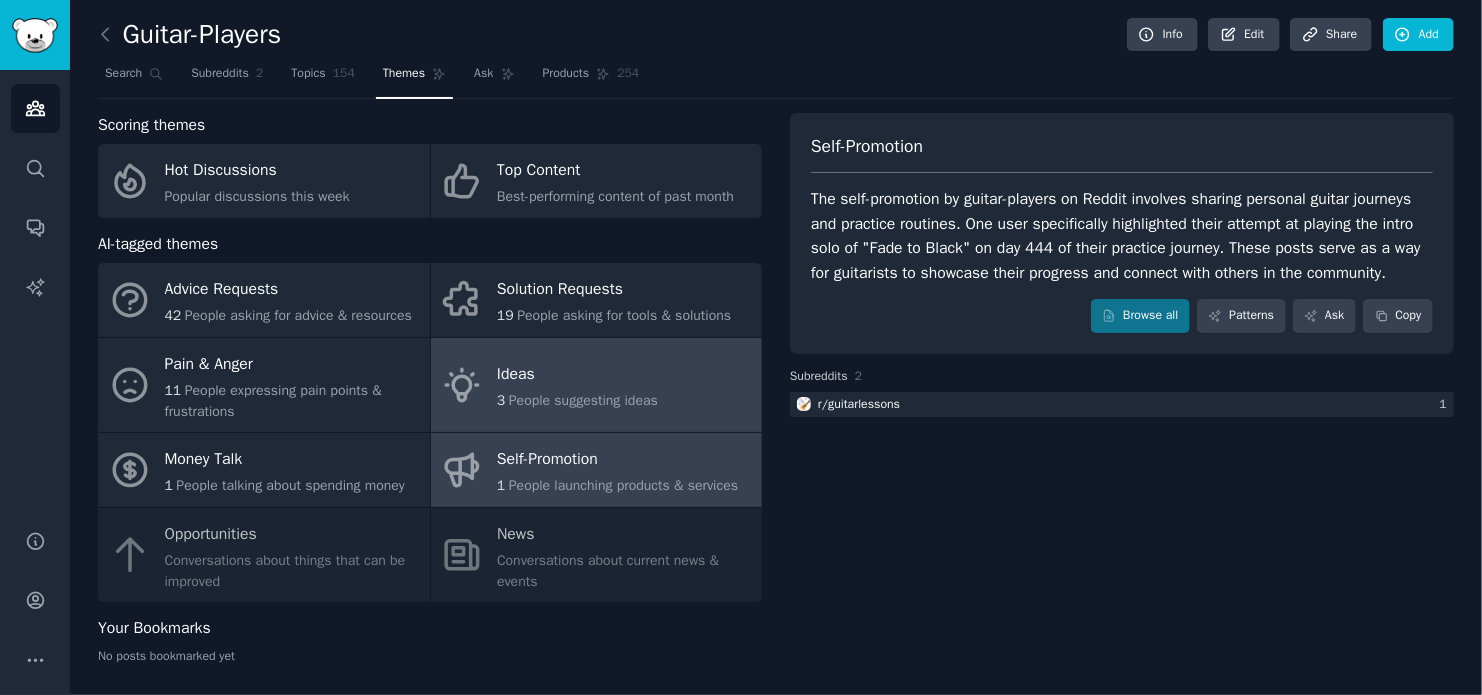 click on "Ideas 3 People suggesting ideas" at bounding box center [597, 385] 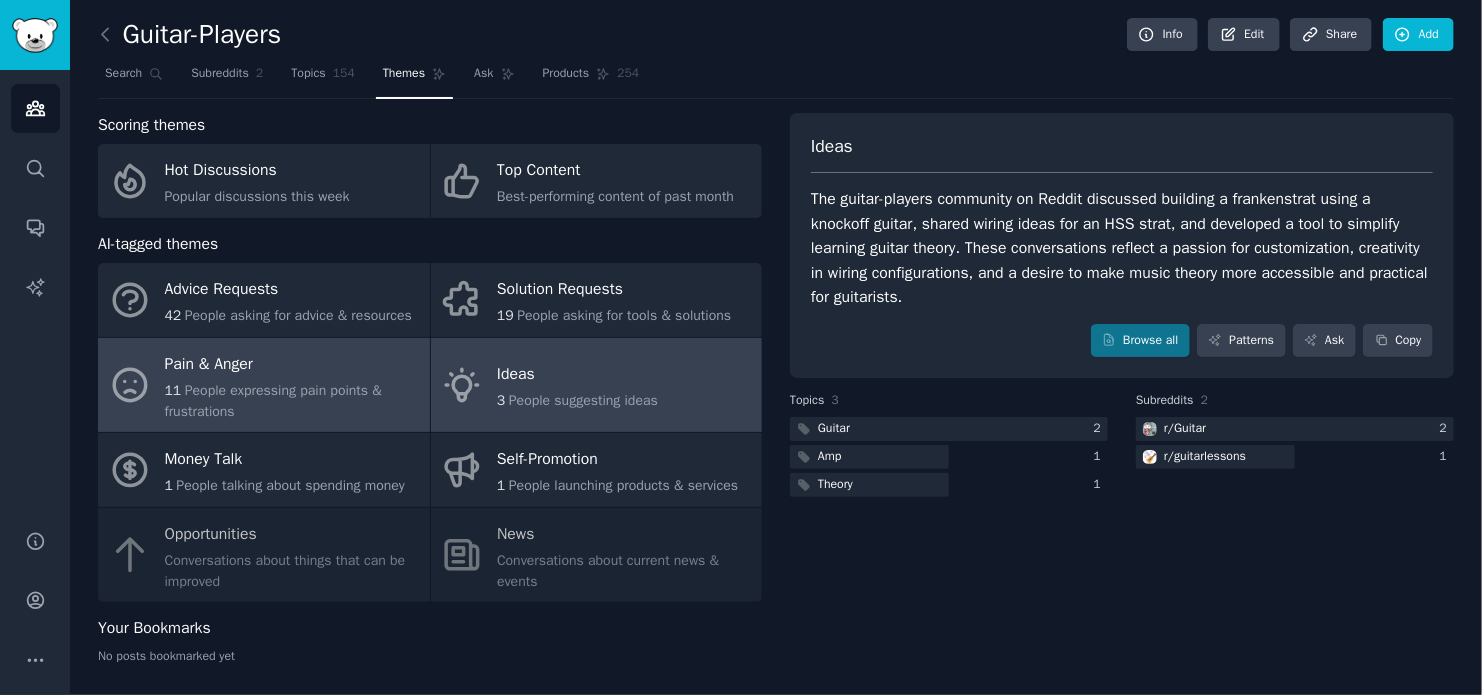 click on "People expressing pain points & frustrations" at bounding box center [273, 401] 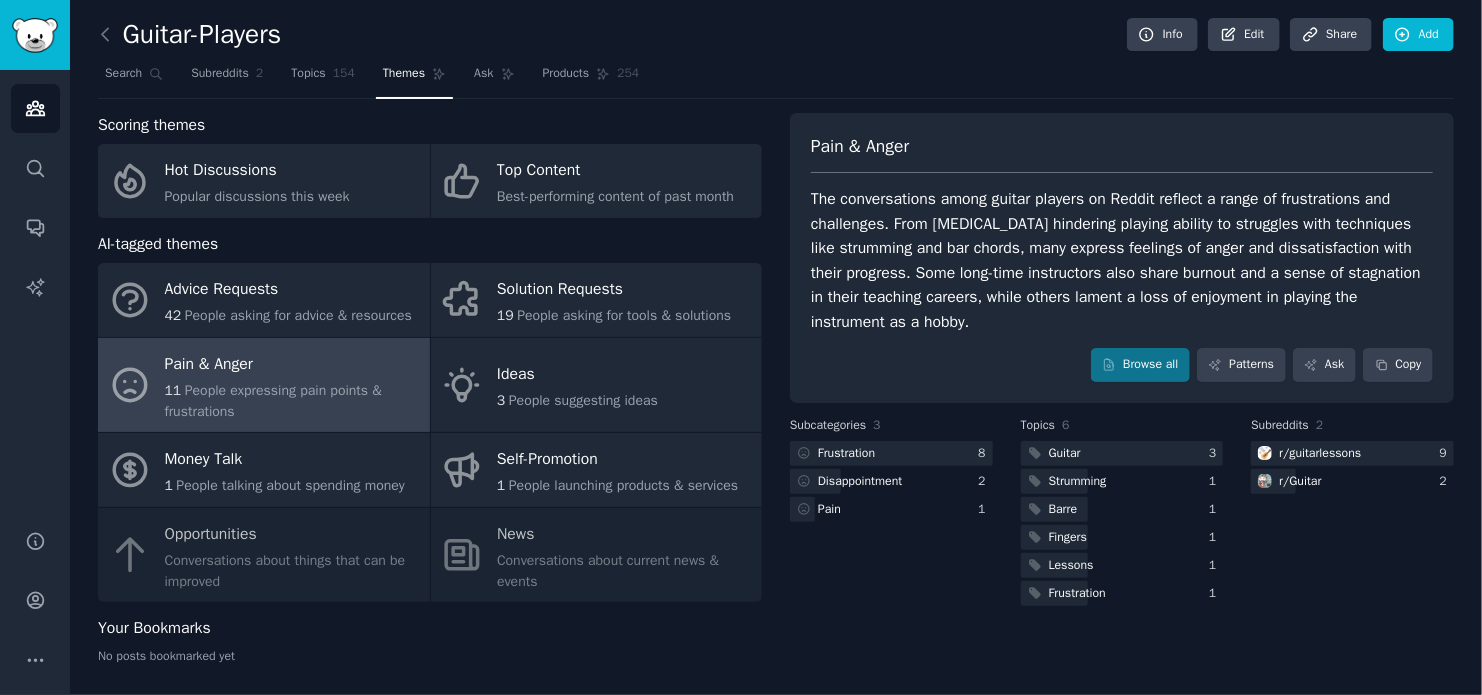 click on "The conversations among guitar players on Reddit reflect a range of frustrations and challenges. From [MEDICAL_DATA] hindering playing ability to struggles with techniques like strumming and bar chords, many express feelings of anger and dissatisfaction with their progress. Some long-time instructors also share burnout and a sense of stagnation in their teaching careers, while others lament a loss of enjoyment in playing the instrument as a hobby." at bounding box center (1122, 260) 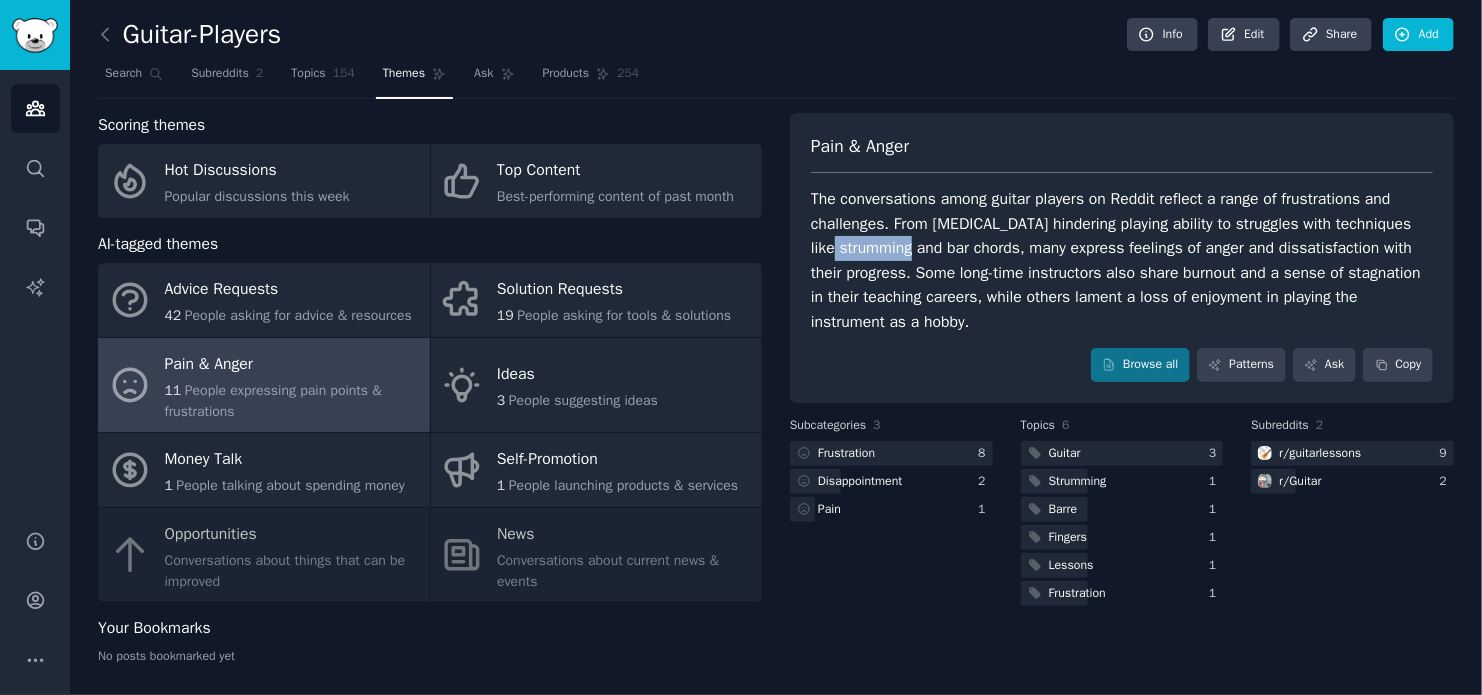 click on "The conversations among guitar players on Reddit reflect a range of frustrations and challenges. From [MEDICAL_DATA] hindering playing ability to struggles with techniques like strumming and bar chords, many express feelings of anger and dissatisfaction with their progress. Some long-time instructors also share burnout and a sense of stagnation in their teaching careers, while others lament a loss of enjoyment in playing the instrument as a hobby." at bounding box center [1122, 260] 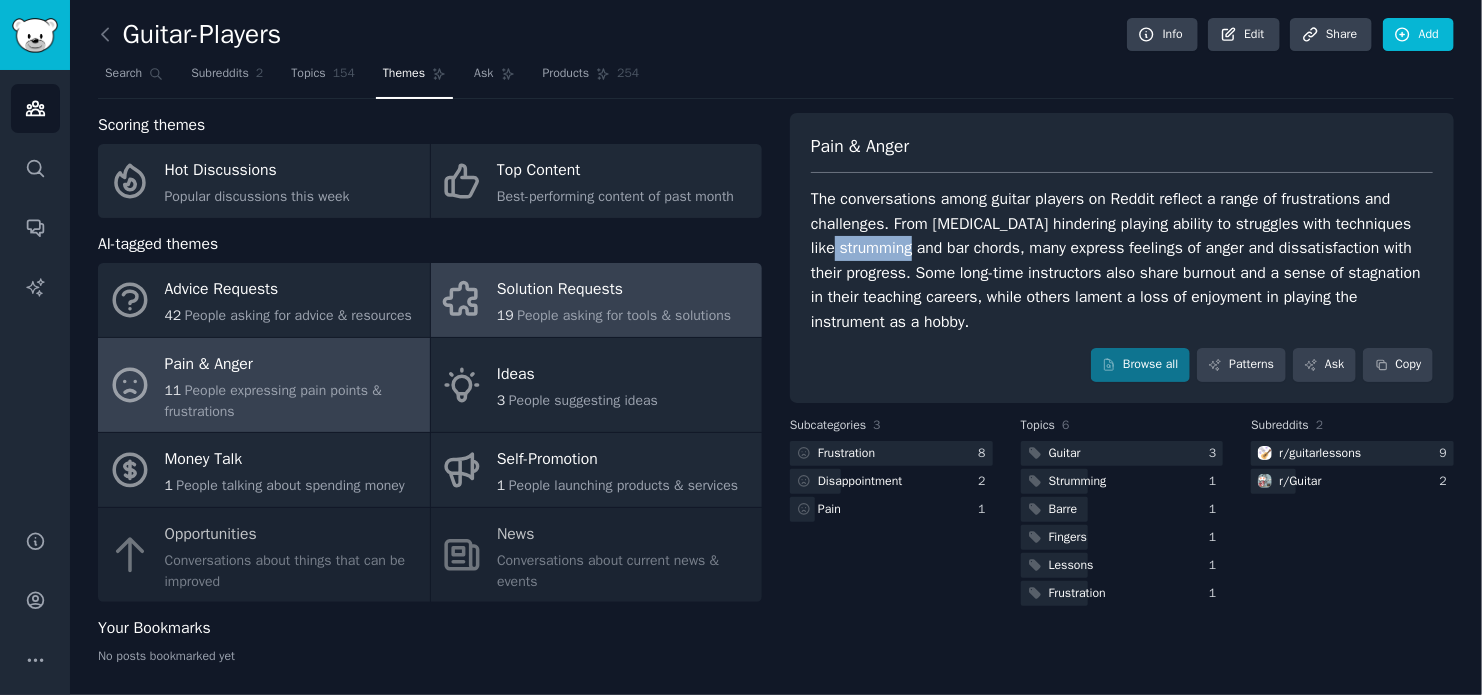 click on "Solution Requests" at bounding box center [614, 290] 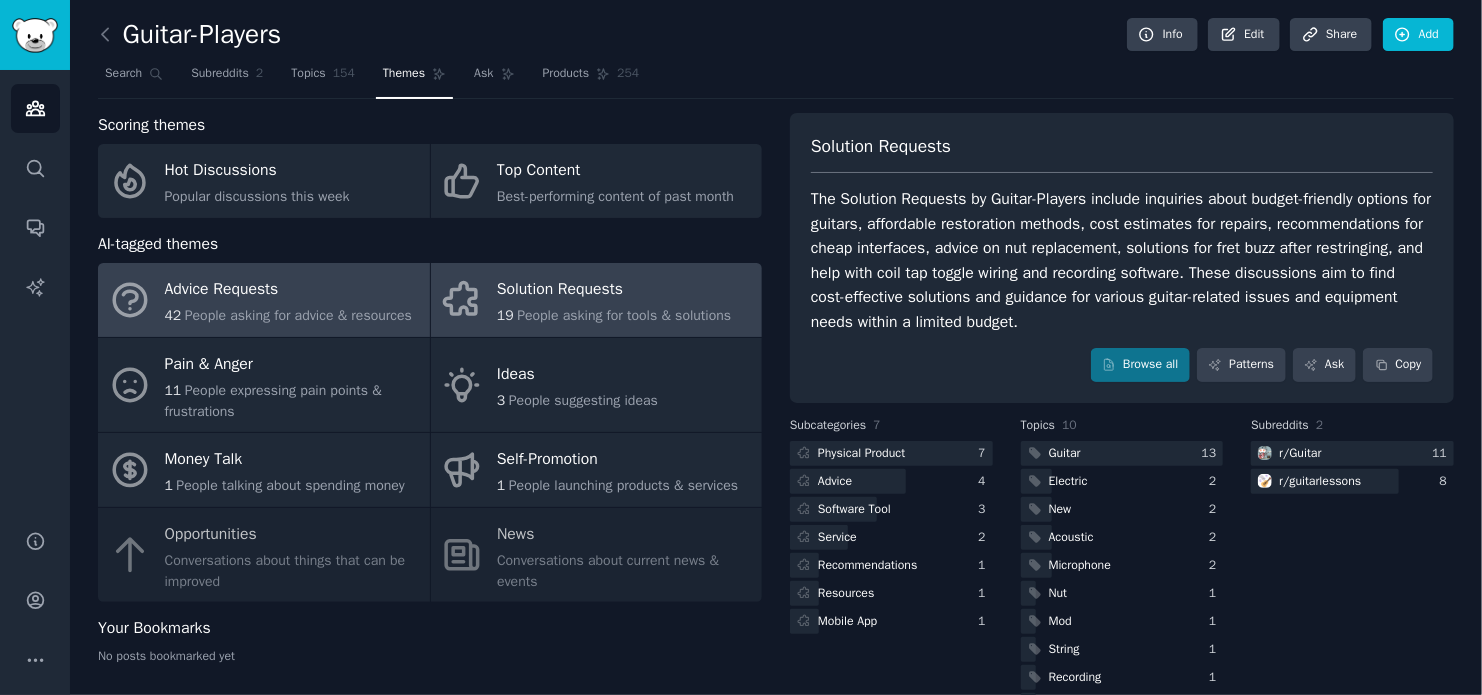 click on "Advice Requests" at bounding box center [288, 290] 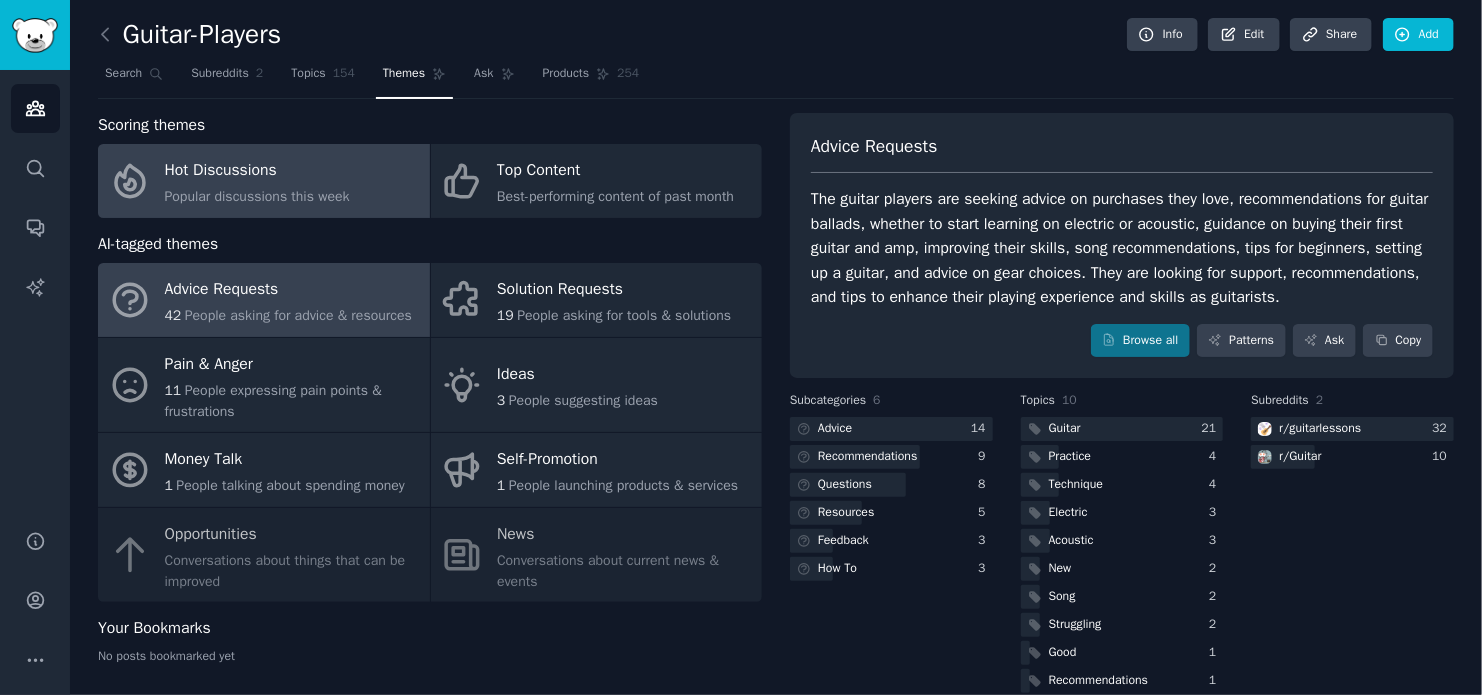 click on "Popular discussions this week" 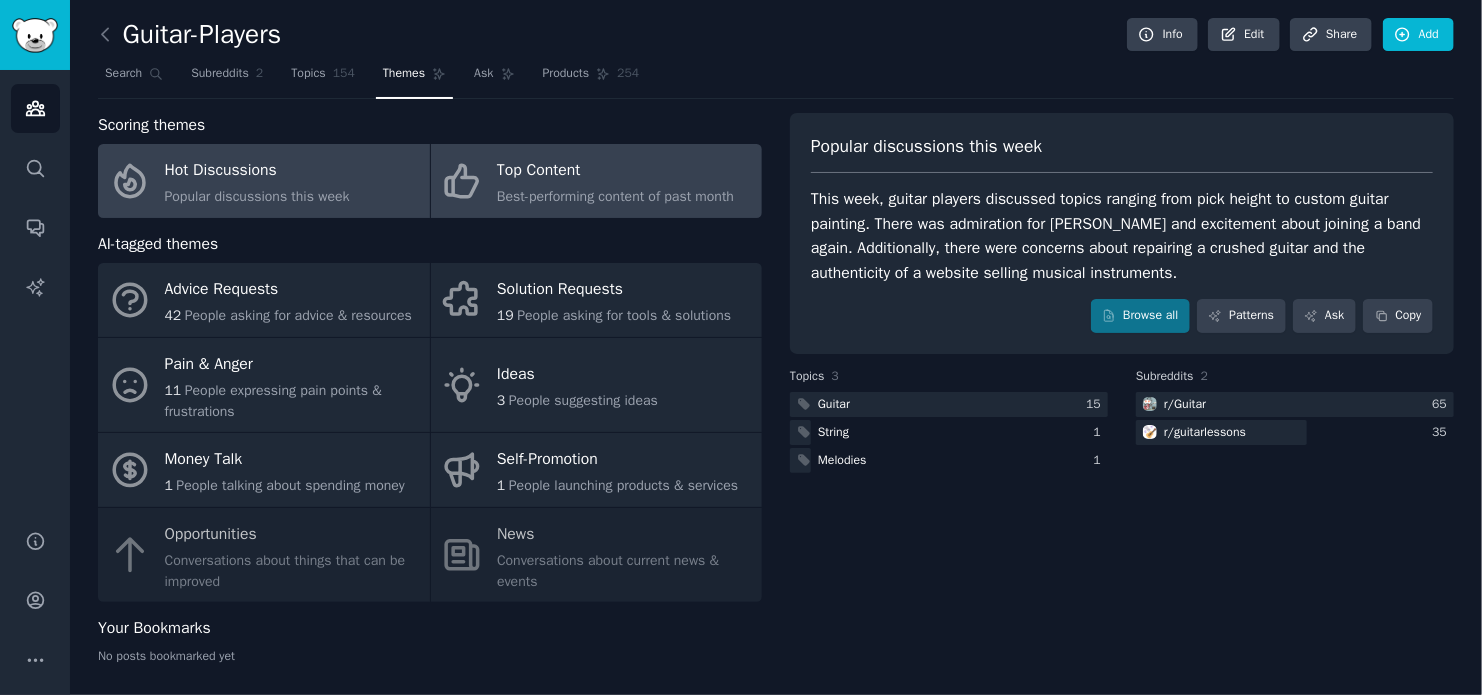 click on "Best-performing content of past month" 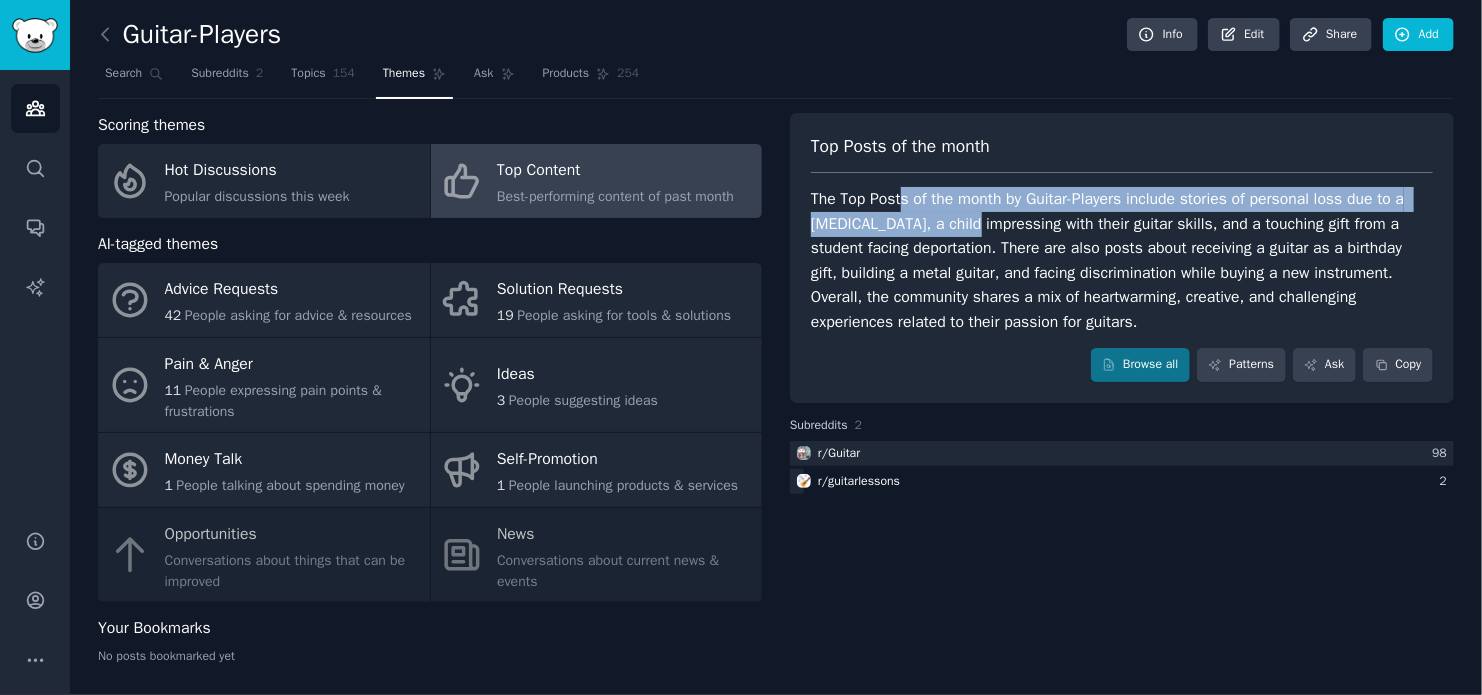 drag, startPoint x: 895, startPoint y: 203, endPoint x: 955, endPoint y: 229, distance: 65.39113 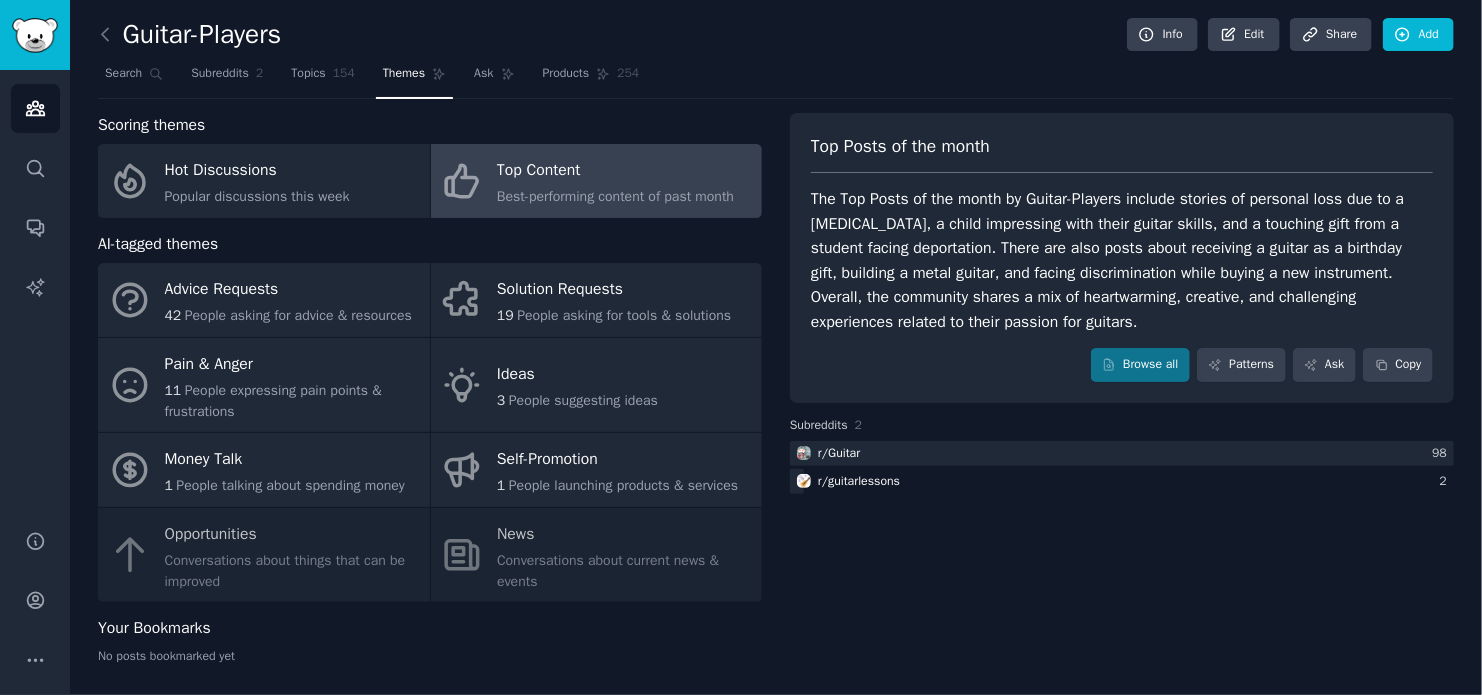 click on "The Top Posts of the month by Guitar-Players include stories of personal loss due to a [MEDICAL_DATA], a child impressing with their guitar skills, and a touching gift from a student facing deportation. There are also posts about receiving a guitar as a birthday gift, building a metal guitar, and facing discrimination while buying a new instrument. Overall, the community shares a mix of heartwarming, creative, and challenging experiences related to their passion for guitars." at bounding box center [1122, 260] 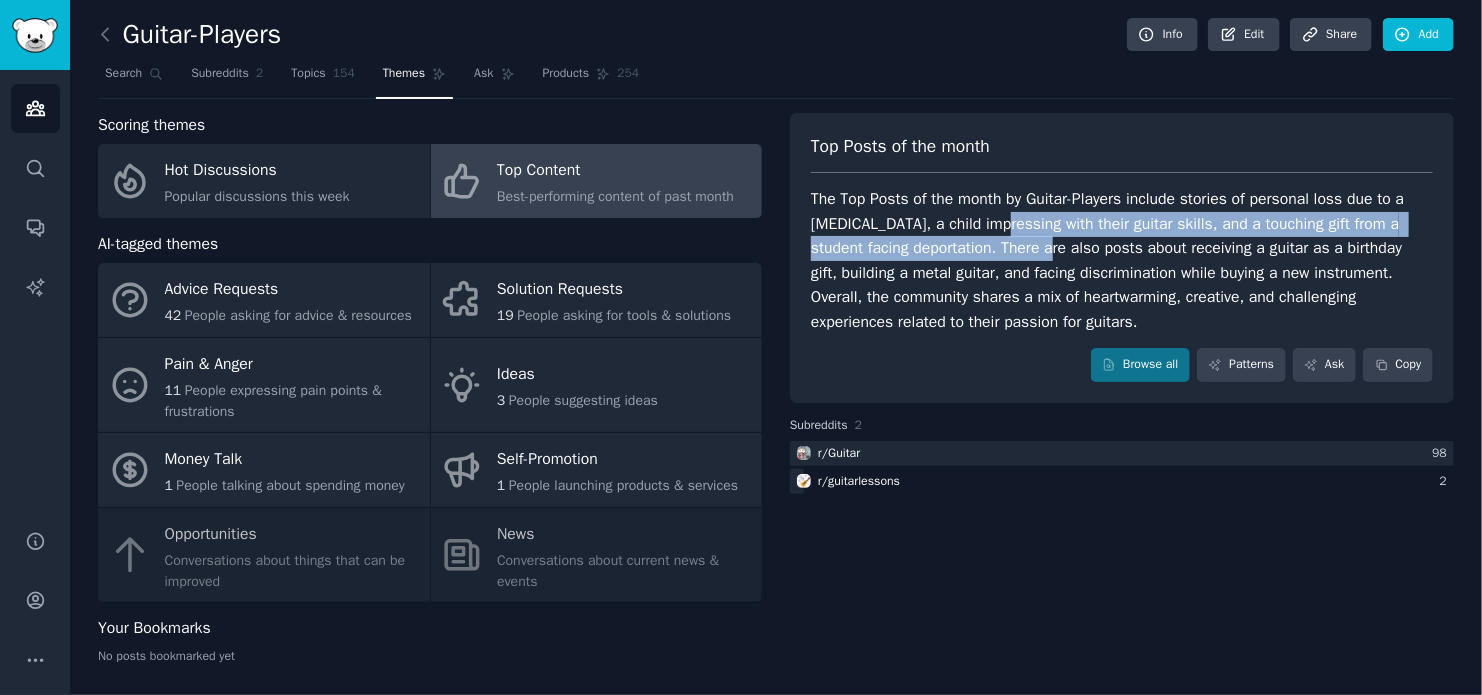 drag, startPoint x: 991, startPoint y: 230, endPoint x: 1007, endPoint y: 249, distance: 24.839485 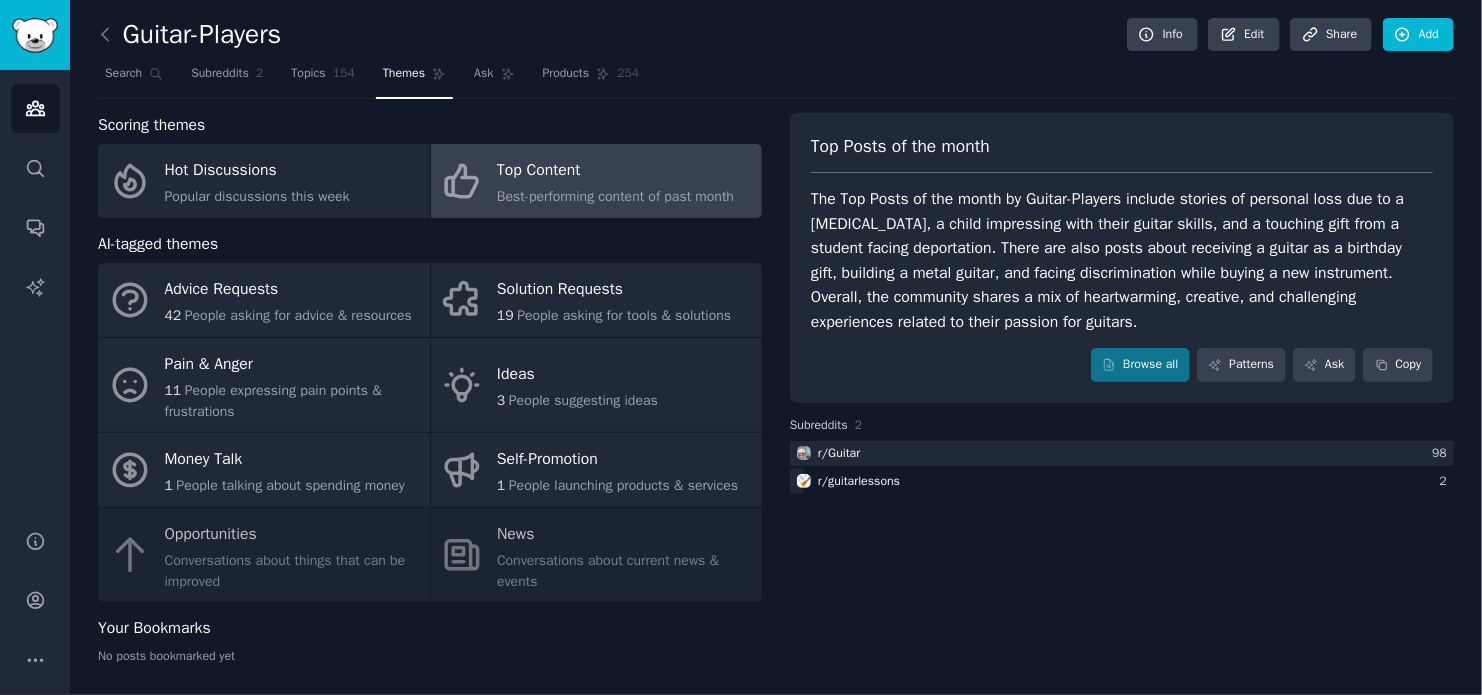 click on "The Top Posts of the month by Guitar-Players include stories of personal loss due to a [MEDICAL_DATA], a child impressing with their guitar skills, and a touching gift from a student facing deportation. There are also posts about receiving a guitar as a birthday gift, building a metal guitar, and facing discrimination while buying a new instrument. Overall, the community shares a mix of heartwarming, creative, and challenging experiences related to their passion for guitars." at bounding box center [1122, 260] 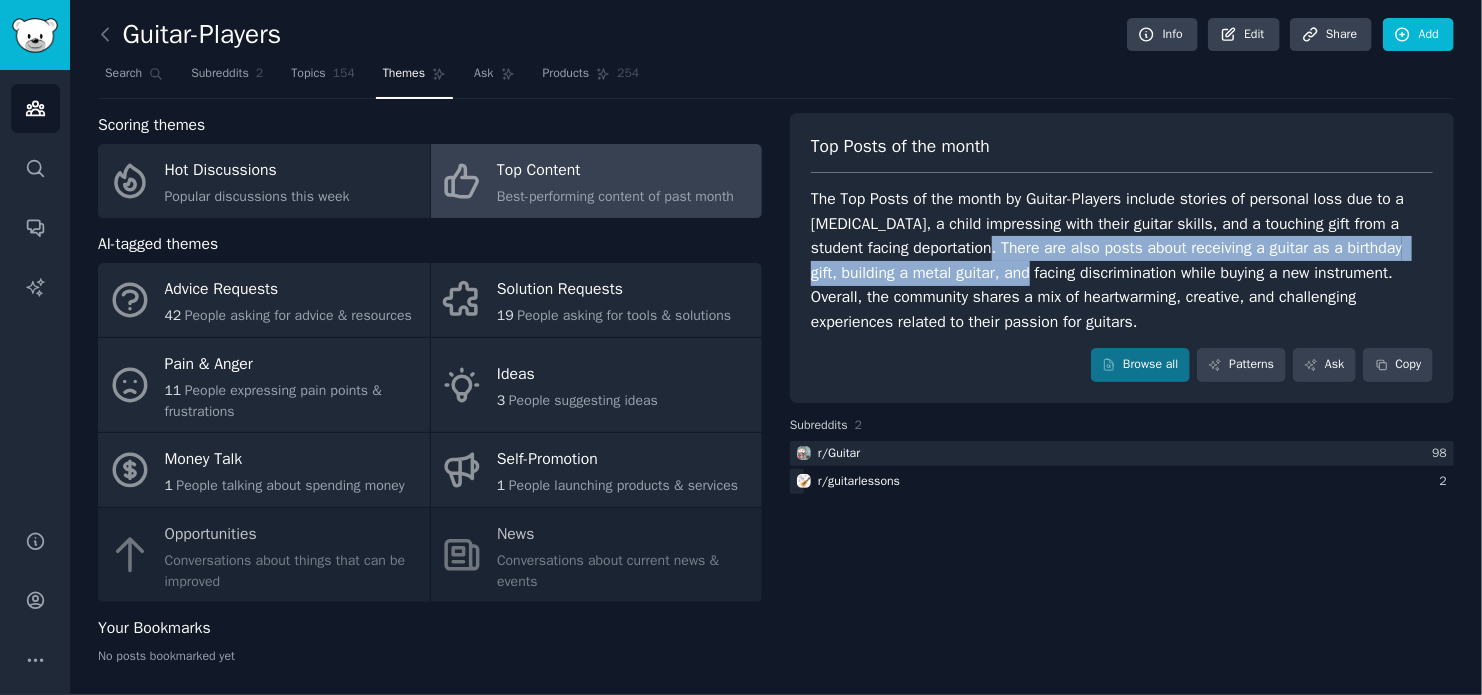 drag, startPoint x: 945, startPoint y: 250, endPoint x: 1013, endPoint y: 274, distance: 72.11102 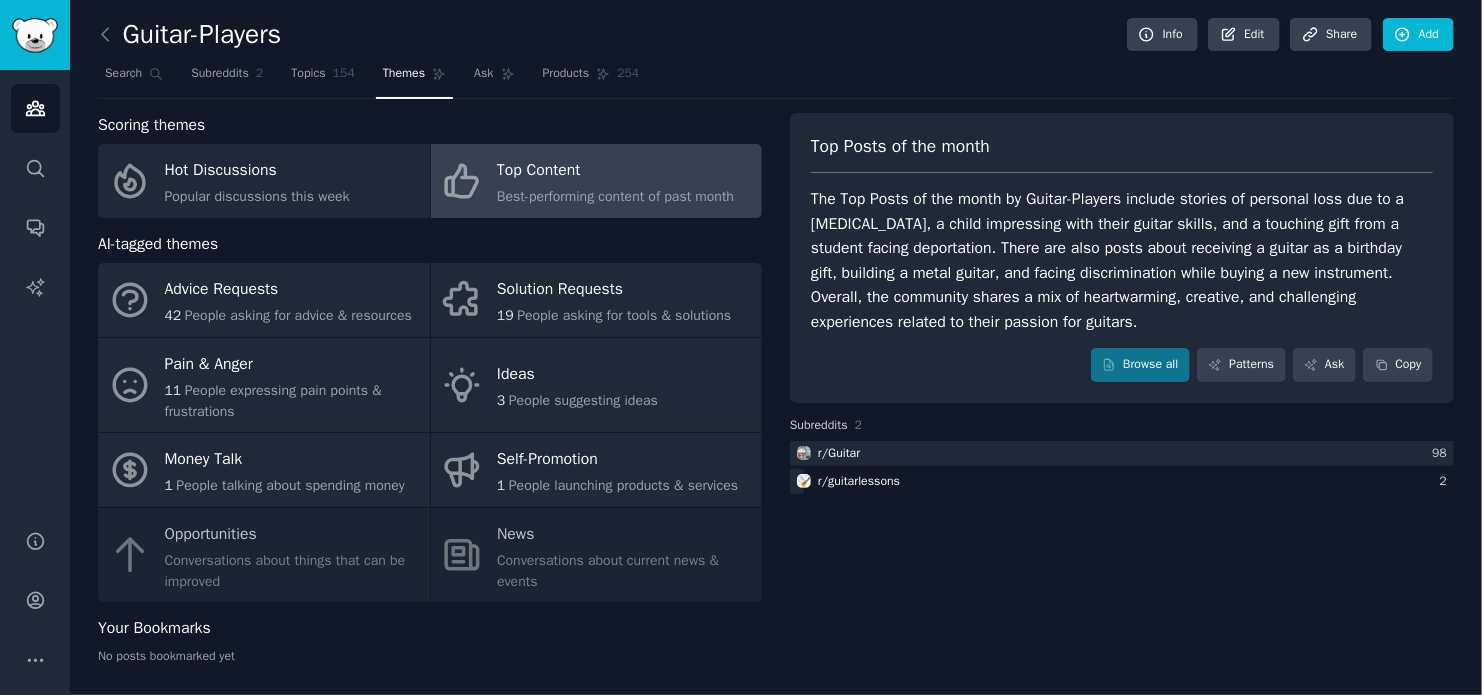 click on "The Top Posts of the month by Guitar-Players include stories of personal loss due to a [MEDICAL_DATA], a child impressing with their guitar skills, and a touching gift from a student facing deportation. There are also posts about receiving a guitar as a birthday gift, building a metal guitar, and facing discrimination while buying a new instrument. Overall, the community shares a mix of heartwarming, creative, and challenging experiences related to their passion for guitars." at bounding box center (1122, 260) 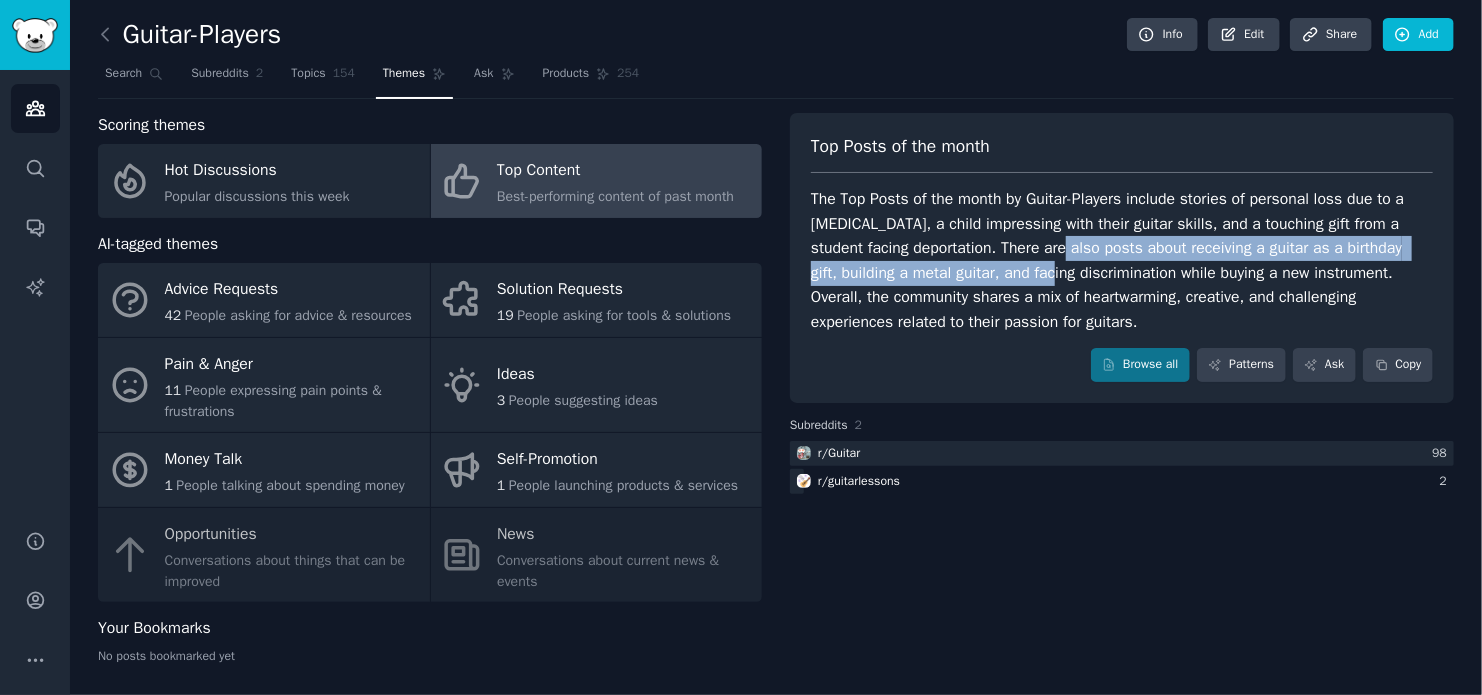 drag, startPoint x: 1023, startPoint y: 250, endPoint x: 1036, endPoint y: 275, distance: 28.178005 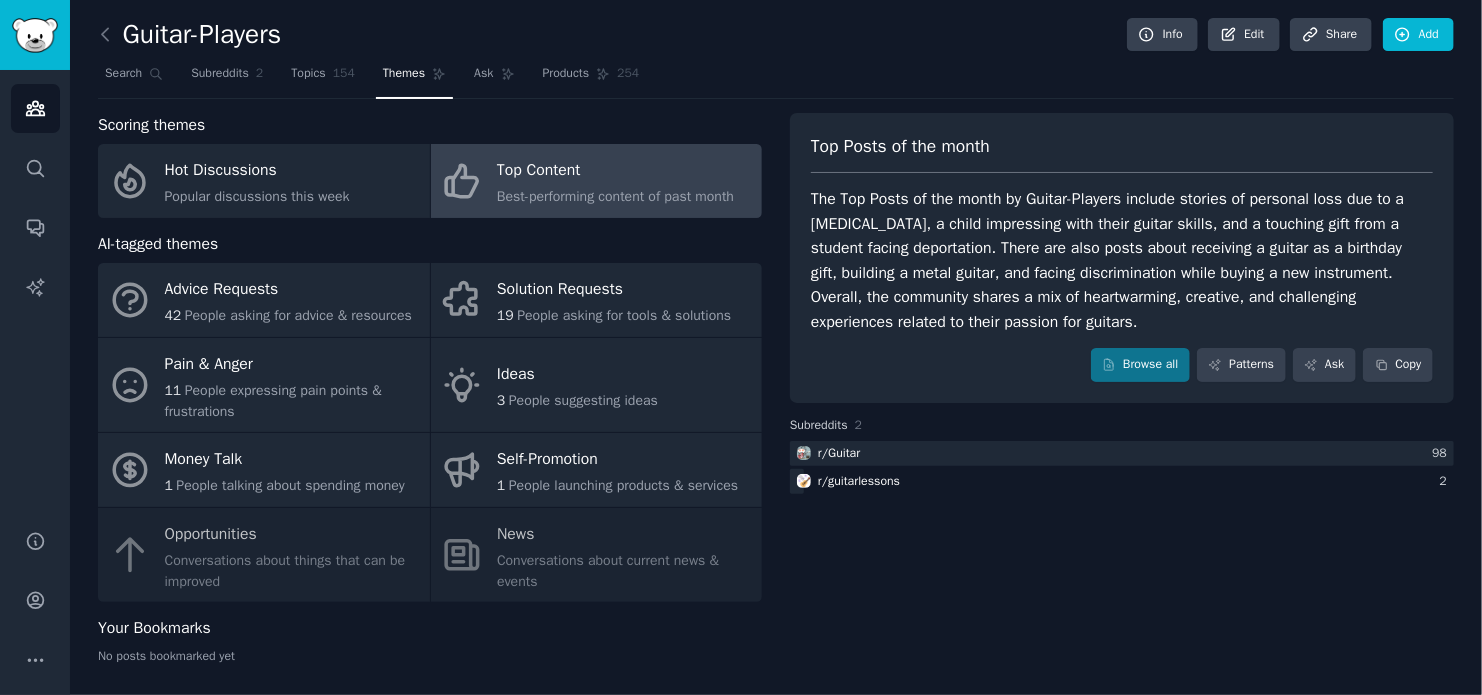 click on "The Top Posts of the month by Guitar-Players include stories of personal loss due to a [MEDICAL_DATA], a child impressing with their guitar skills, and a touching gift from a student facing deportation. There are also posts about receiving a guitar as a birthday gift, building a metal guitar, and facing discrimination while buying a new instrument. Overall, the community shares a mix of heartwarming, creative, and challenging experiences related to their passion for guitars." at bounding box center (1122, 260) 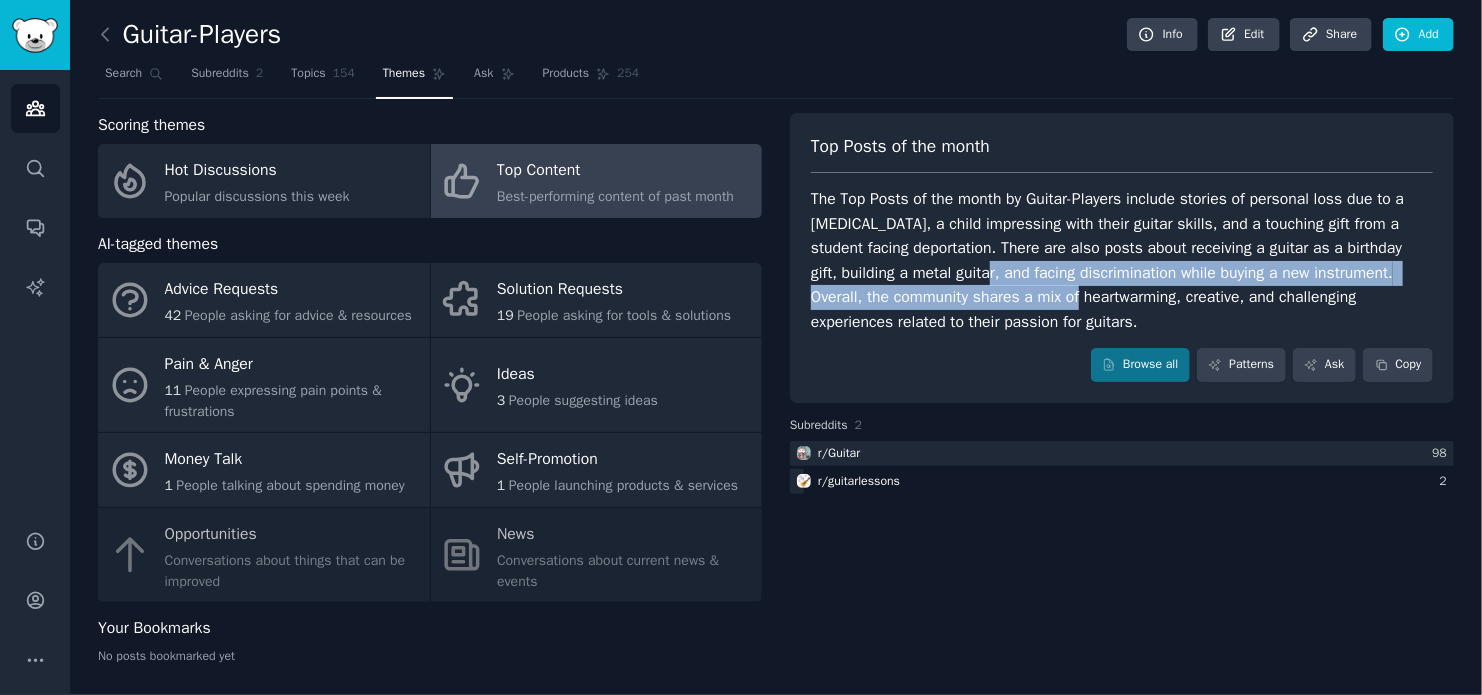 drag, startPoint x: 970, startPoint y: 276, endPoint x: 1039, endPoint y: 292, distance: 70.83079 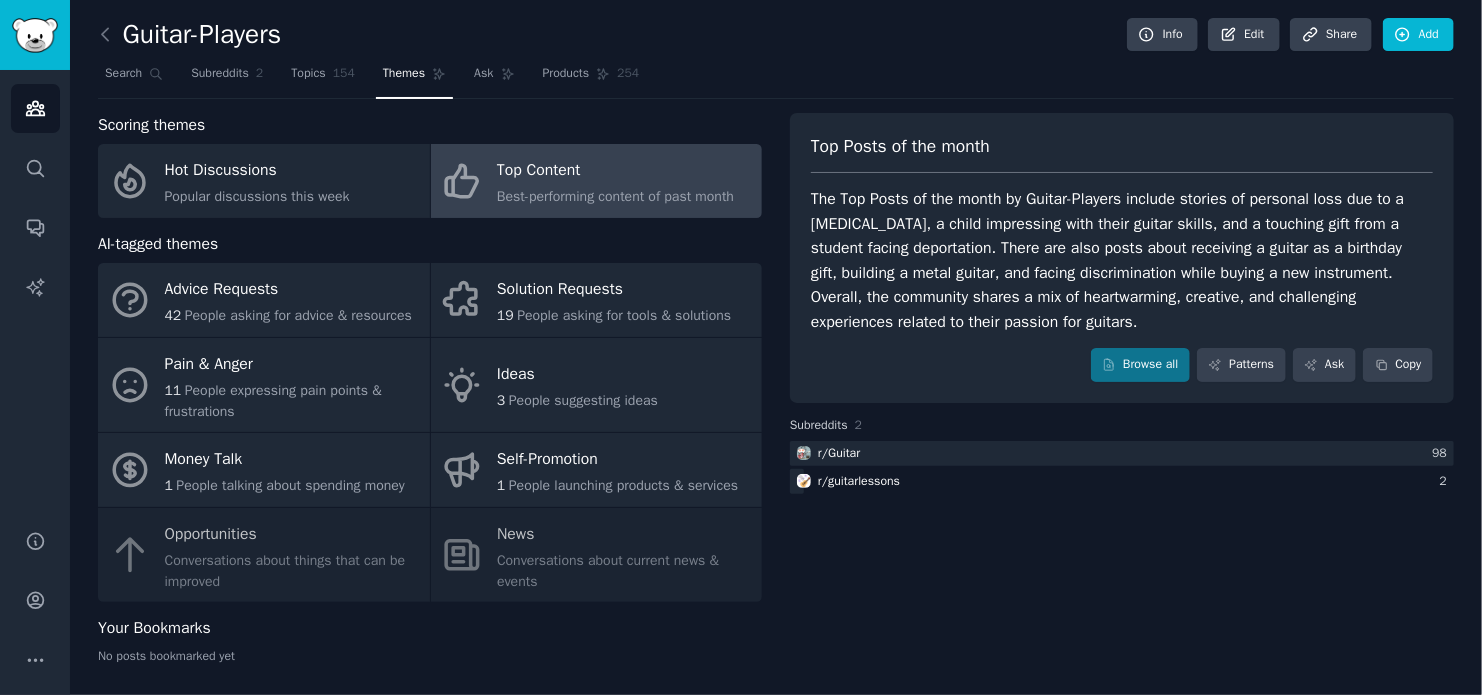 click on "The Top Posts of the month by Guitar-Players include stories of personal loss due to a [MEDICAL_DATA], a child impressing with their guitar skills, and a touching gift from a student facing deportation. There are also posts about receiving a guitar as a birthday gift, building a metal guitar, and facing discrimination while buying a new instrument. Overall, the community shares a mix of heartwarming, creative, and challenging experiences related to their passion for guitars." at bounding box center (1122, 260) 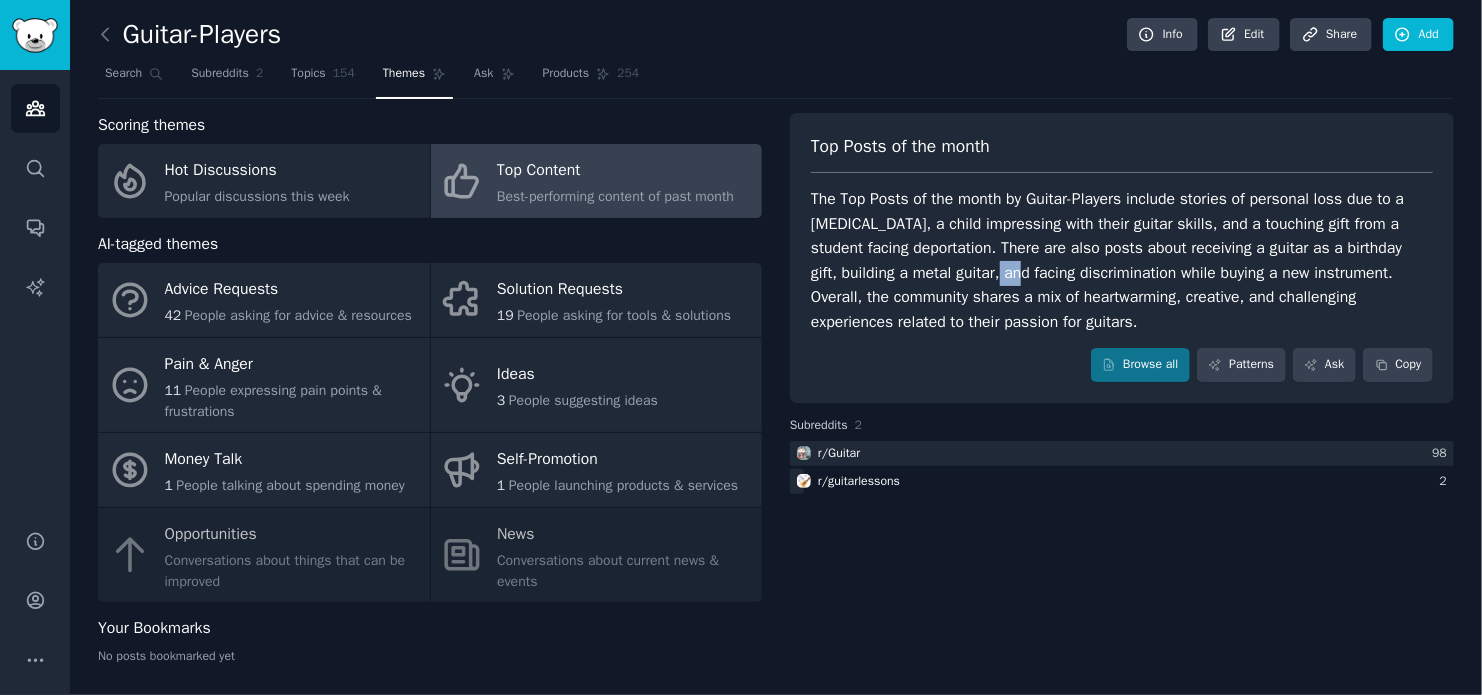 drag, startPoint x: 985, startPoint y: 261, endPoint x: 1003, endPoint y: 279, distance: 25.455845 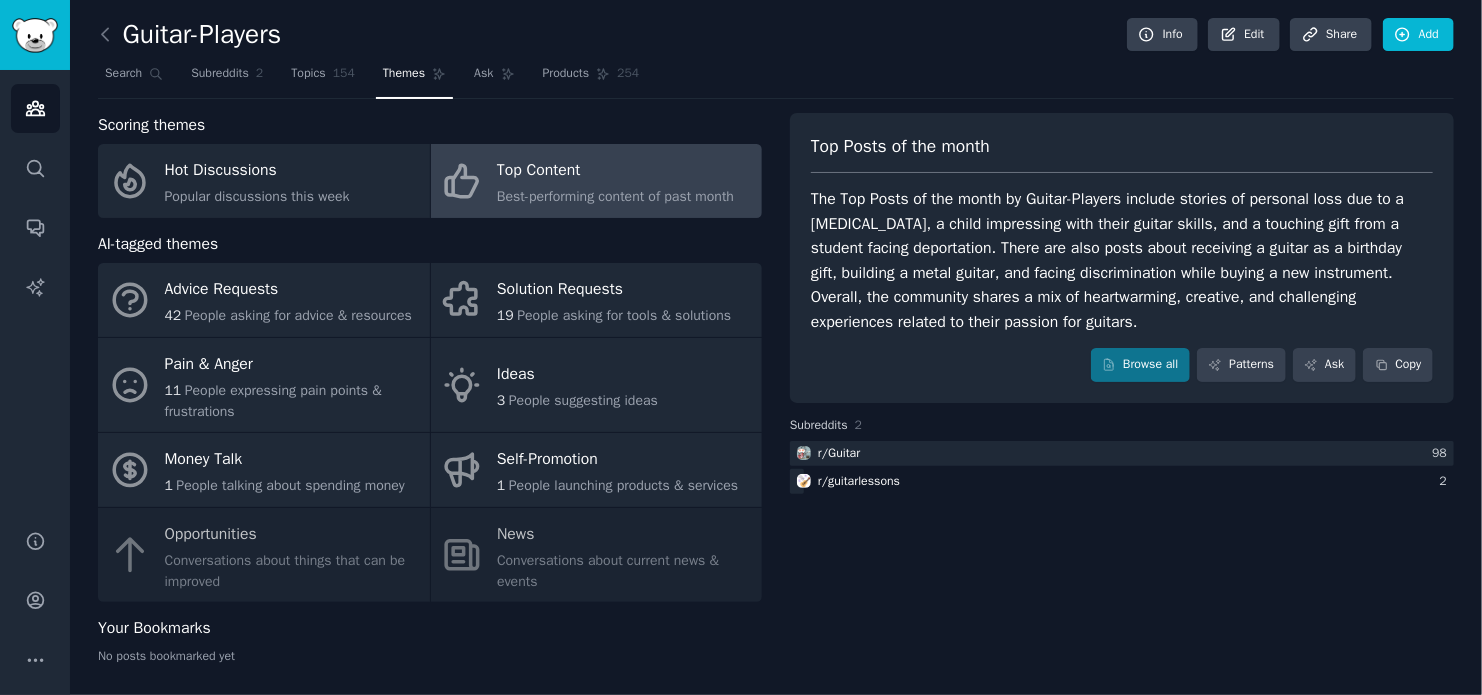 click on "The Top Posts of the month by Guitar-Players include stories of personal loss due to a [MEDICAL_DATA], a child impressing with their guitar skills, and a touching gift from a student facing deportation. There are also posts about receiving a guitar as a birthday gift, building a metal guitar, and facing discrimination while buying a new instrument. Overall, the community shares a mix of heartwarming, creative, and challenging experiences related to their passion for guitars." at bounding box center (1122, 260) 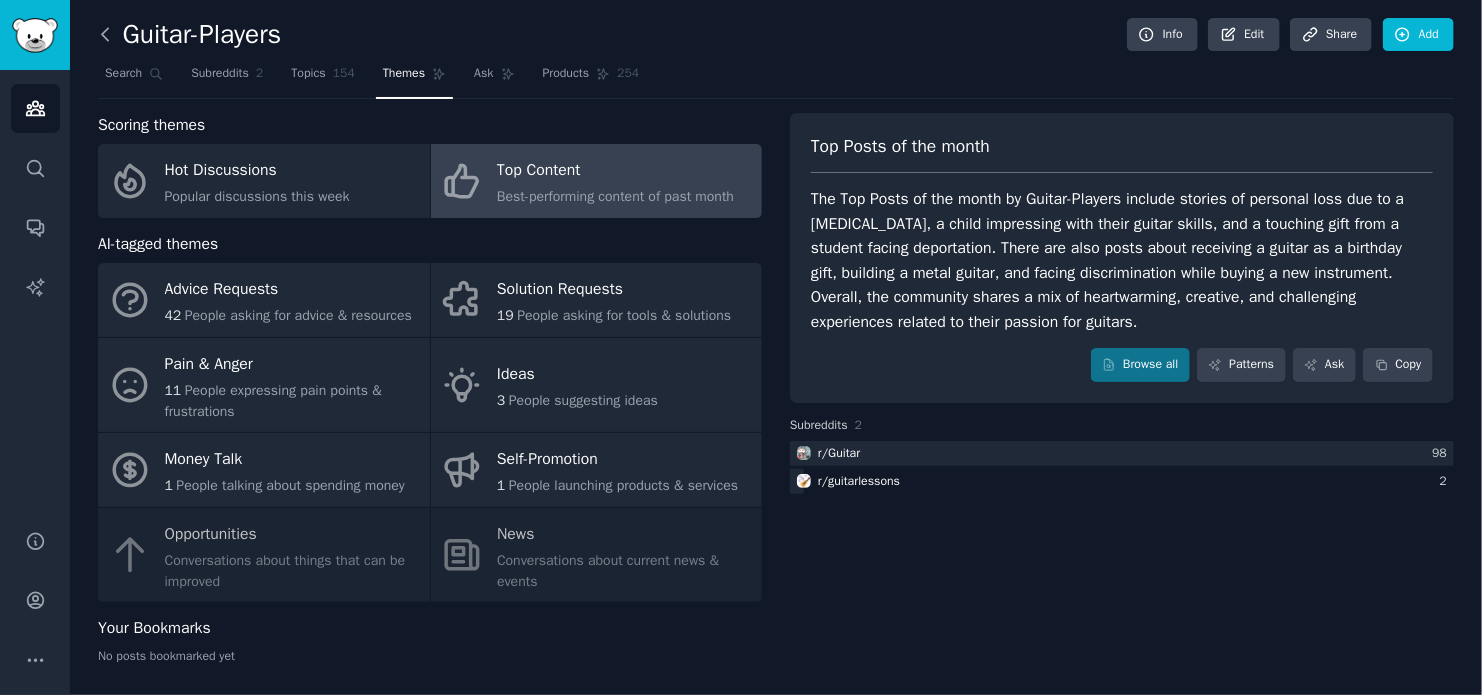click 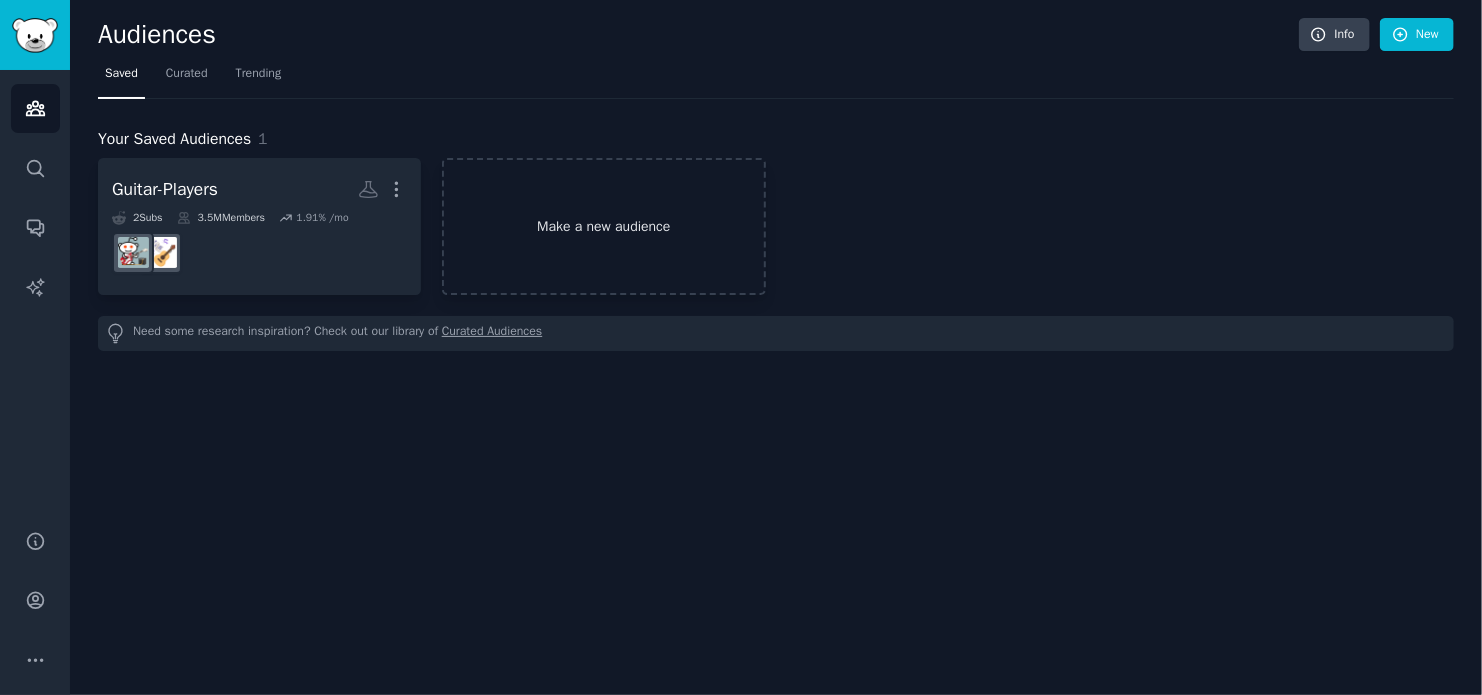 click on "Make a new audience" at bounding box center (603, 226) 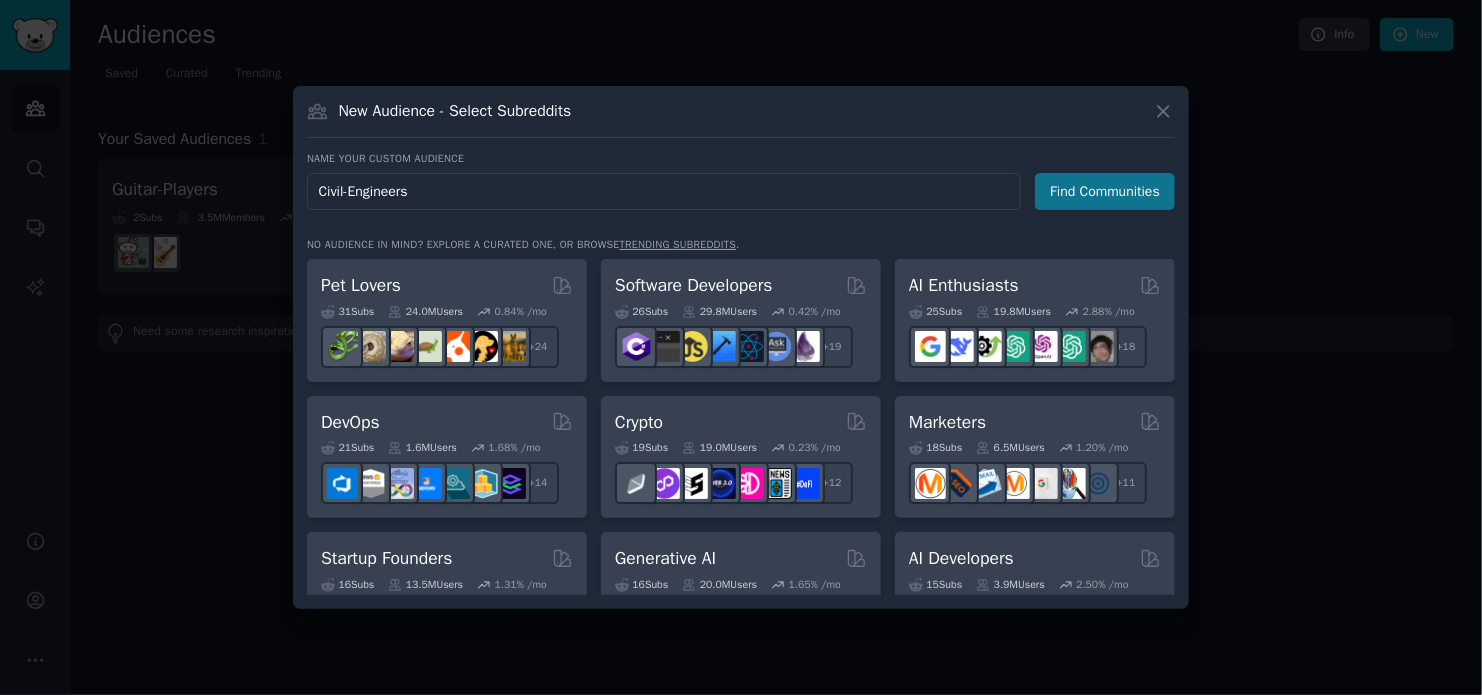 type on "Civil-Engineers" 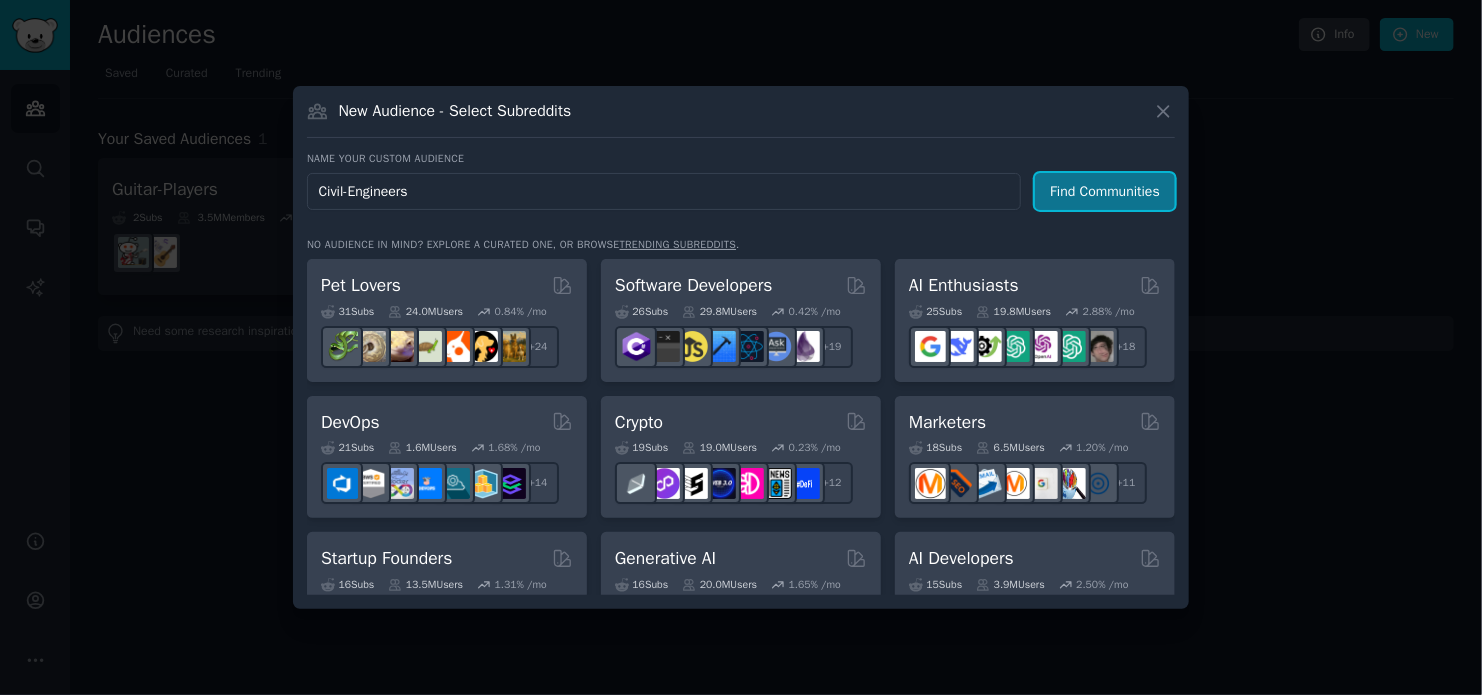 click on "Find Communities" at bounding box center (1105, 191) 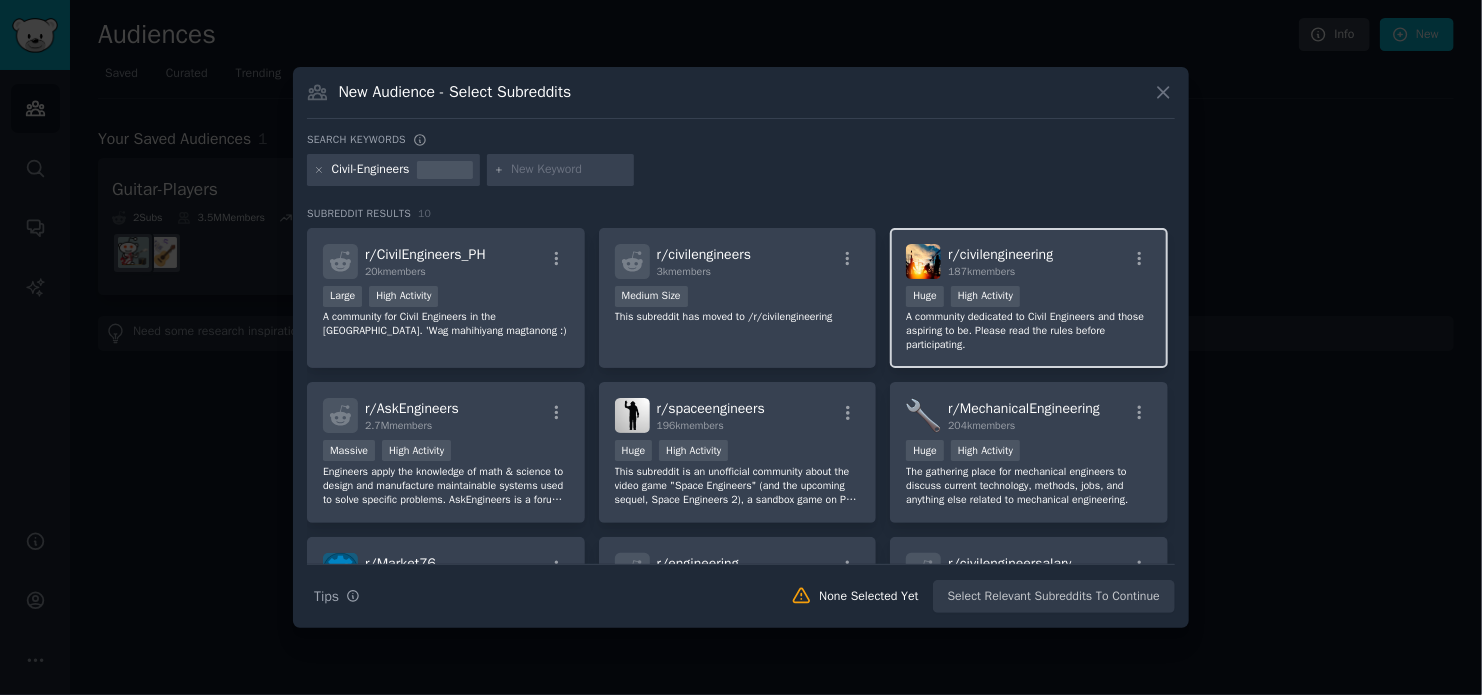 click on "A community dedicated to Civil Engineers and those aspiring to be. Please read the rules before participating." at bounding box center (1029, 331) 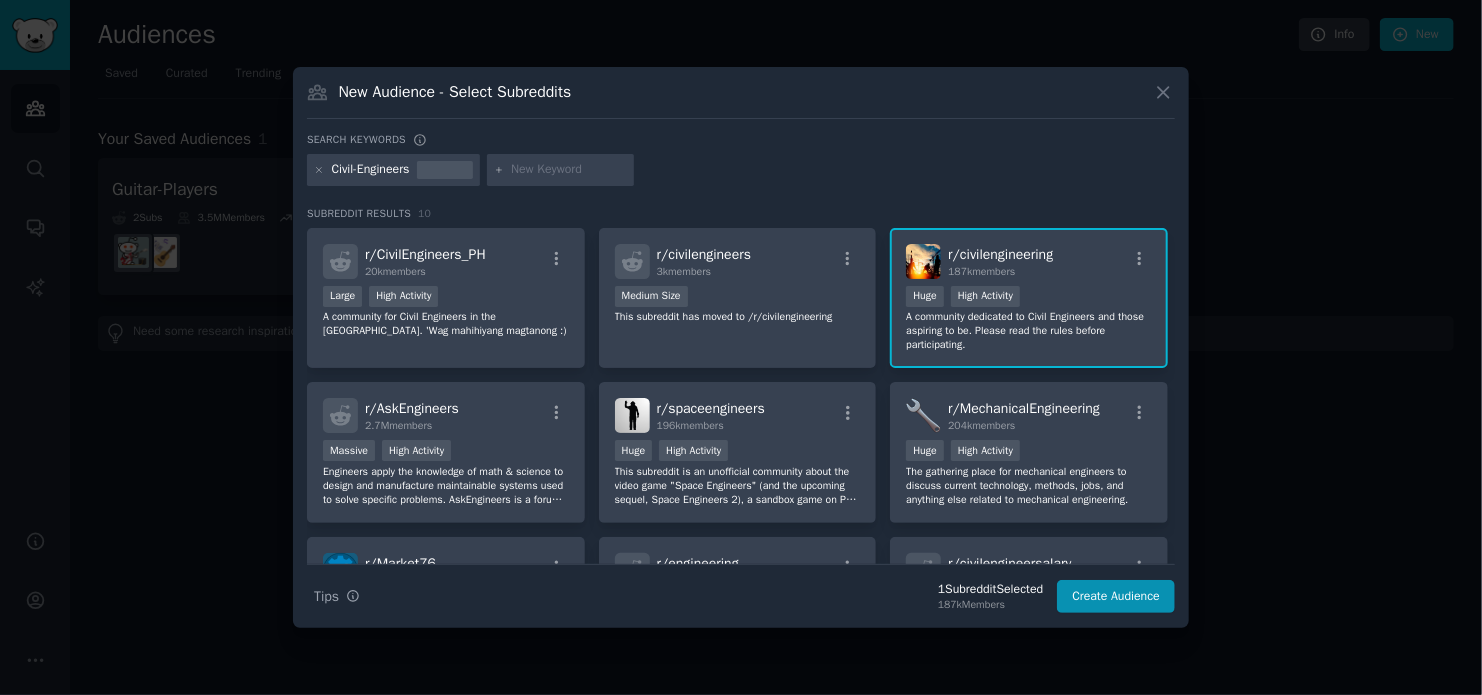 scroll, scrollTop: 66, scrollLeft: 0, axis: vertical 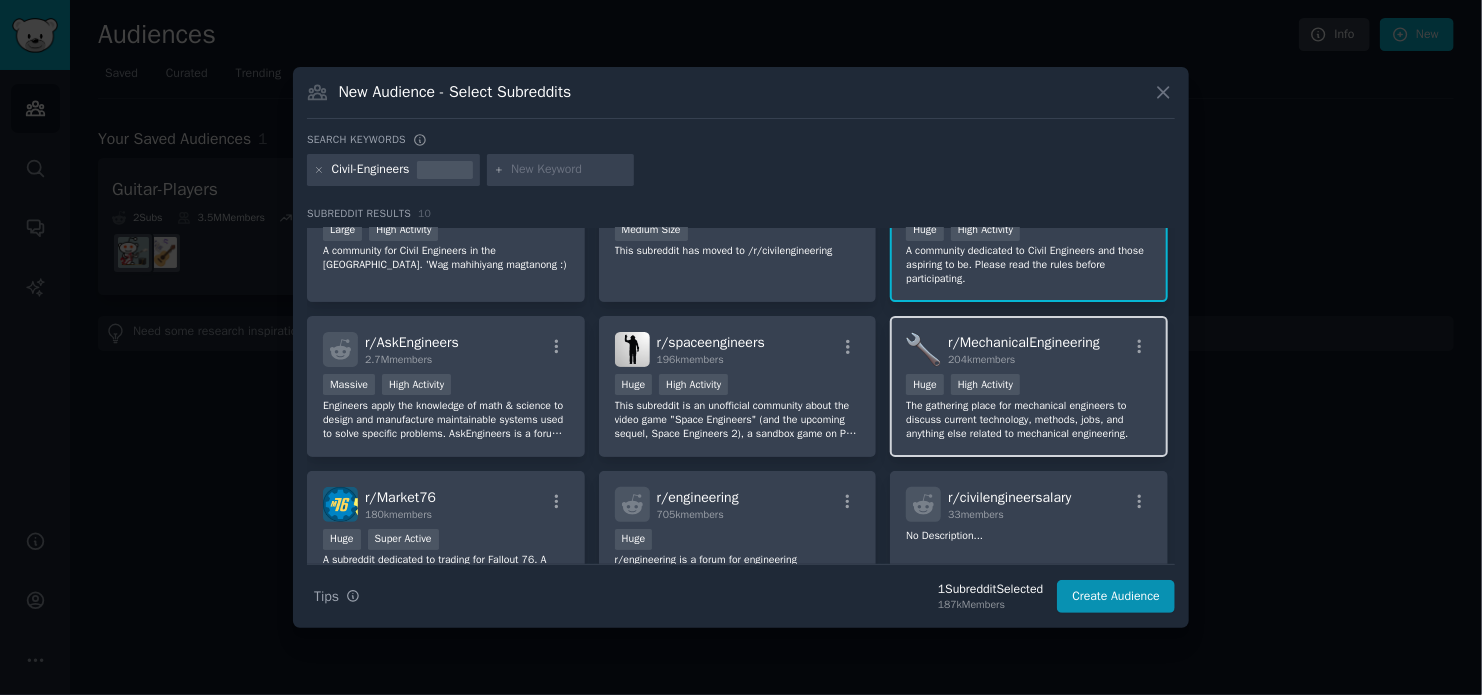 click on "The gathering place for mechanical engineers to discuss current technology, methods, jobs, and anything else related to mechanical engineering." at bounding box center [1029, 420] 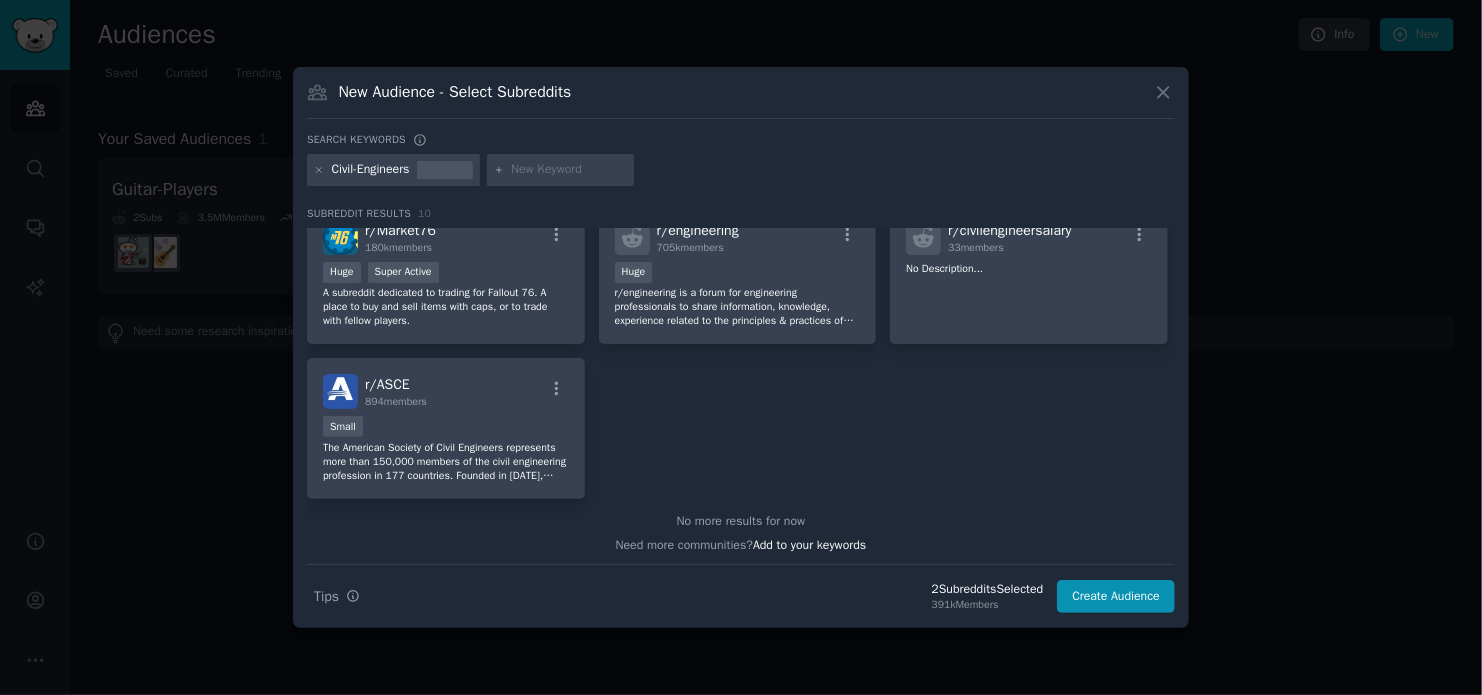 scroll, scrollTop: 0, scrollLeft: 0, axis: both 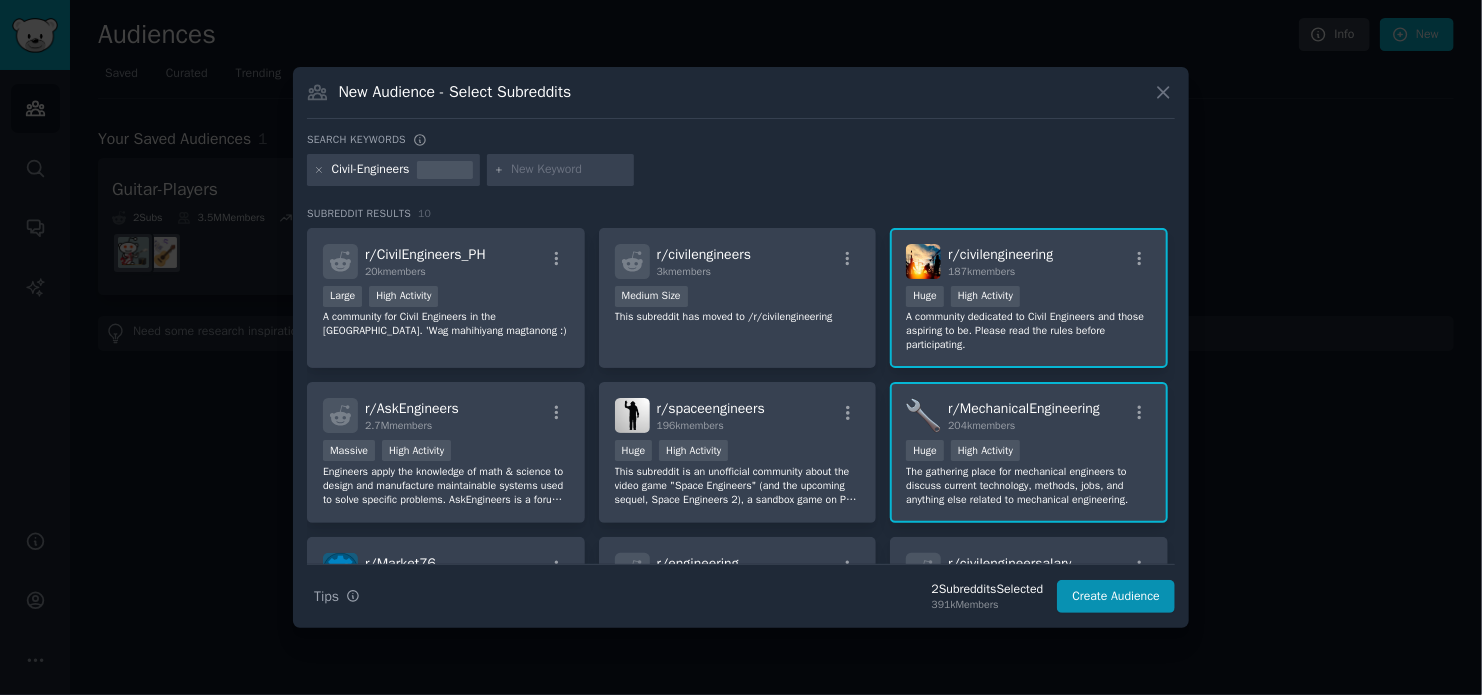click at bounding box center (569, 170) 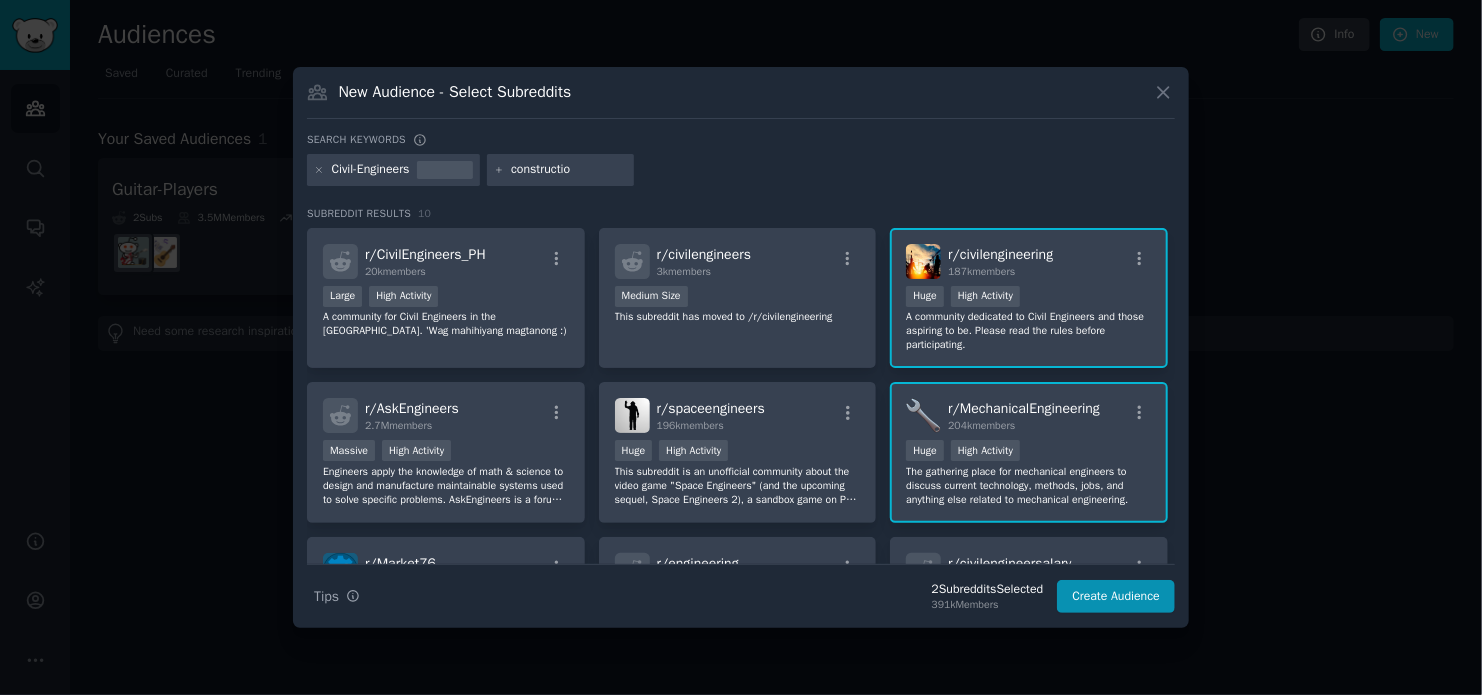 type on "construction" 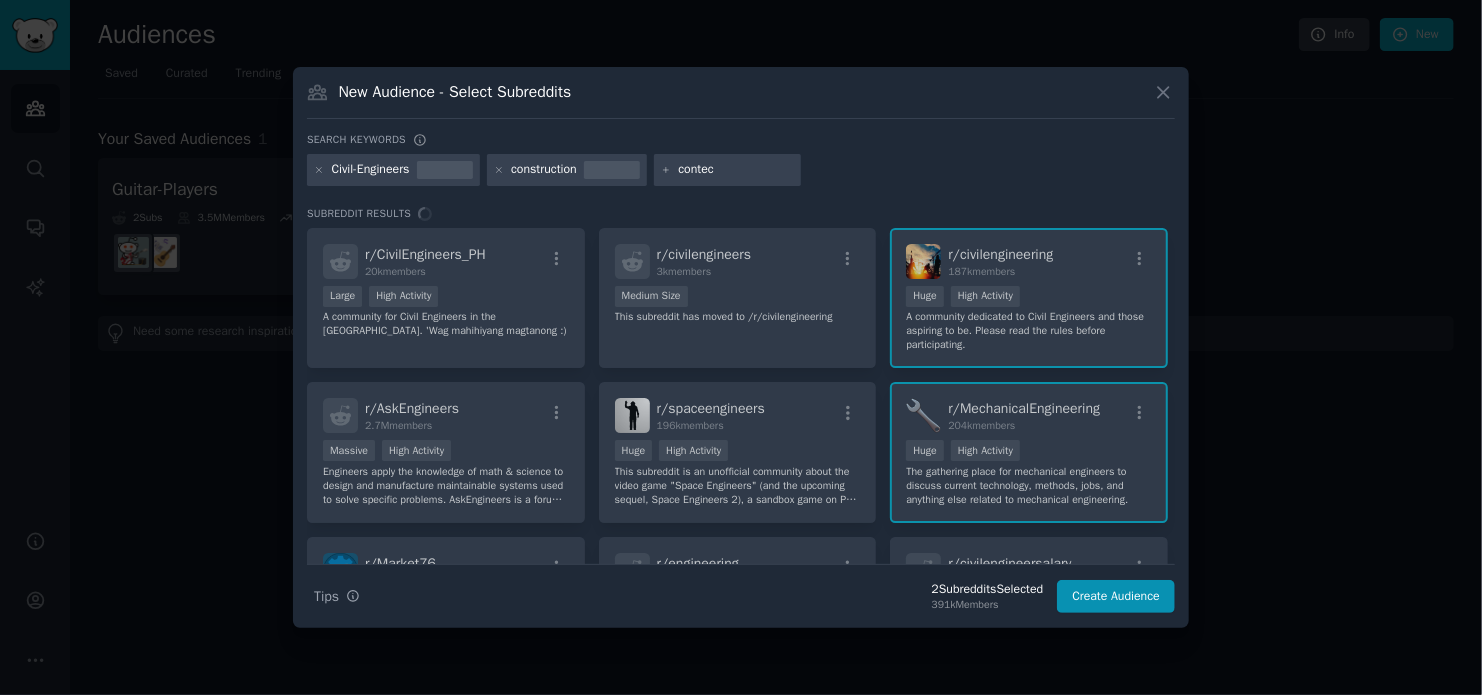 type on "contech" 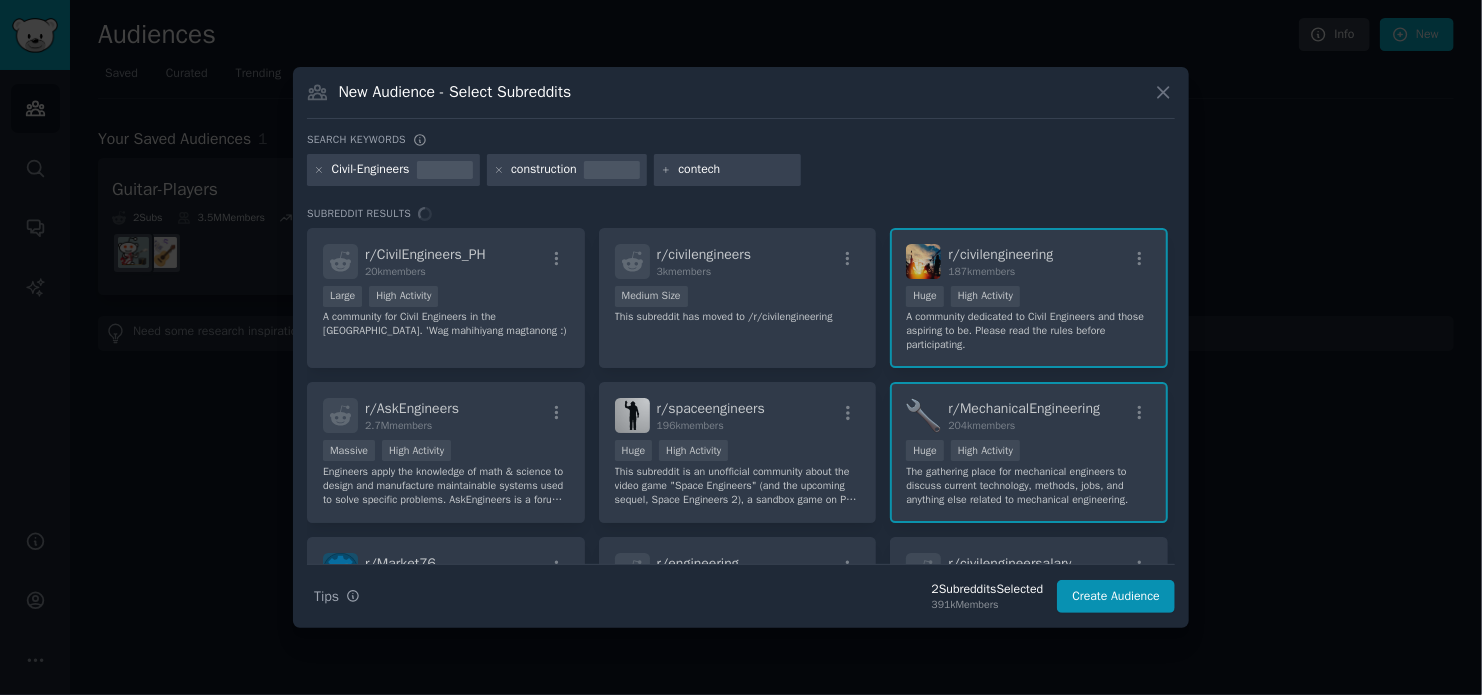 type 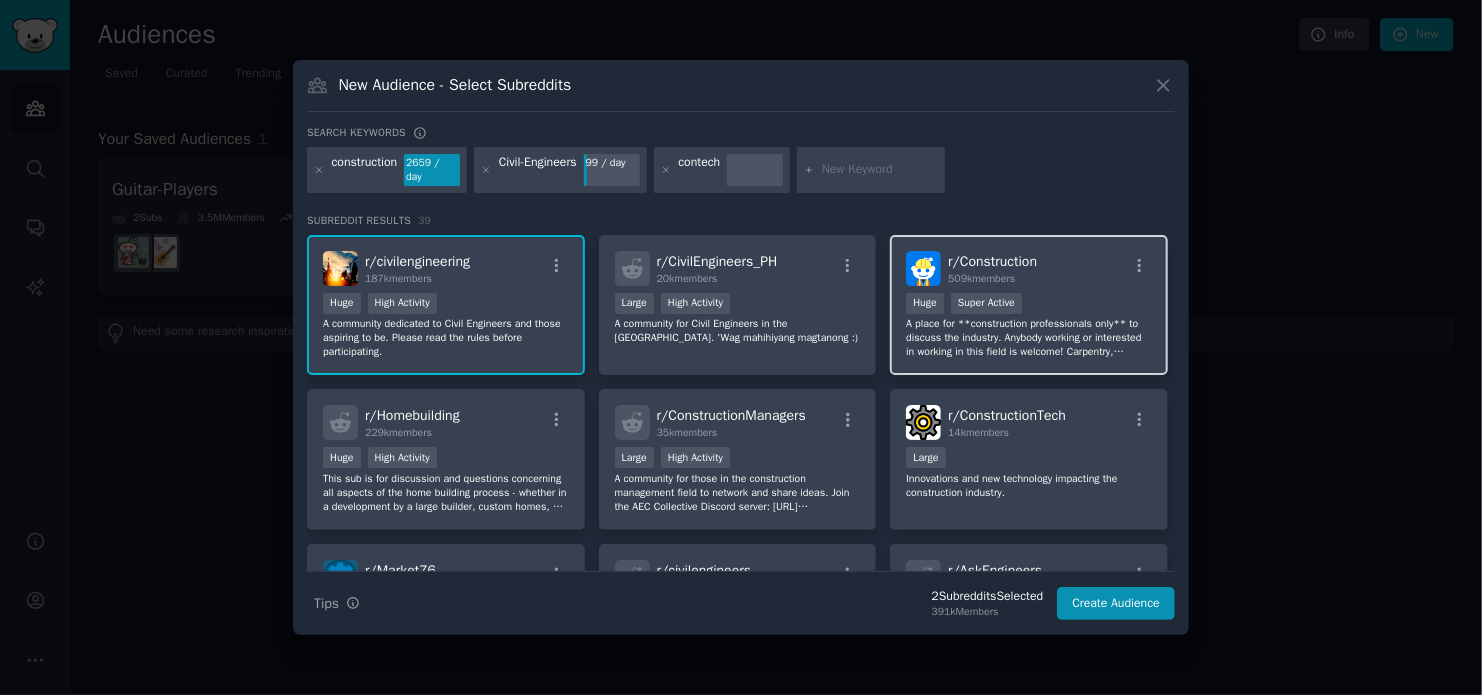 click on "A place for **construction professionals only** to discuss the industry.
Anybody working or interested in working in this field is welcome! Carpentry, concrete, steel, plumbing, HVAC, electrical, landscaping, equipment operators, etc.
Those with DIY or homeowner-type questions should use subreddits such as /r/DIY. Those posts will be removed." at bounding box center [1029, 338] 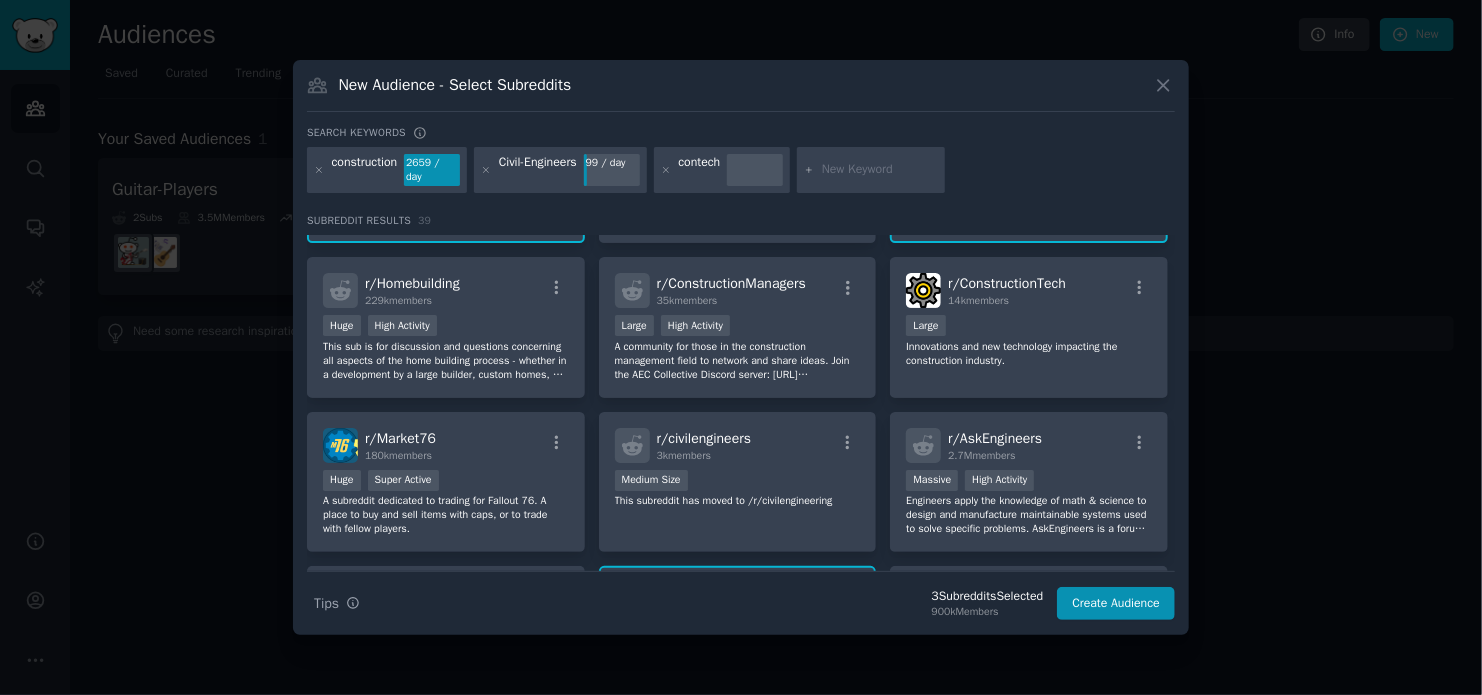 scroll, scrollTop: 133, scrollLeft: 0, axis: vertical 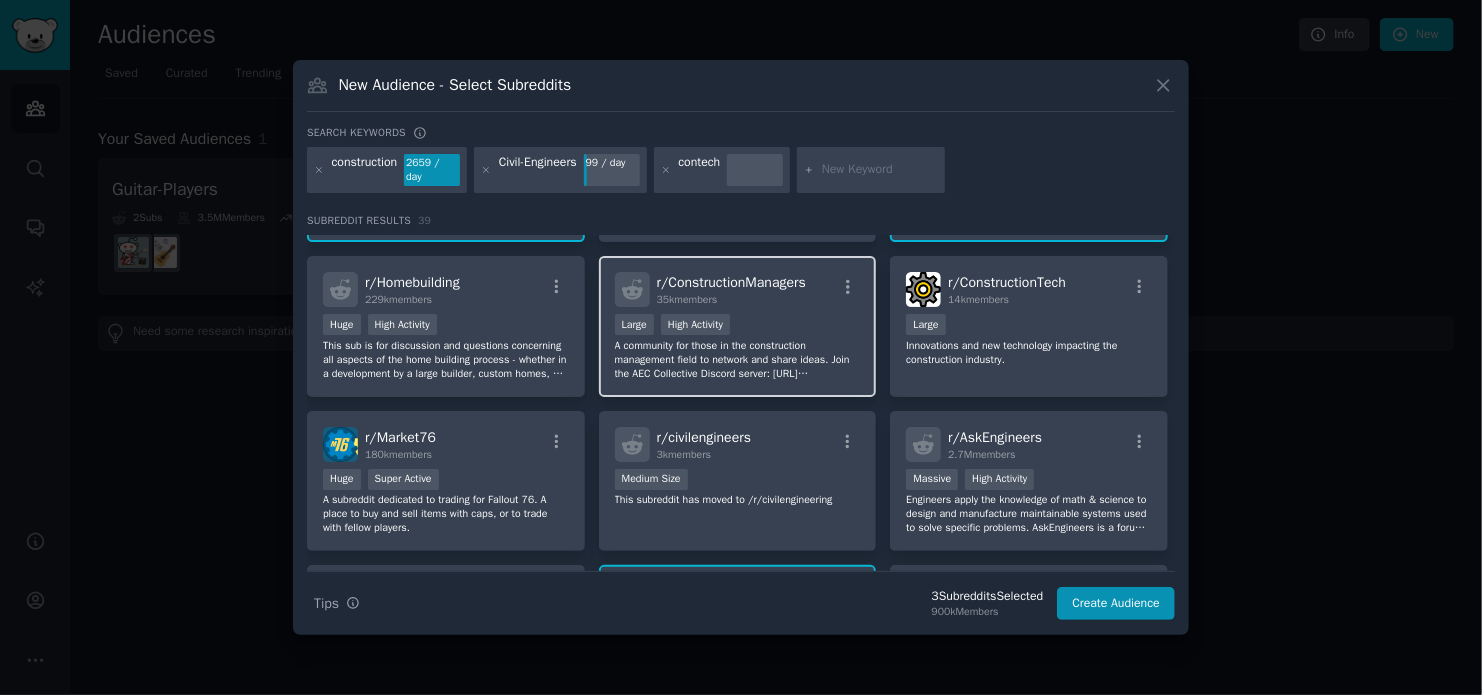 click on "A community for those in the construction management field  to network and share ideas.
Join the AEC Collective Discord server: [URL][DOMAIN_NAME]" at bounding box center (738, 360) 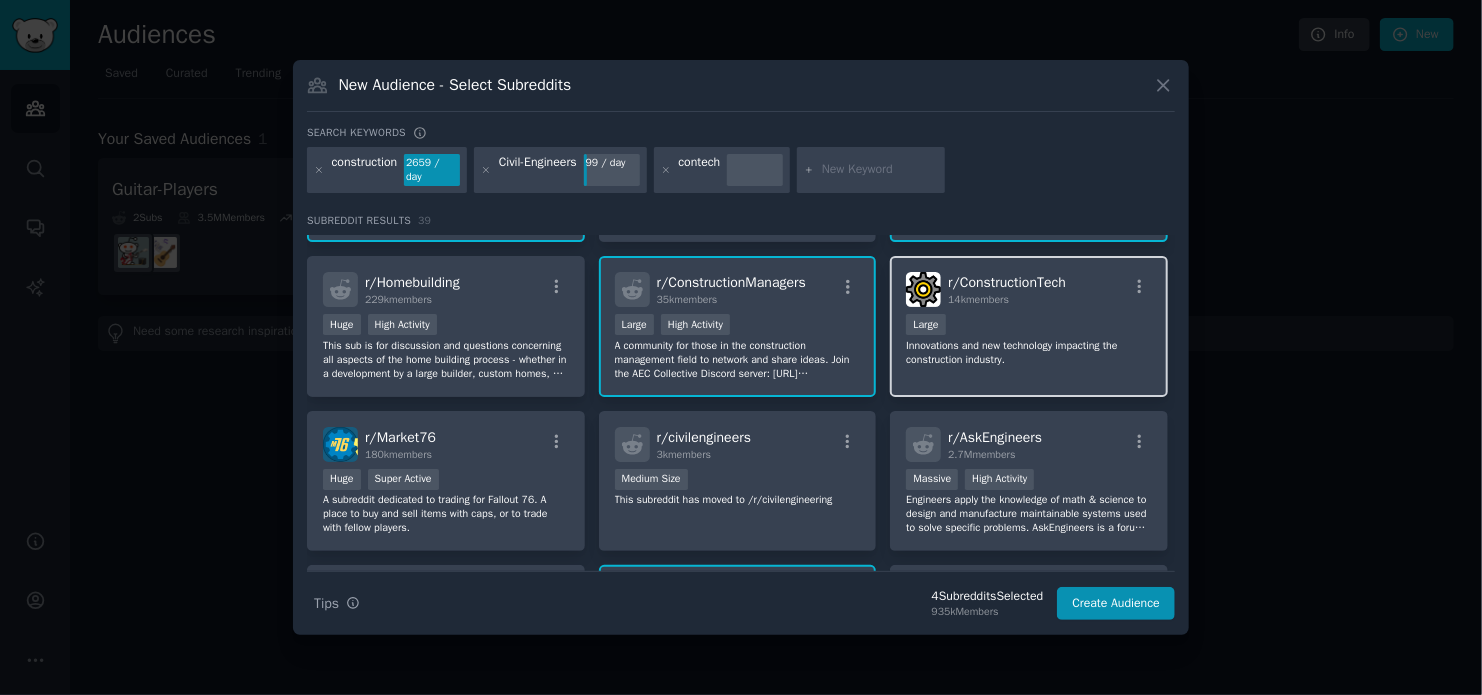 click on "Large" at bounding box center [1029, 326] 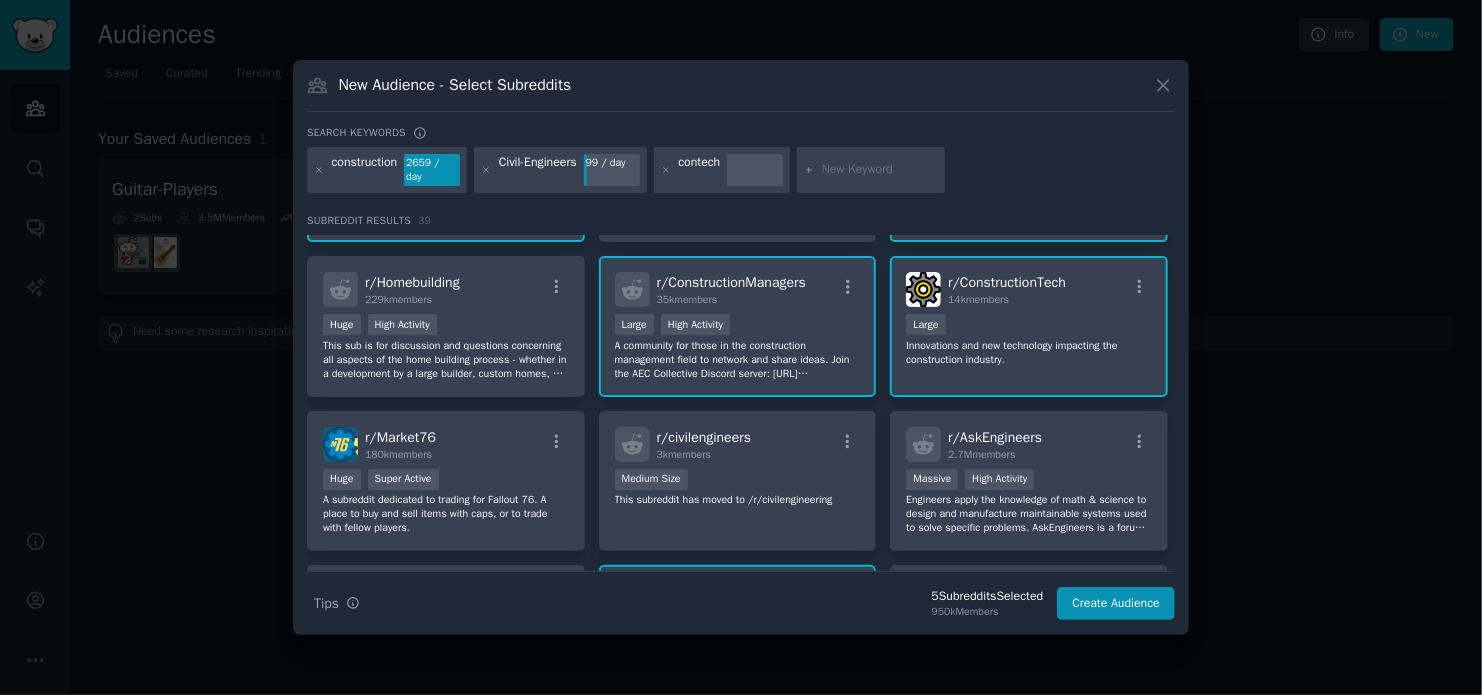 click on "Innovations and new technology impacting the construction industry." at bounding box center (1029, 353) 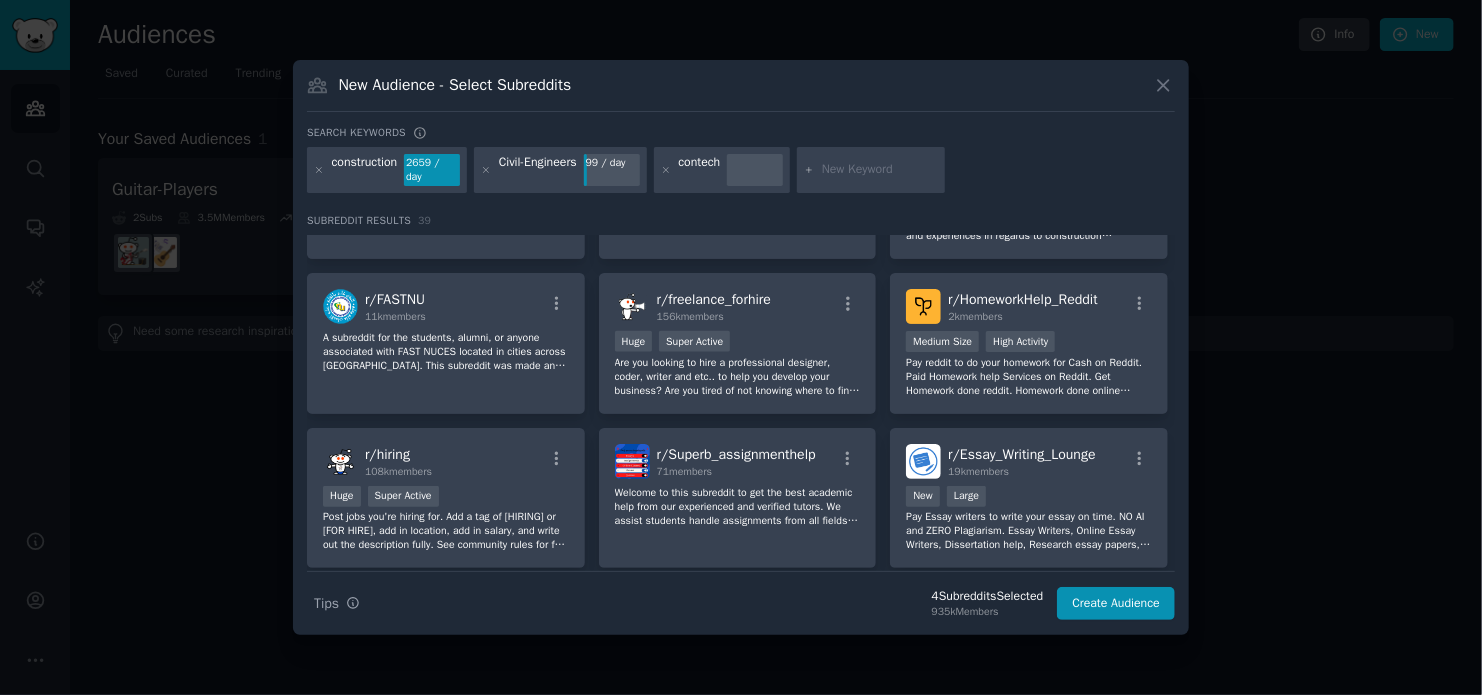 scroll, scrollTop: 1066, scrollLeft: 0, axis: vertical 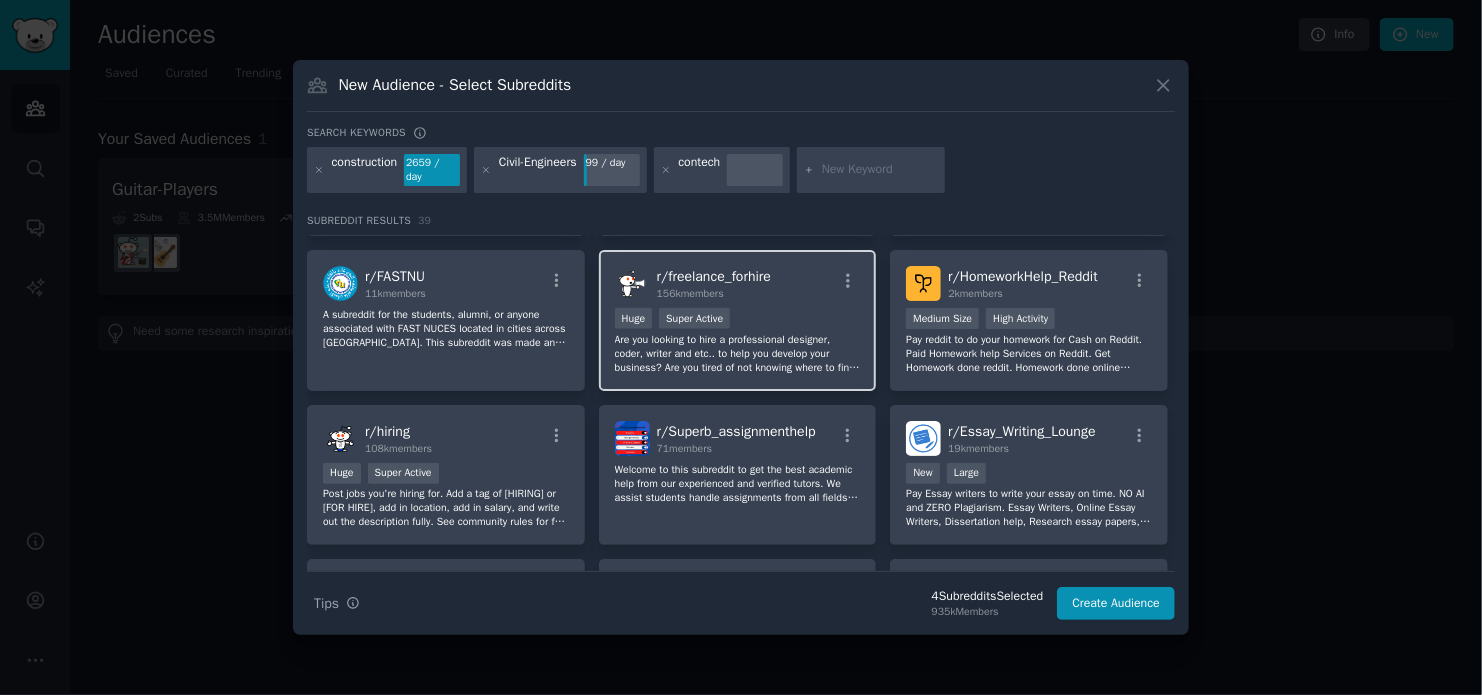 click on "Huge Super Active" at bounding box center [738, 320] 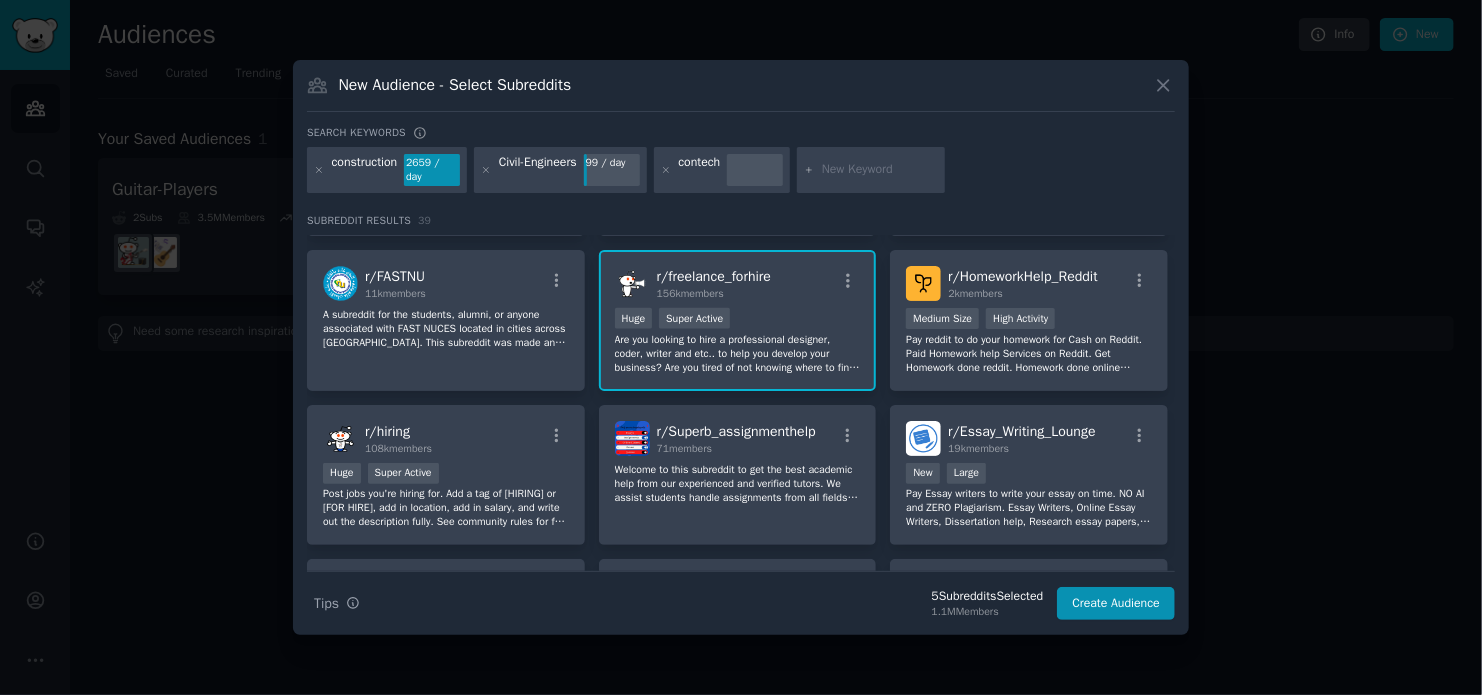 click on "r/ freelance_forhire 156k  members Huge Super Active Are you looking to hire a professional designer, coder, writer and etc.. to help you develop your business? Are you tired of not knowing where to find projects to develop? Well you came to the right place.
From agencies looking to hire employees, to freelancers looking to find new projects." at bounding box center [738, 320] 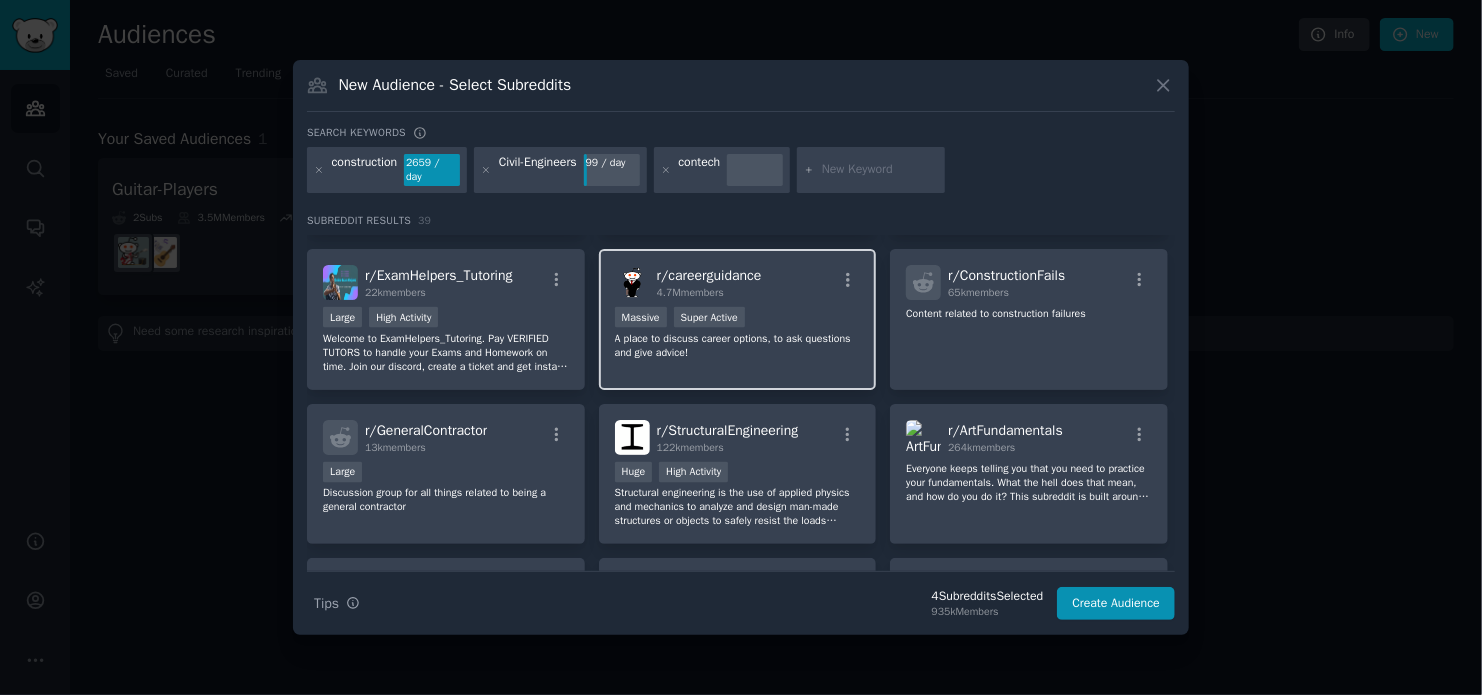 scroll, scrollTop: 1400, scrollLeft: 0, axis: vertical 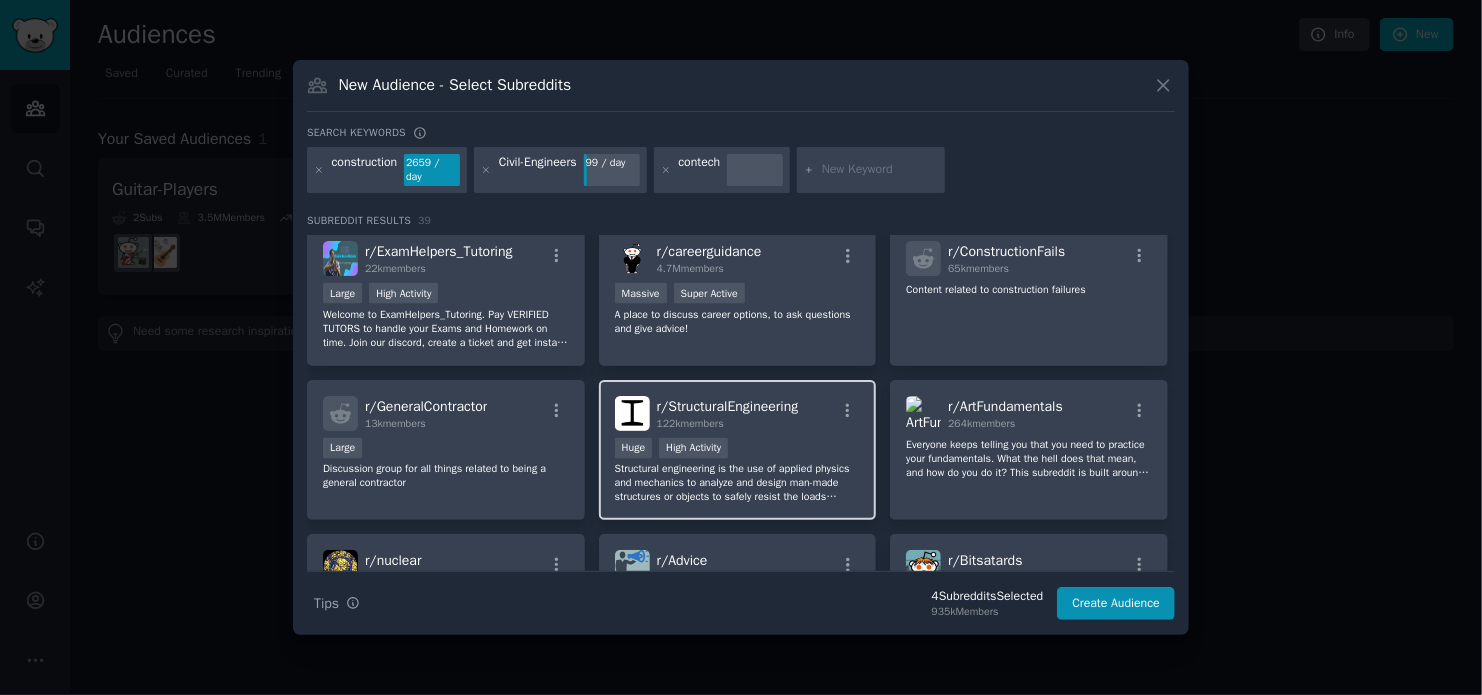 click on "Structural engineering is the use of applied physics and mechanics to analyze and design man-made structures or objects to safely resist the loads imposed upon them." at bounding box center [738, 483] 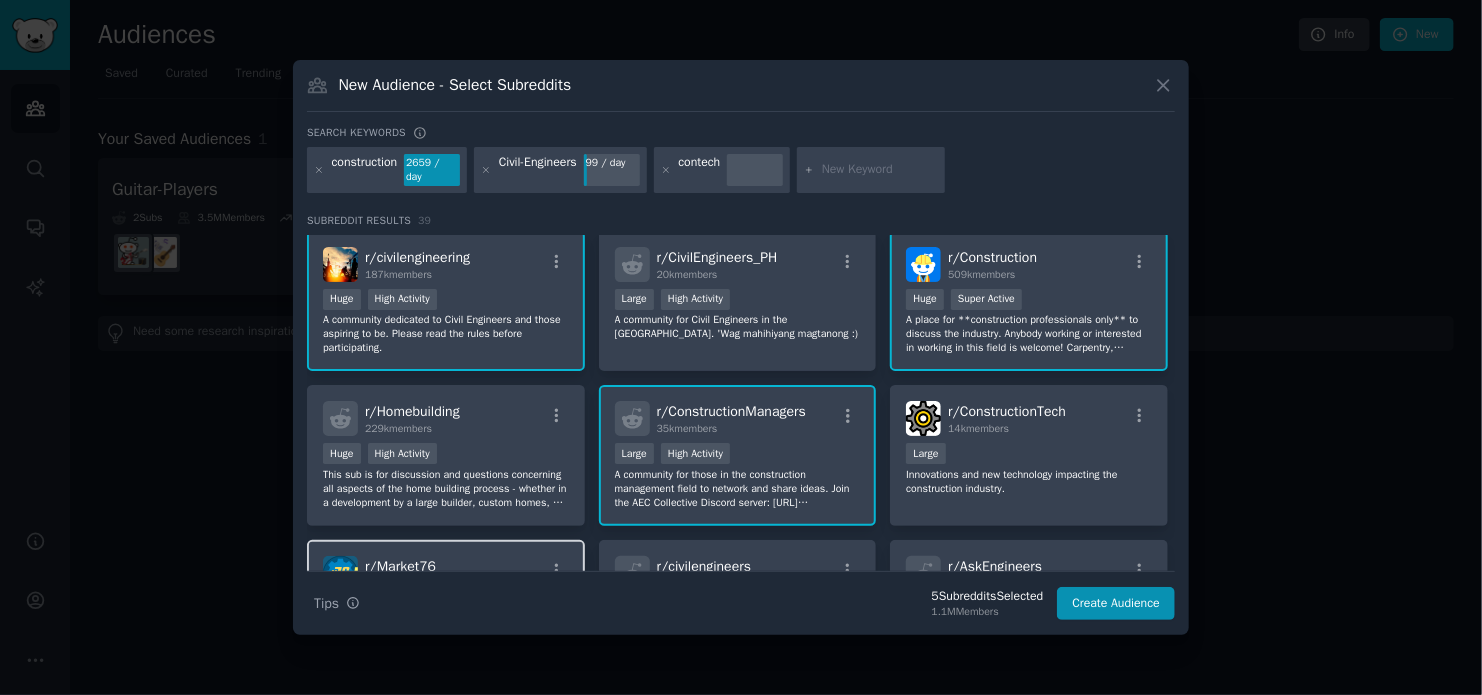 scroll, scrollTop: 0, scrollLeft: 0, axis: both 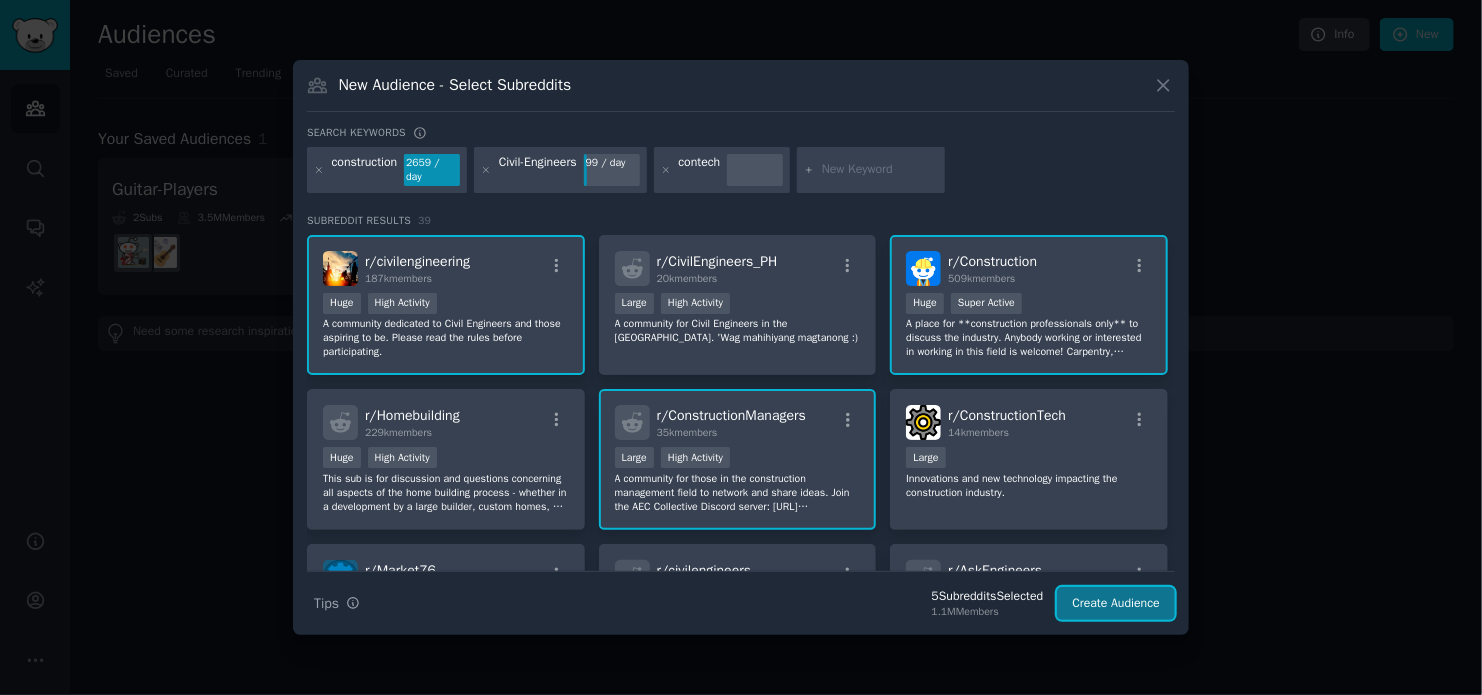 click on "Create Audience" at bounding box center [1116, 604] 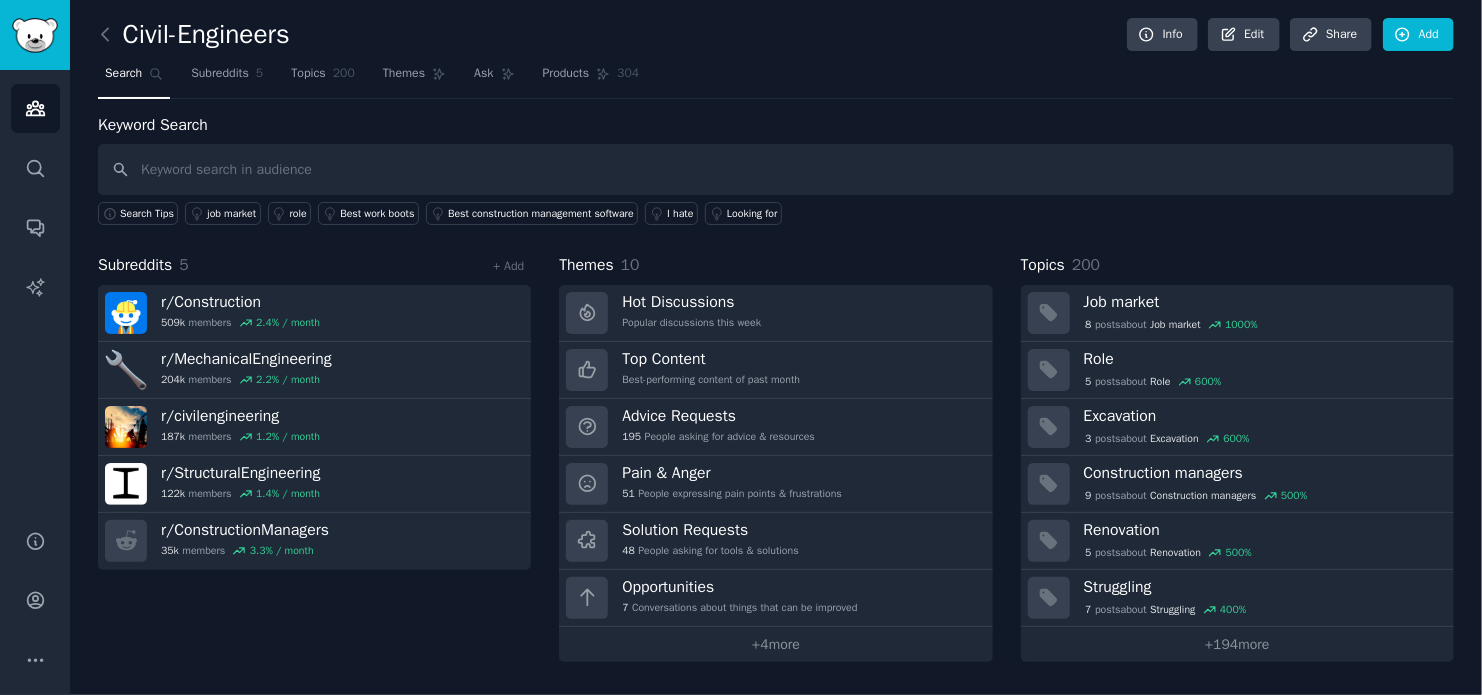 click on "Search Subreddits 5 Topics 200 Themes Ask Products 304" at bounding box center [776, 78] 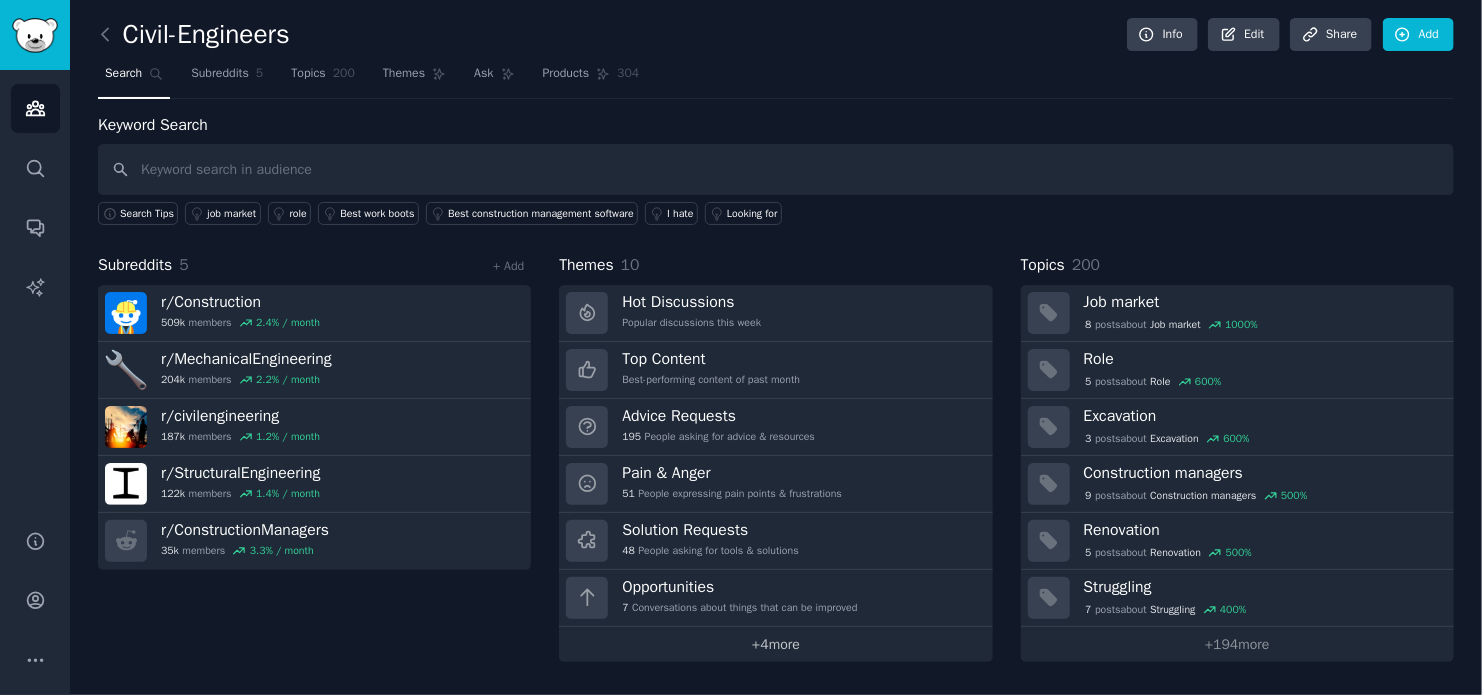 click on "+  4  more" at bounding box center (775, 644) 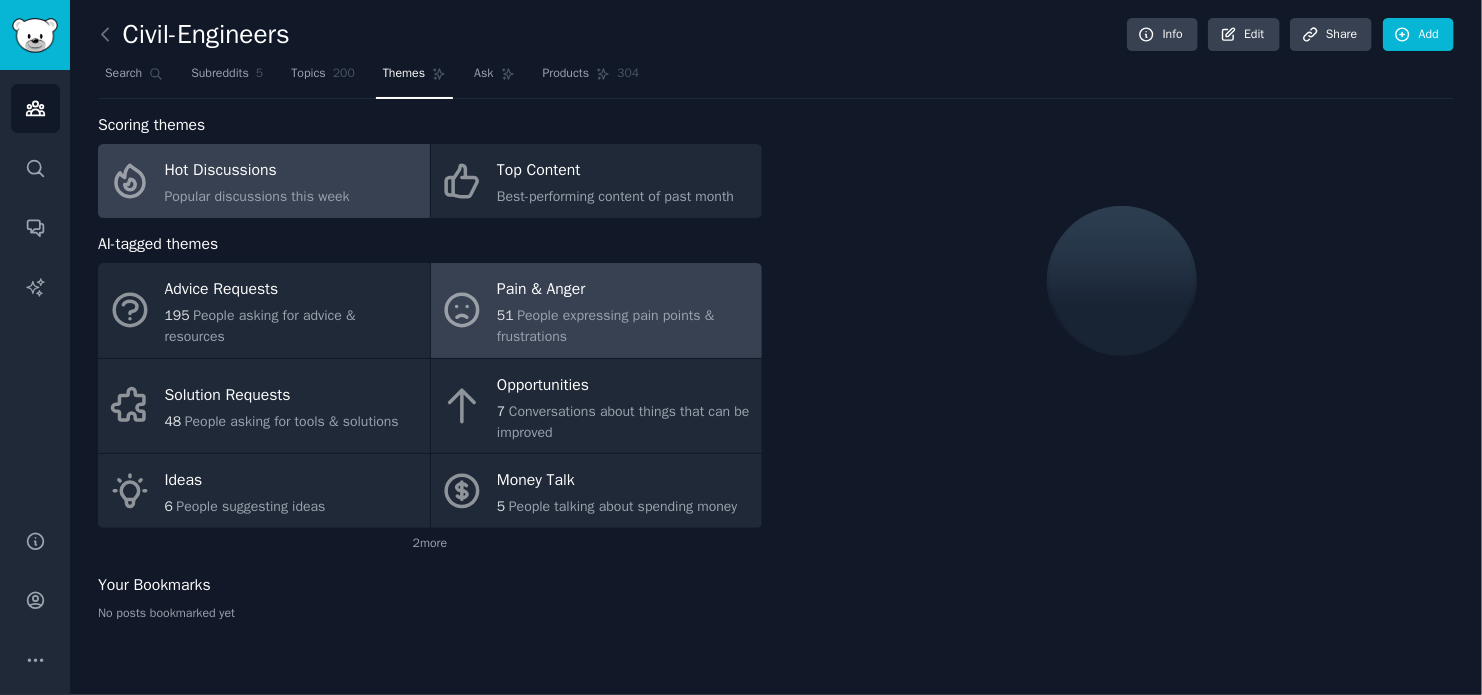 click on "People expressing pain points & frustrations" at bounding box center (605, 326) 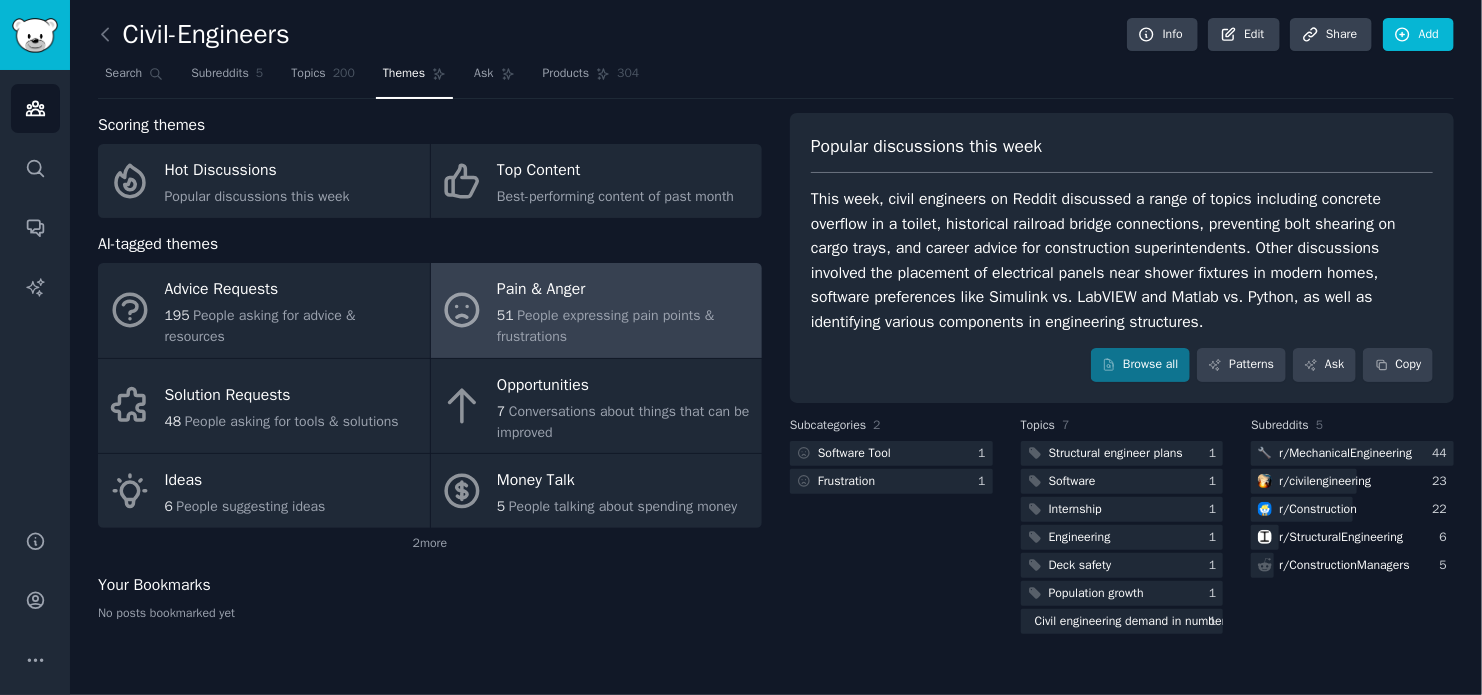 click on "People expressing pain points & frustrations" at bounding box center [605, 326] 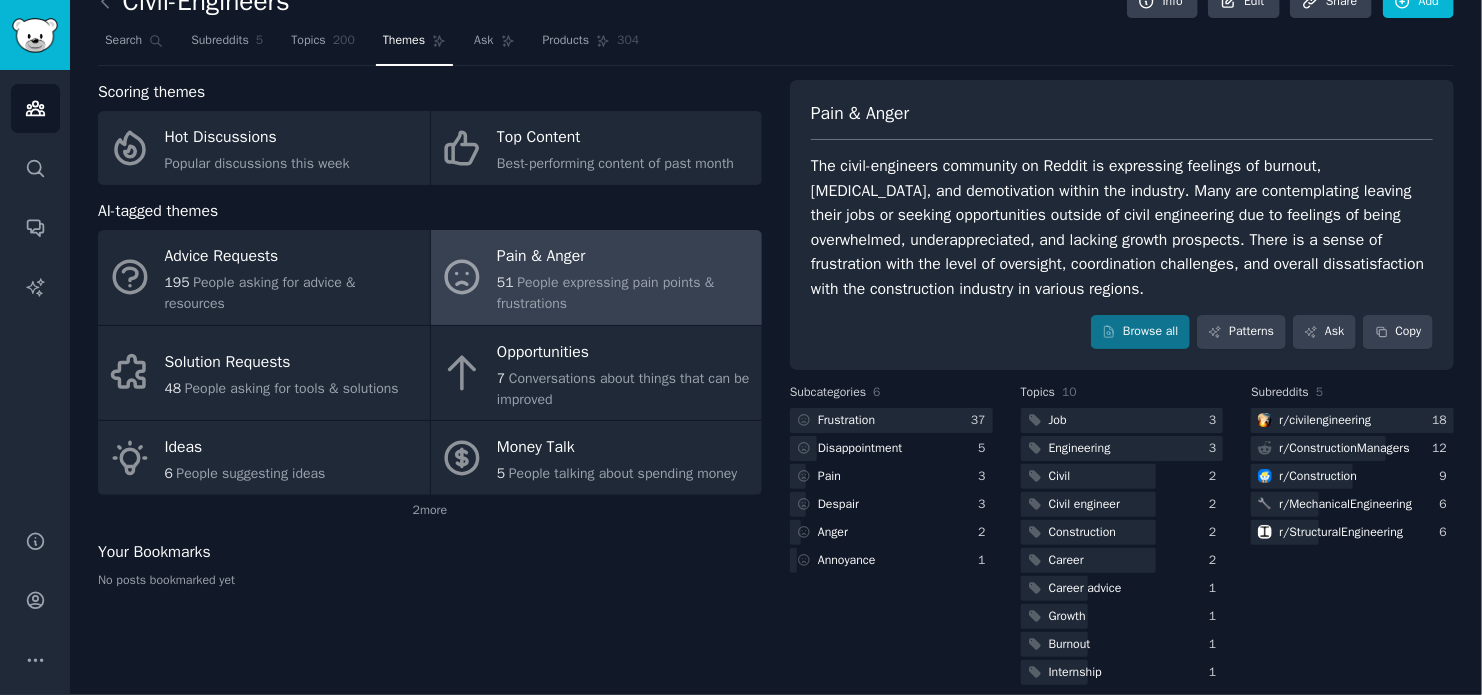 scroll, scrollTop: 52, scrollLeft: 0, axis: vertical 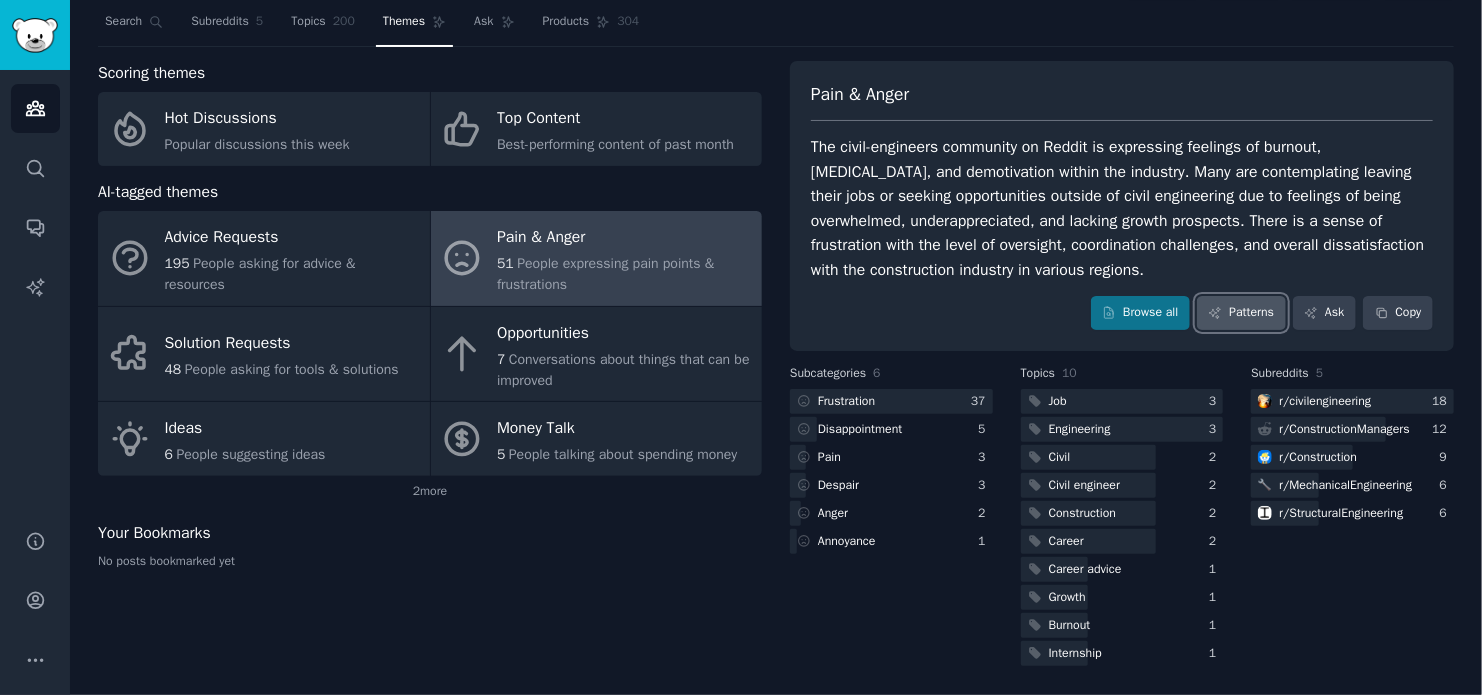 click on "Patterns" at bounding box center (1241, 313) 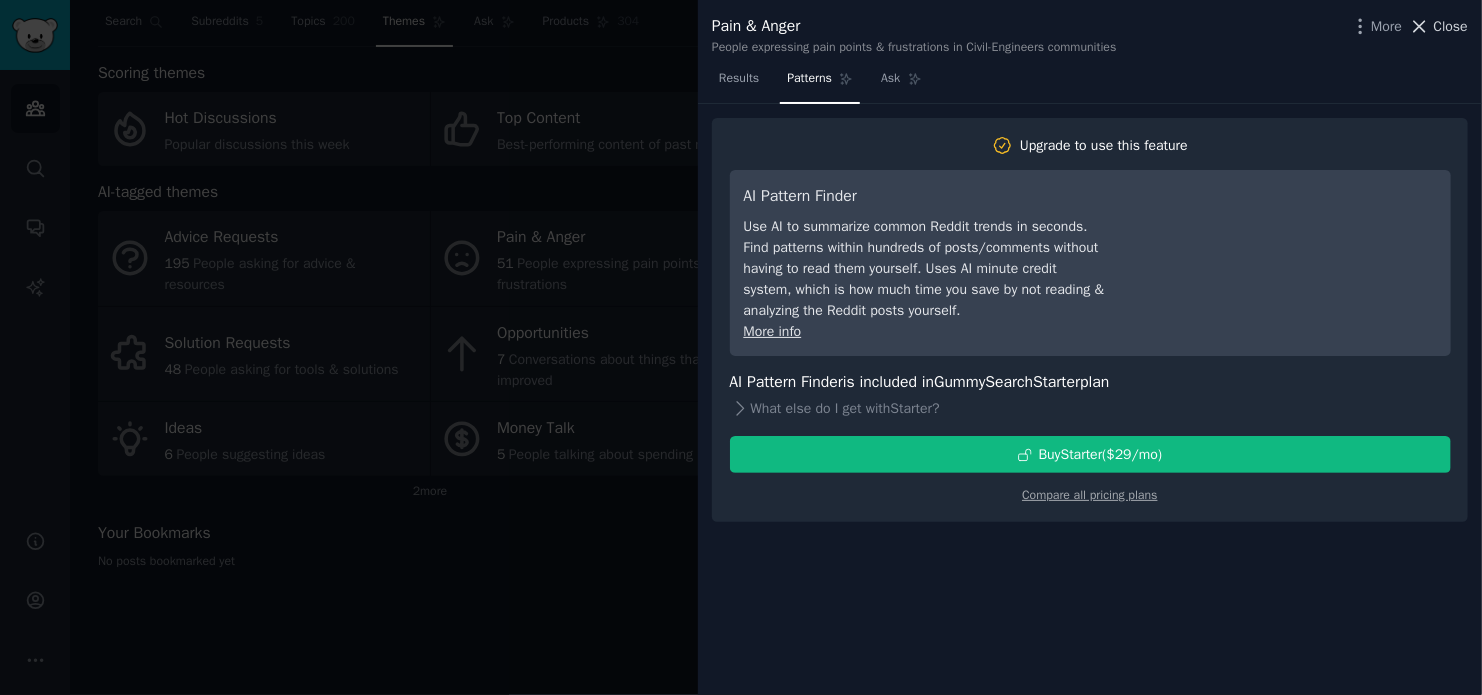 click on "Close" at bounding box center [1451, 26] 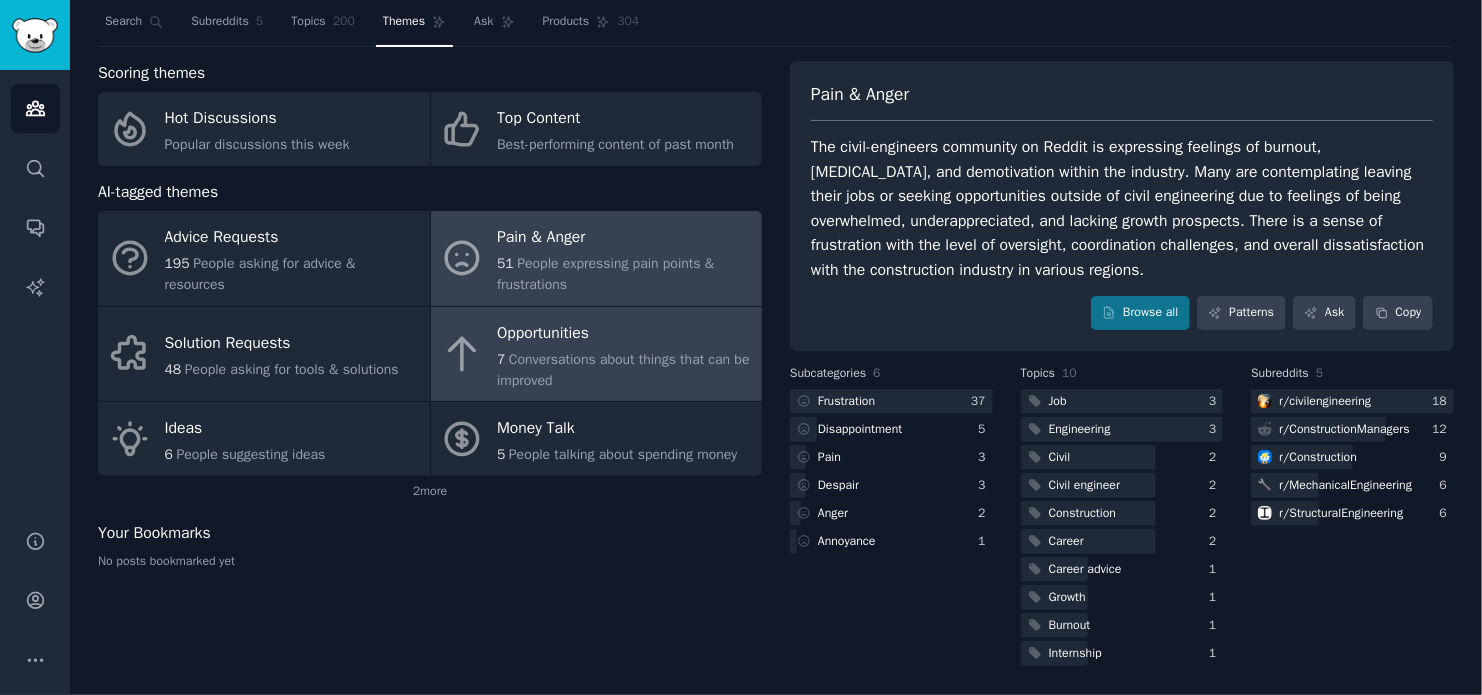 click on "Conversations about things that can be improved" at bounding box center [623, 370] 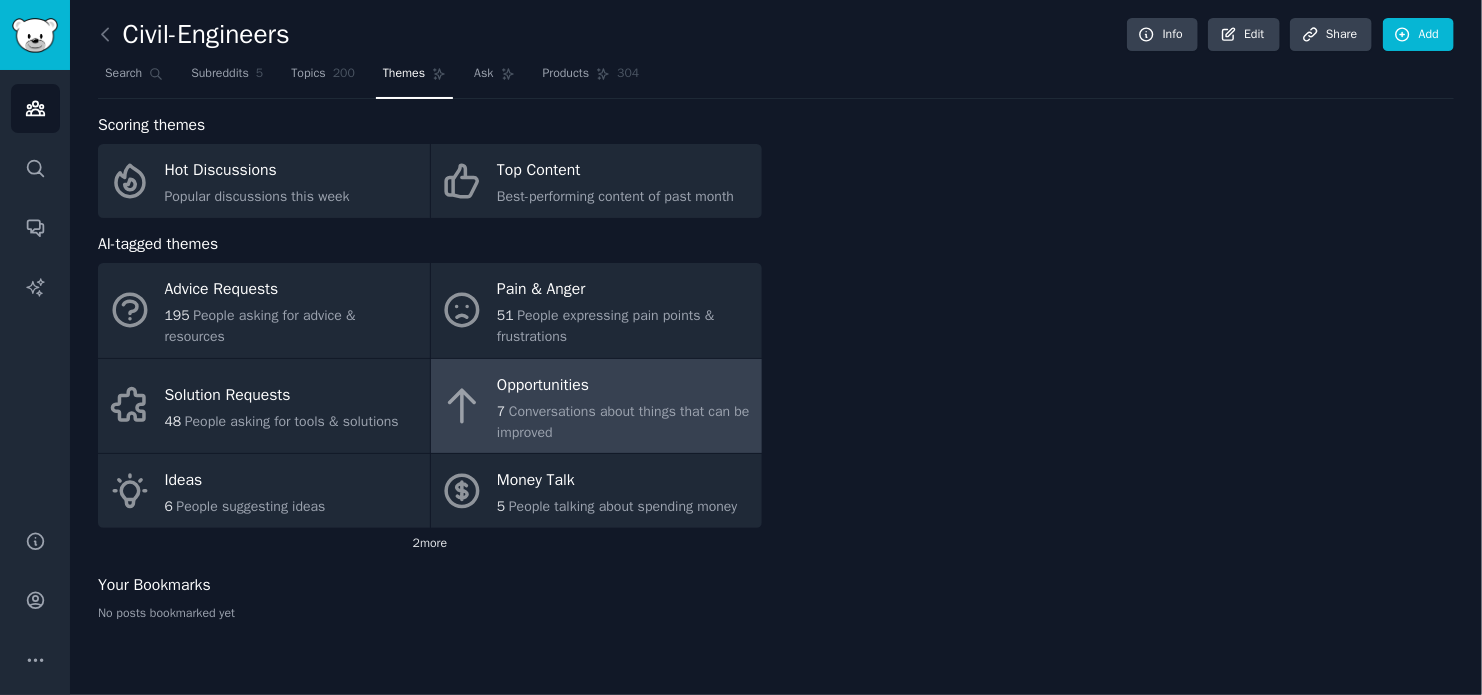 scroll, scrollTop: 0, scrollLeft: 0, axis: both 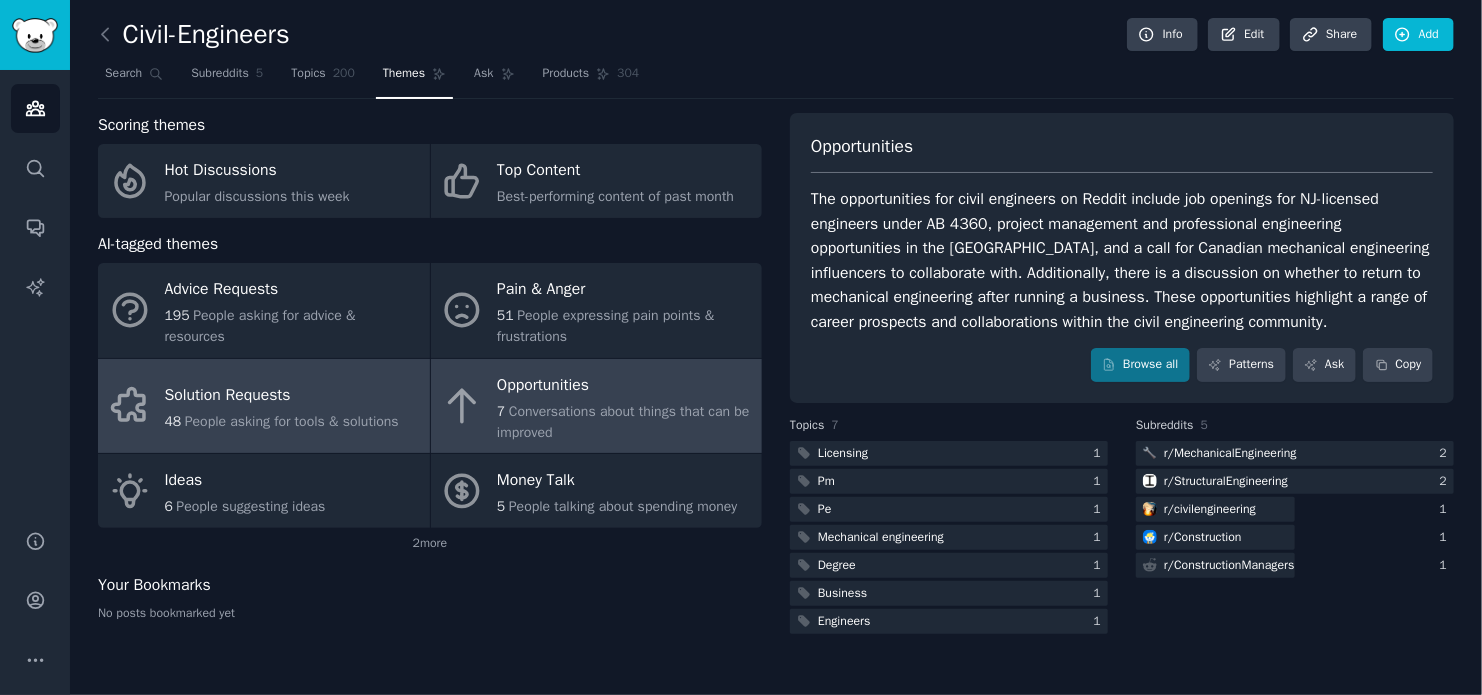 click on "Solution Requests" at bounding box center (282, 396) 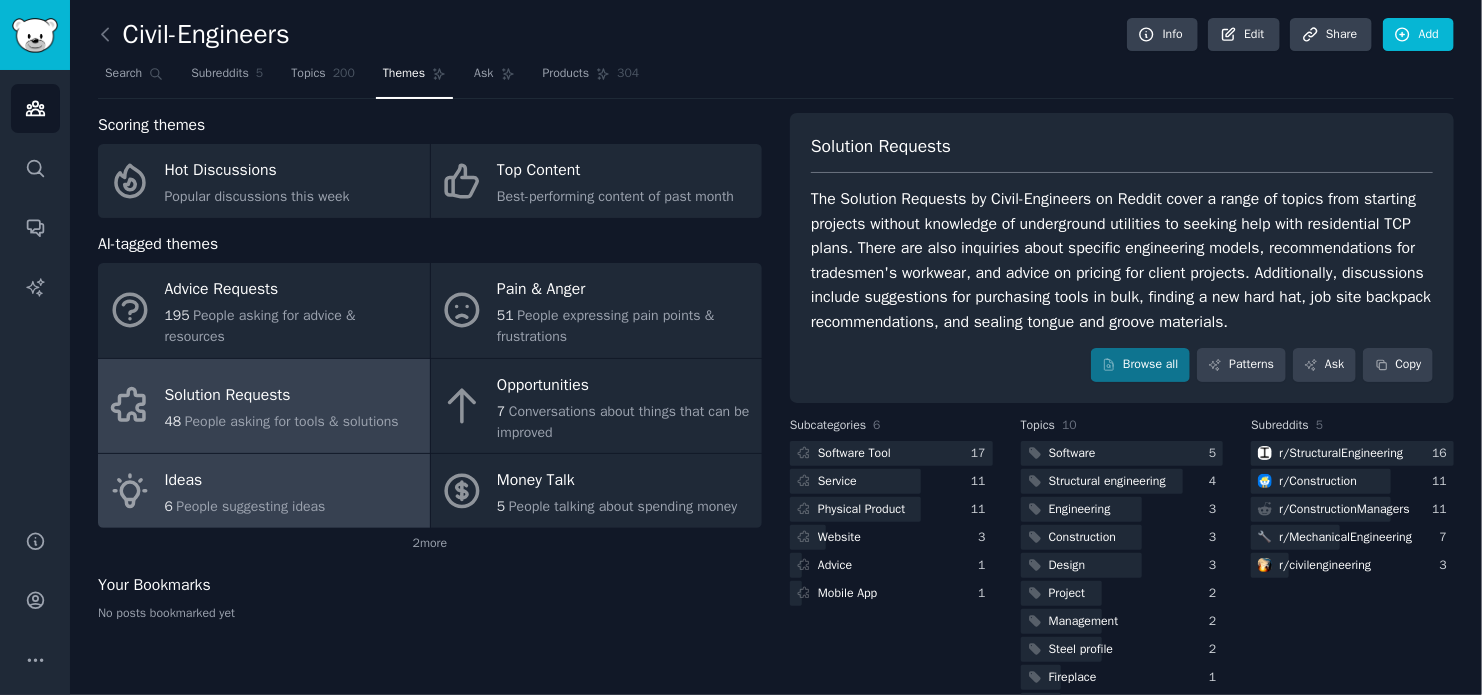 drag, startPoint x: 323, startPoint y: 500, endPoint x: 331, endPoint y: 508, distance: 11.313708 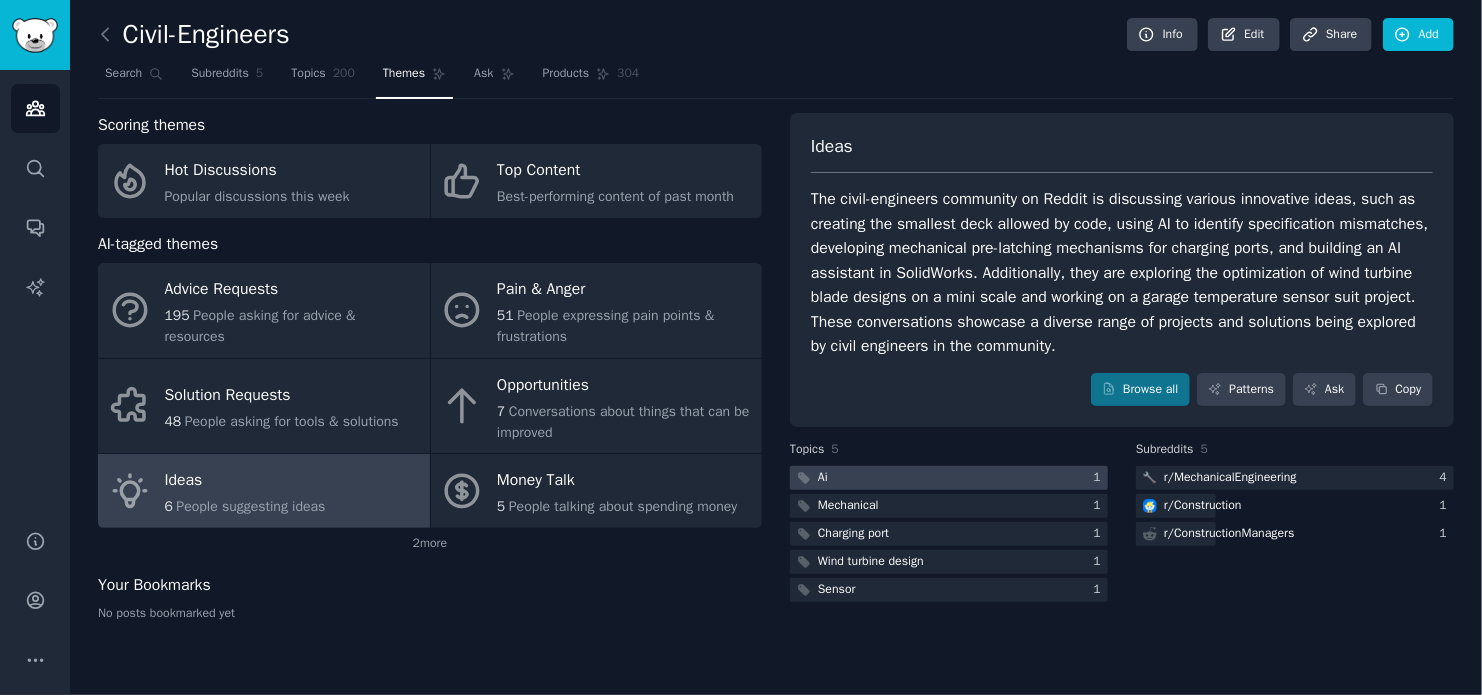 click at bounding box center (949, 478) 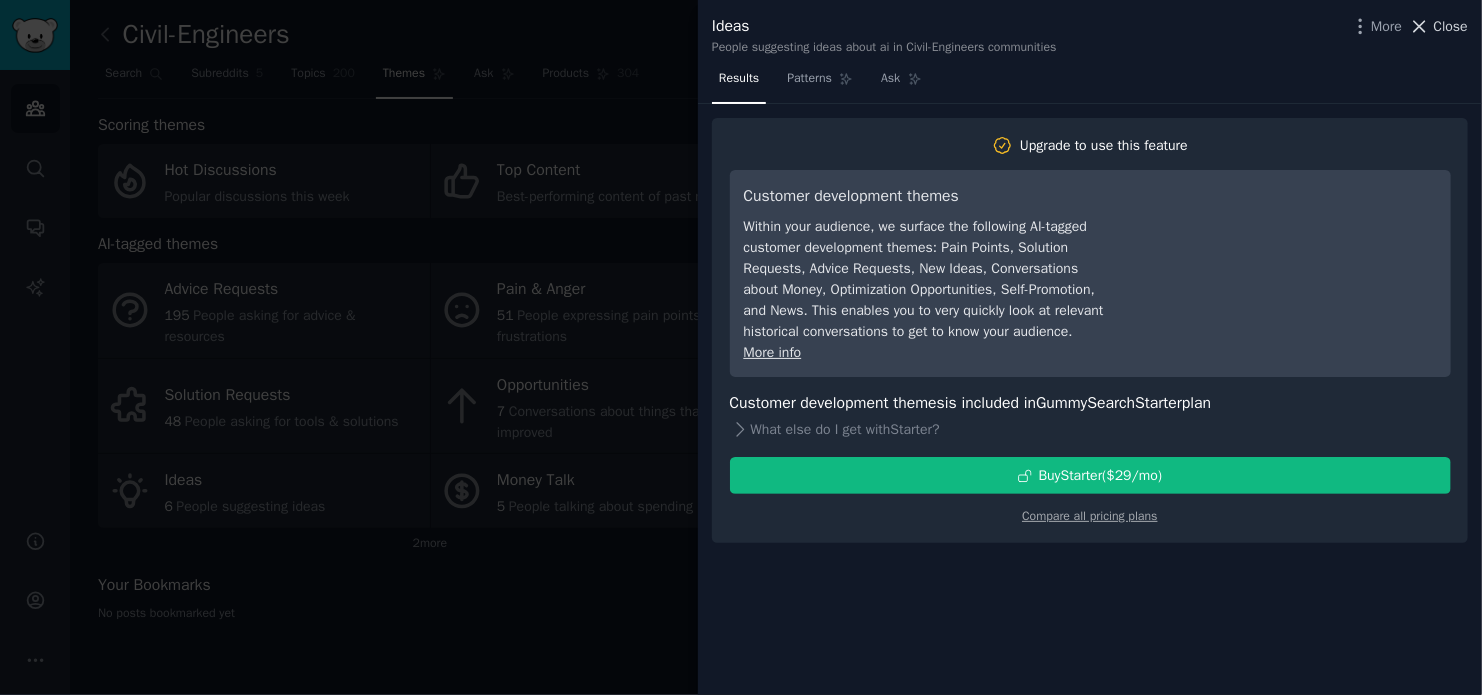 click on "Close" at bounding box center (1451, 26) 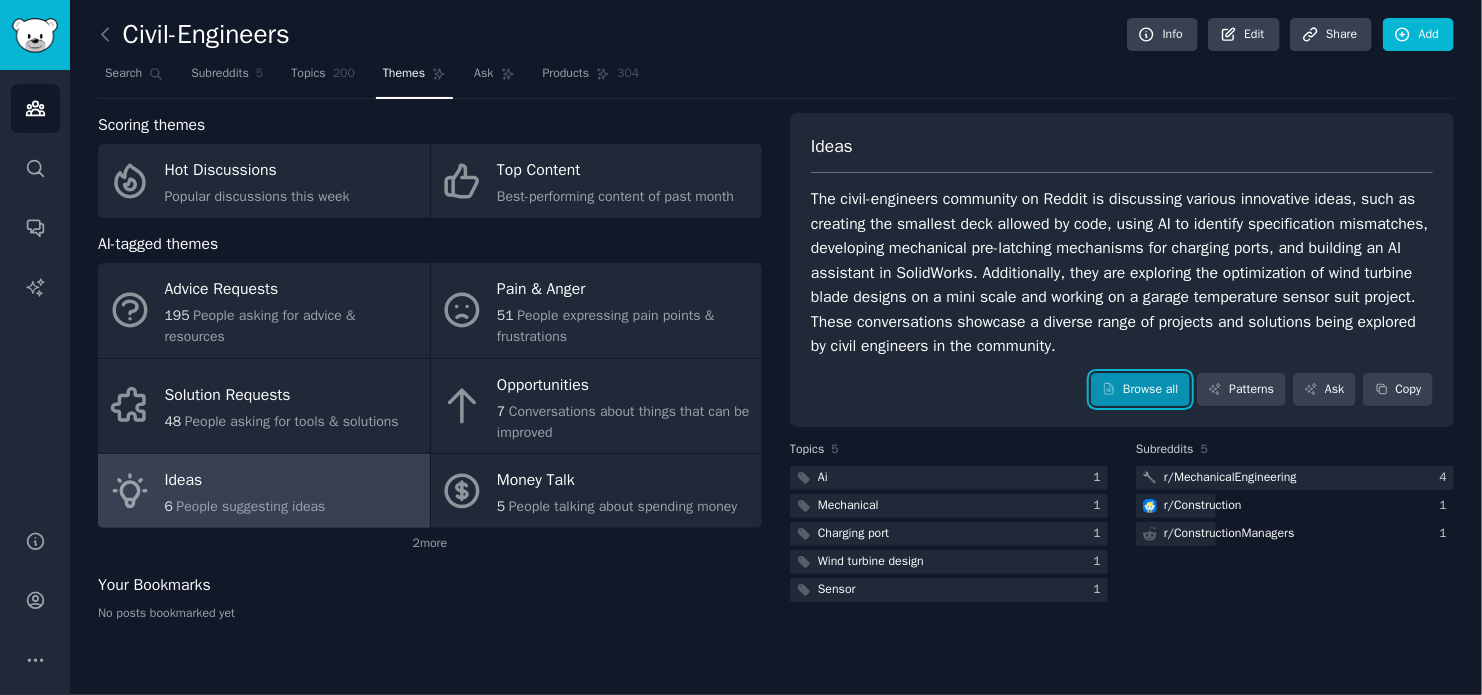click on "Browse all" at bounding box center (1140, 390) 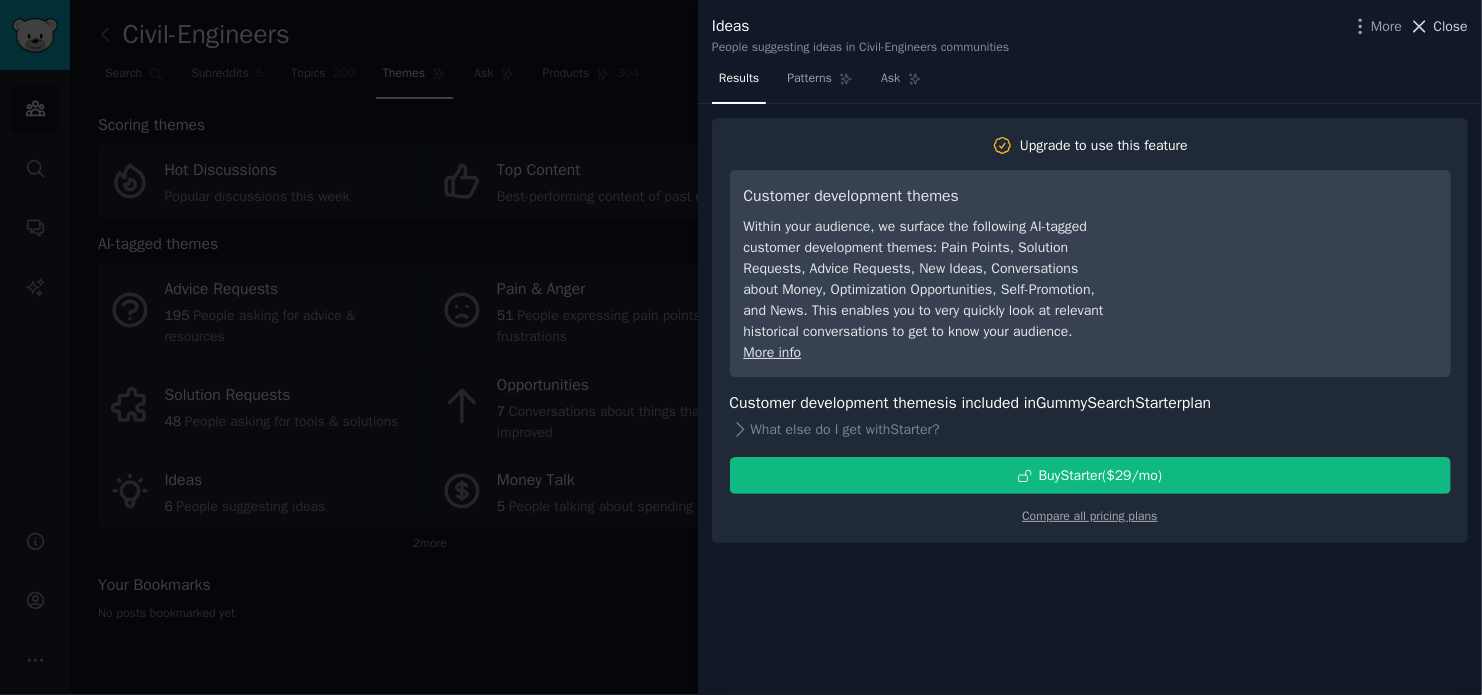 click on "Close" at bounding box center [1451, 26] 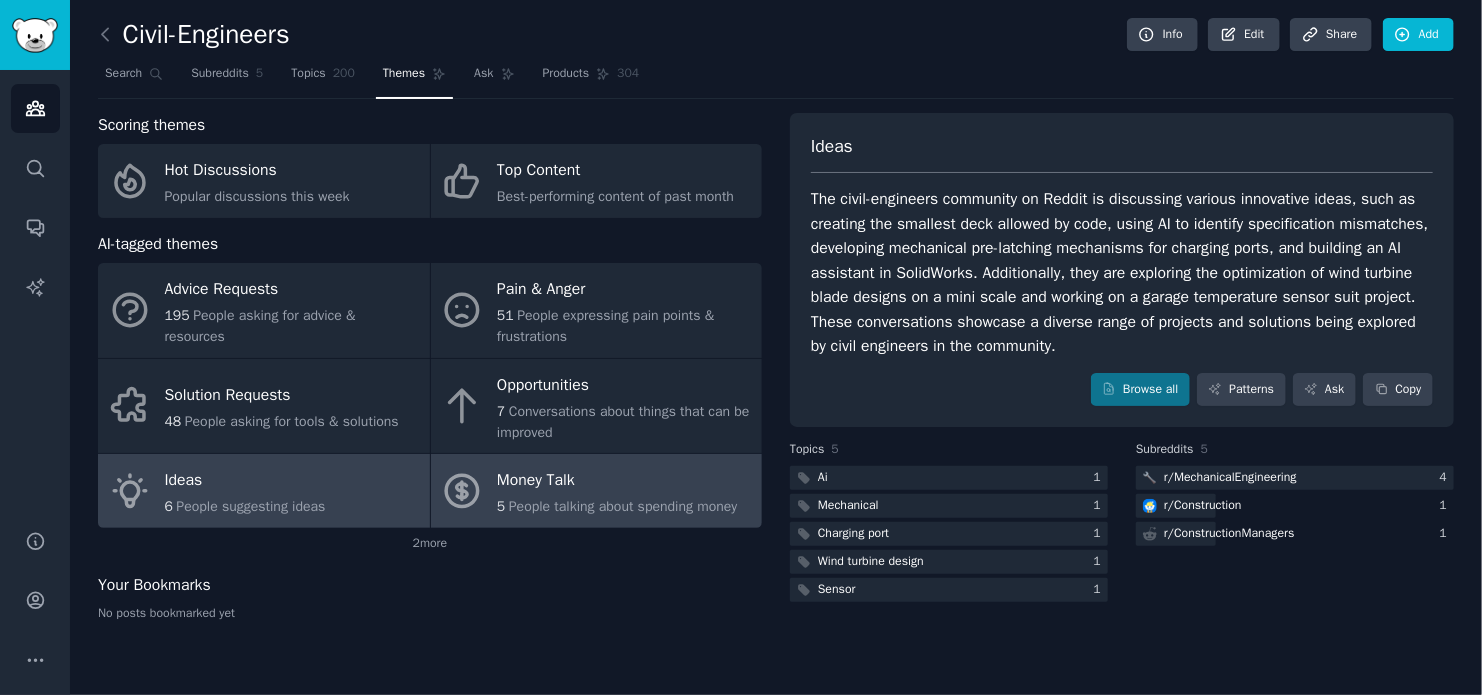 click on "Money Talk" at bounding box center (617, 481) 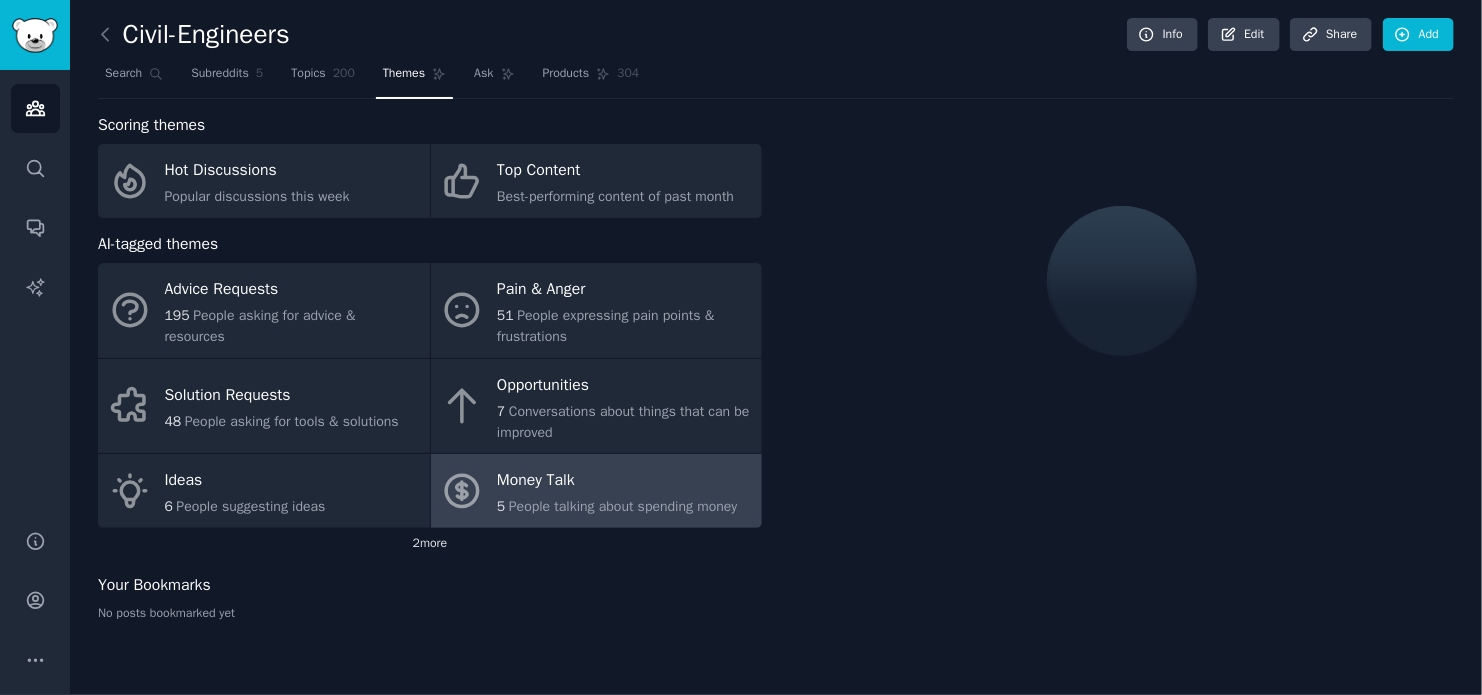 click on "2  more" 